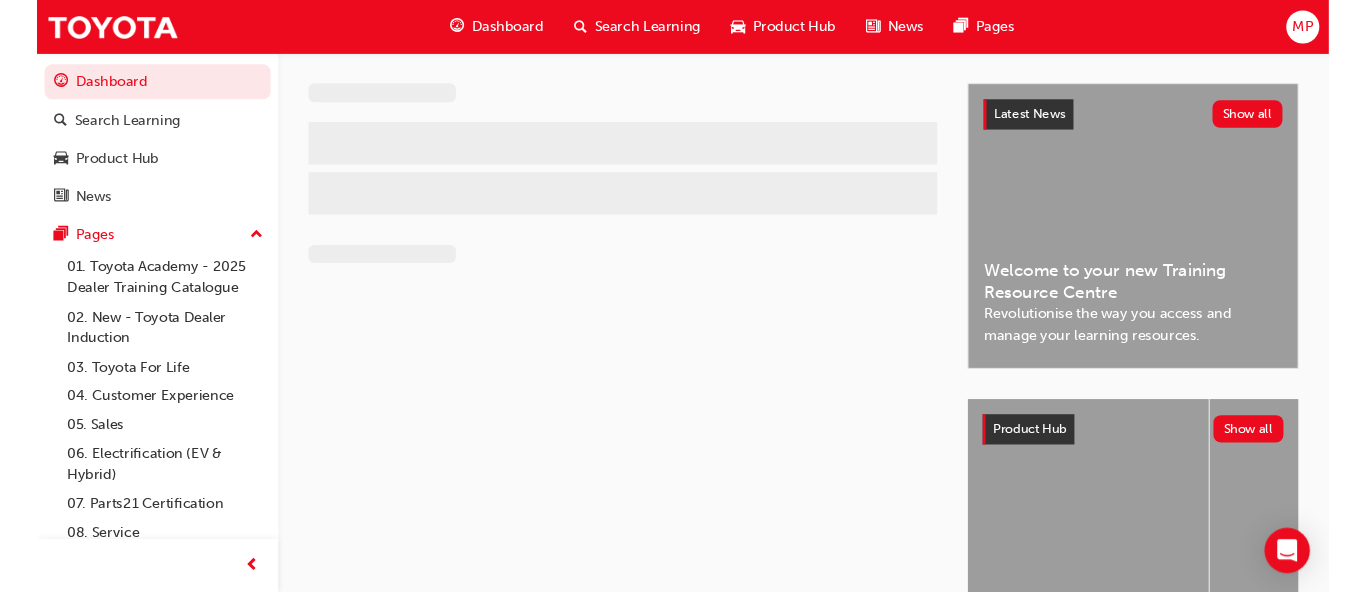 scroll, scrollTop: 0, scrollLeft: 0, axis: both 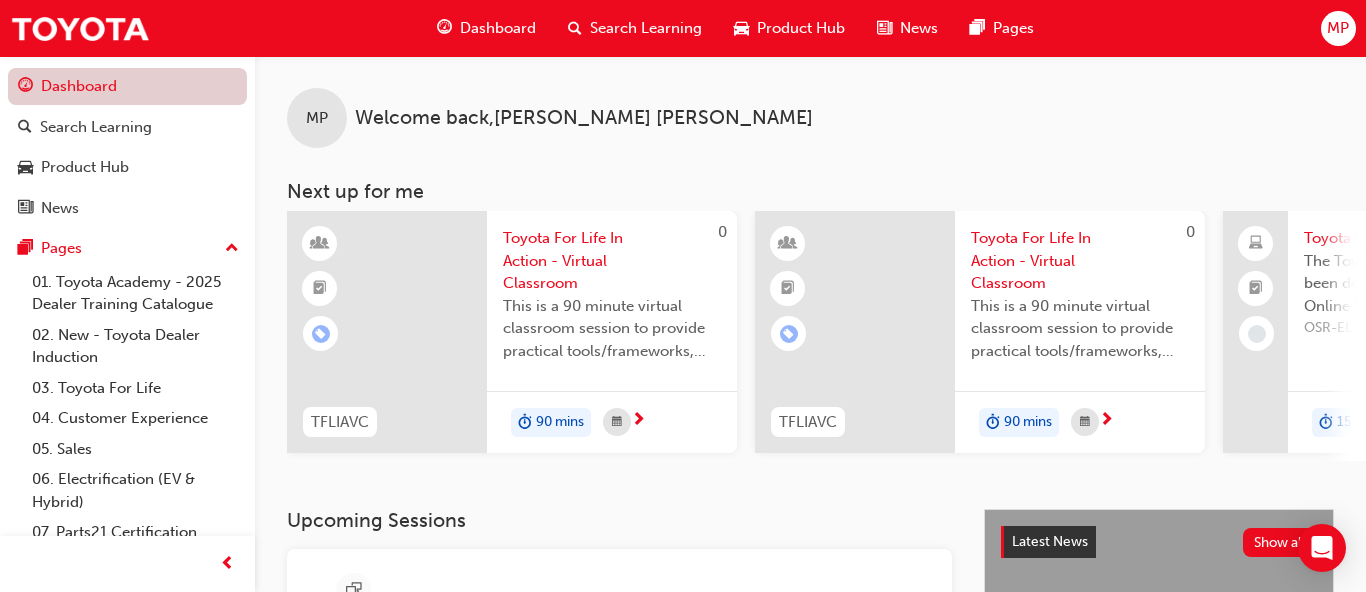 click on "Dashboard" at bounding box center [127, 86] 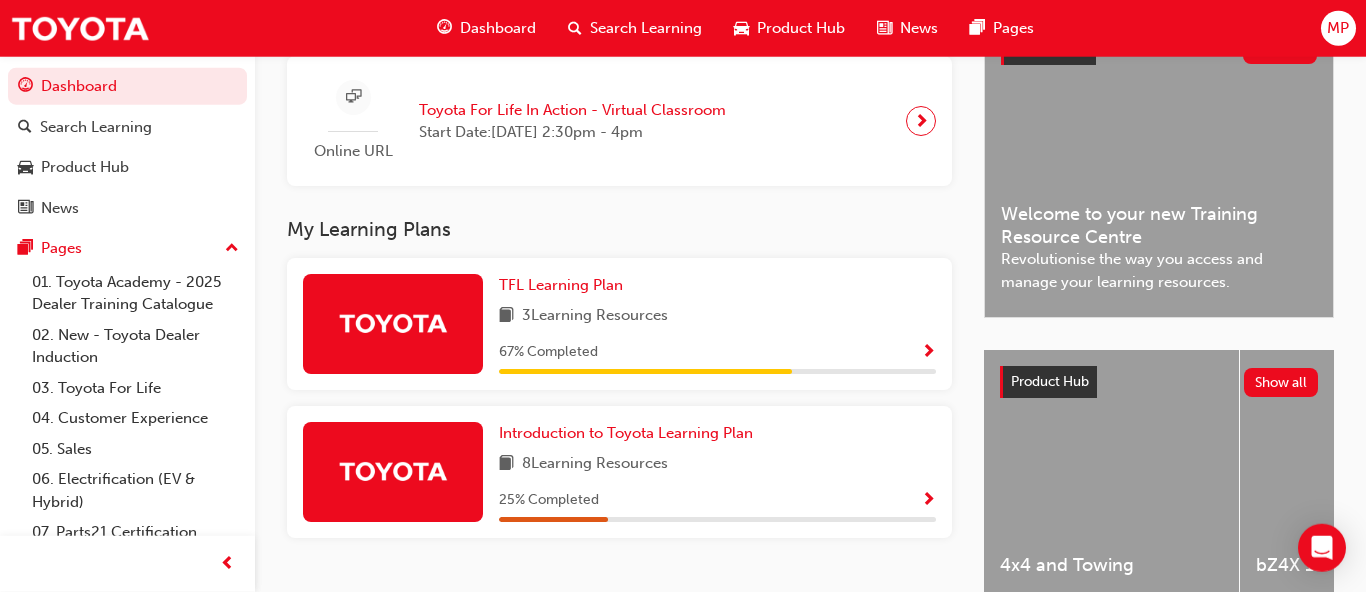 scroll, scrollTop: 510, scrollLeft: 0, axis: vertical 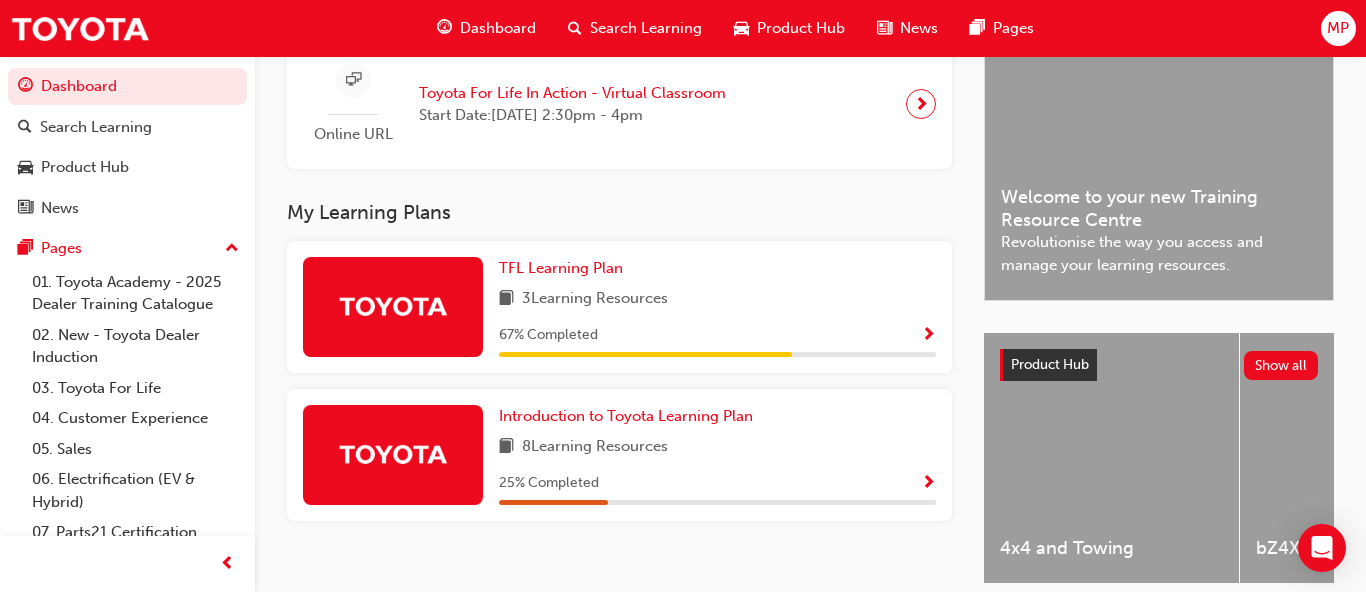 click at bounding box center [393, 307] 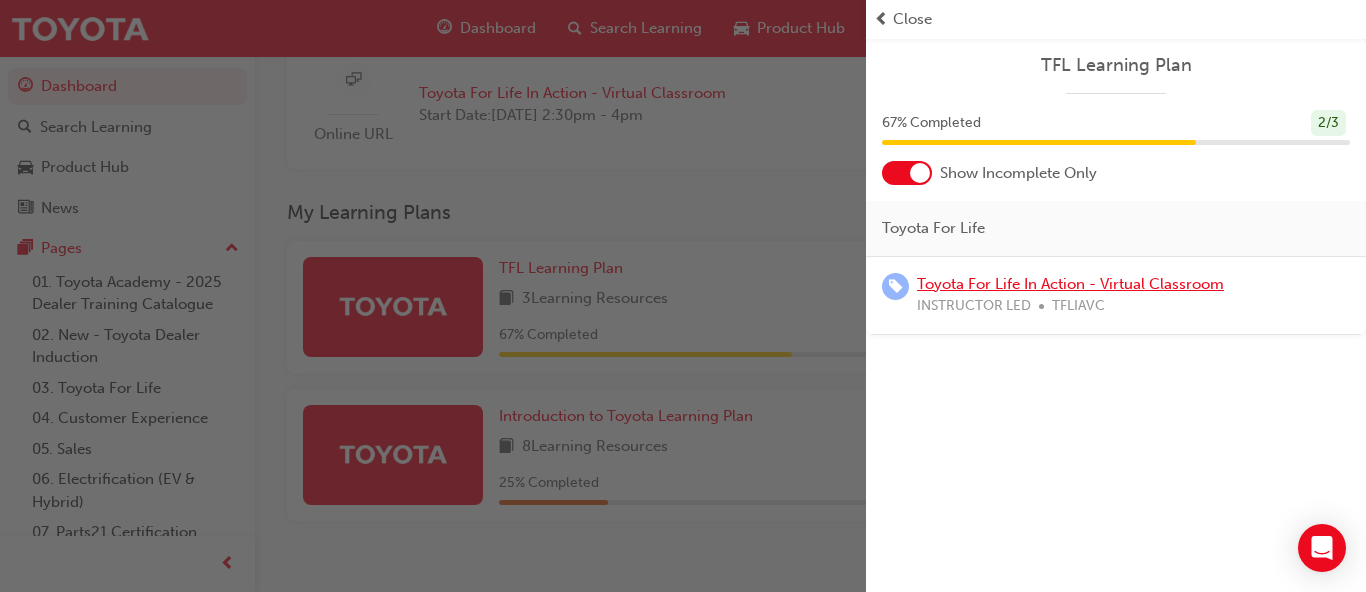 click on "Toyota For Life In Action - Virtual Classroom" at bounding box center [1070, 284] 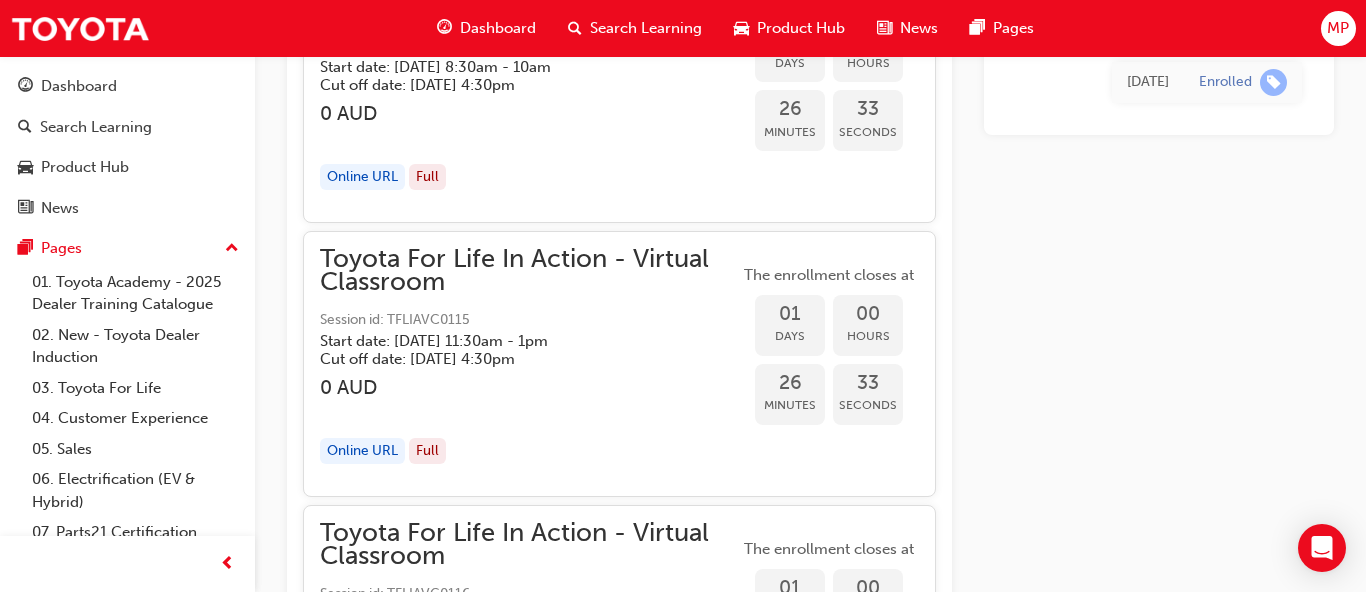 scroll, scrollTop: 1015, scrollLeft: 0, axis: vertical 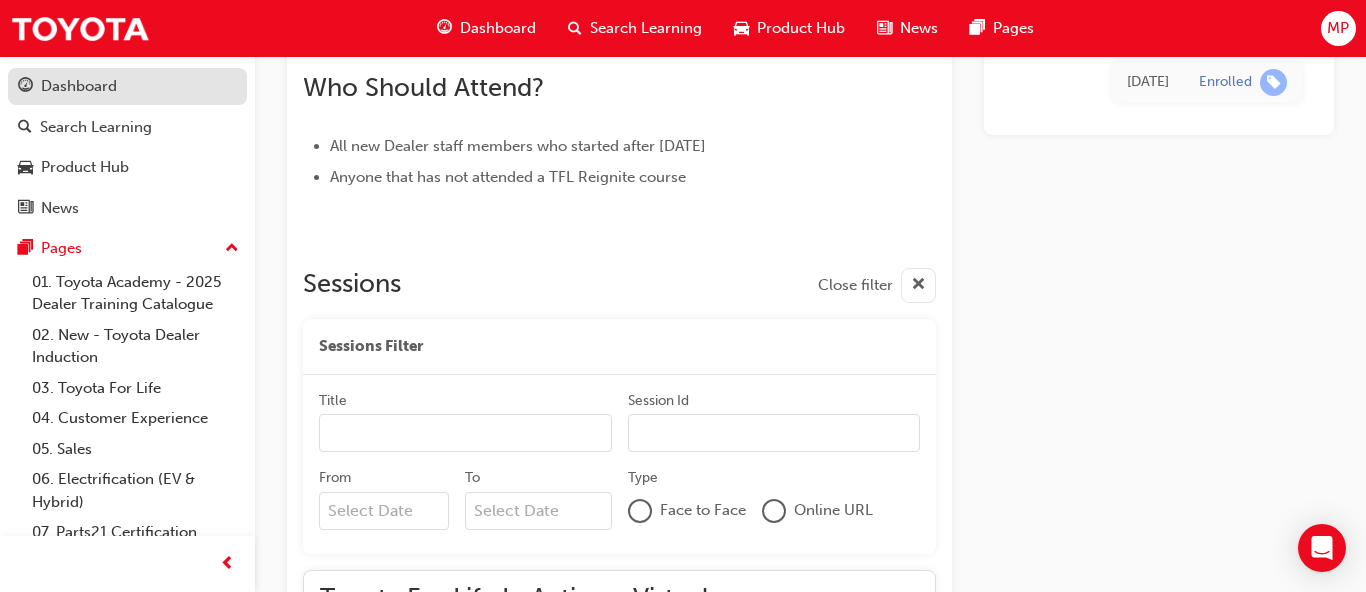 click on "Dashboard" at bounding box center [79, 86] 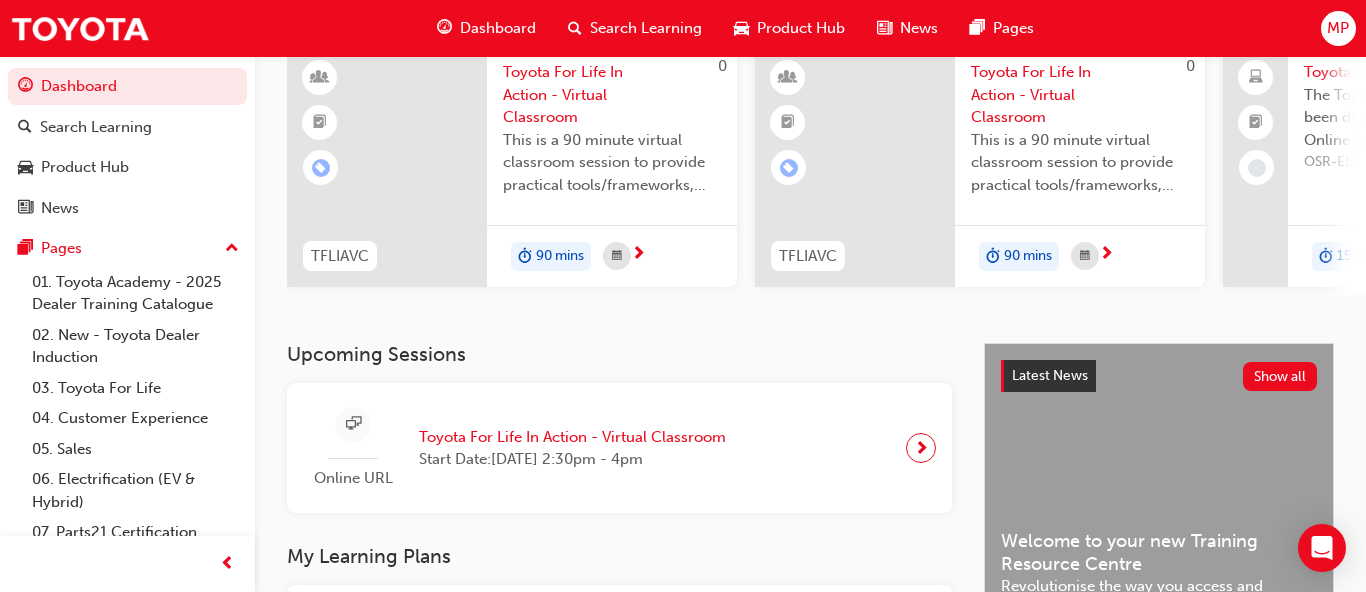 scroll, scrollTop: 586, scrollLeft: 0, axis: vertical 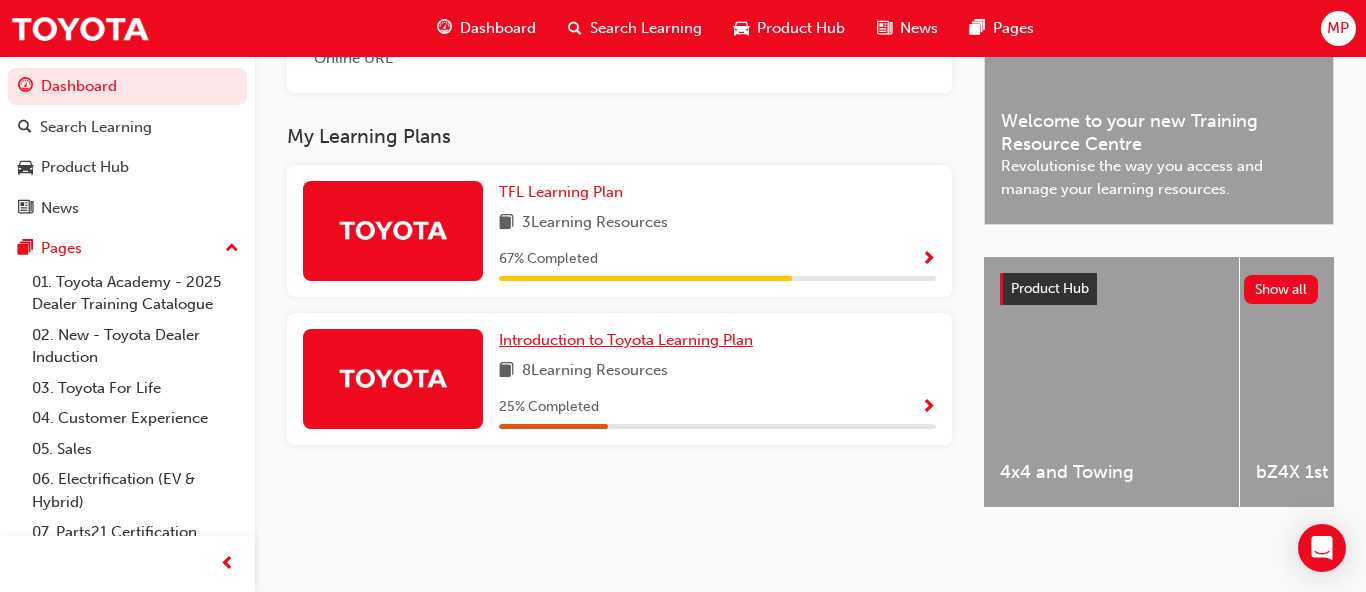 click on "Introduction to Toyota Learning Plan" at bounding box center (626, 340) 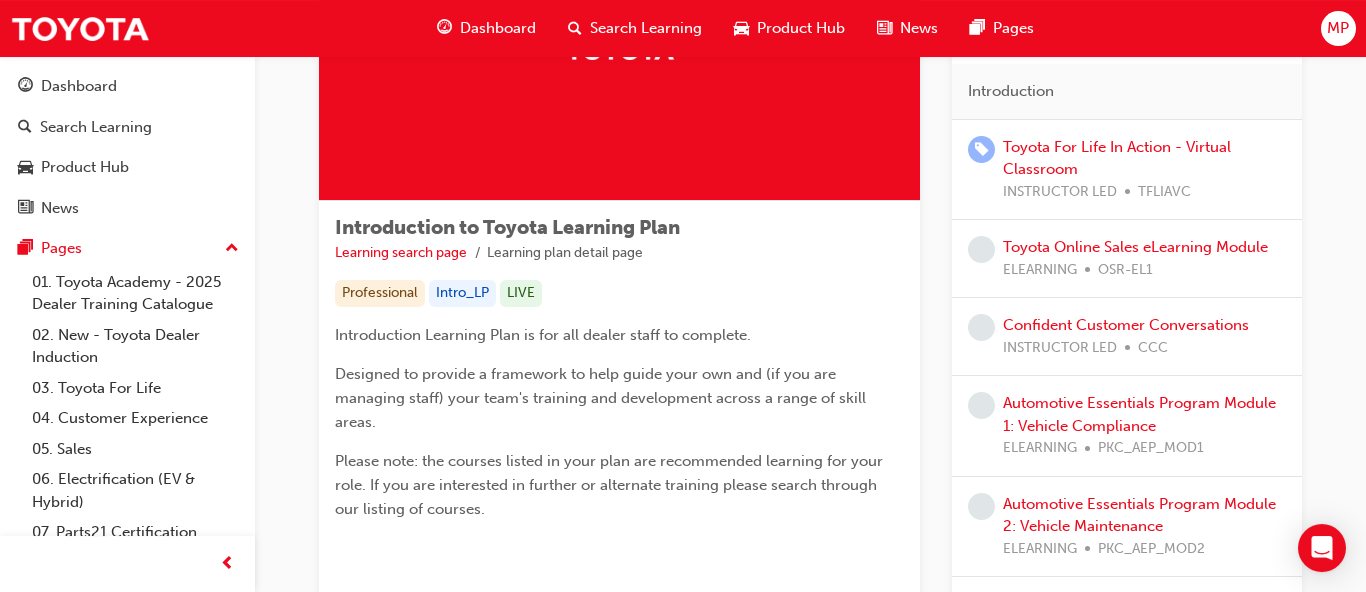 scroll, scrollTop: 204, scrollLeft: 0, axis: vertical 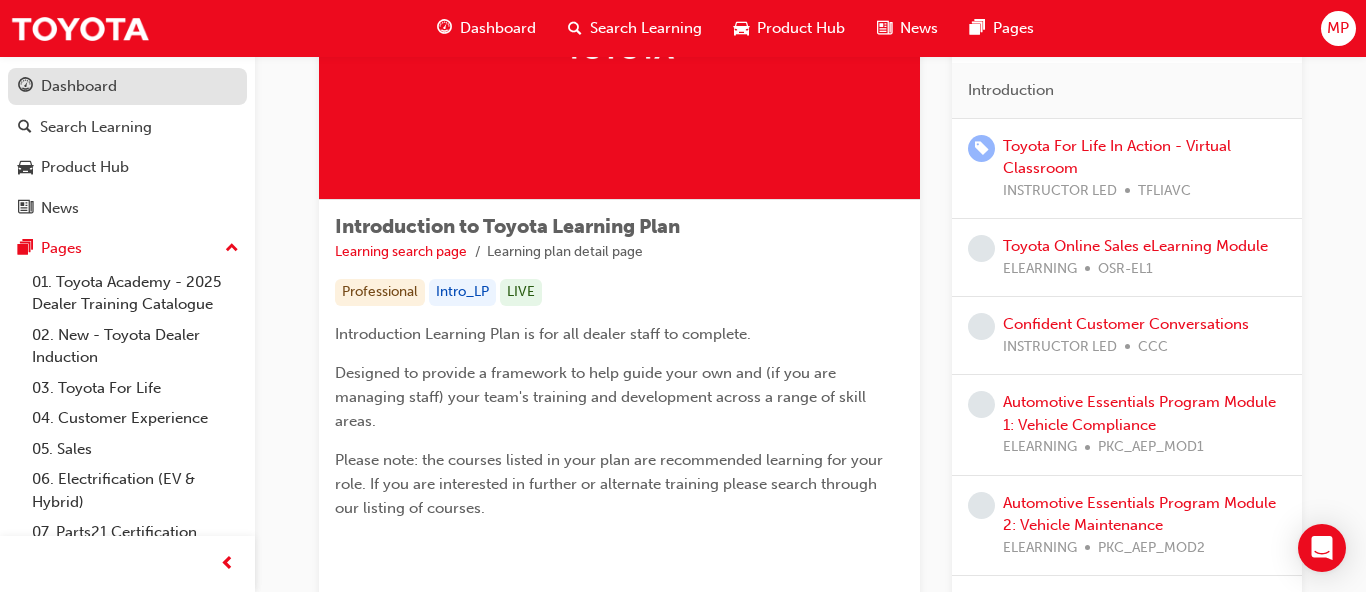 click at bounding box center [25, 87] 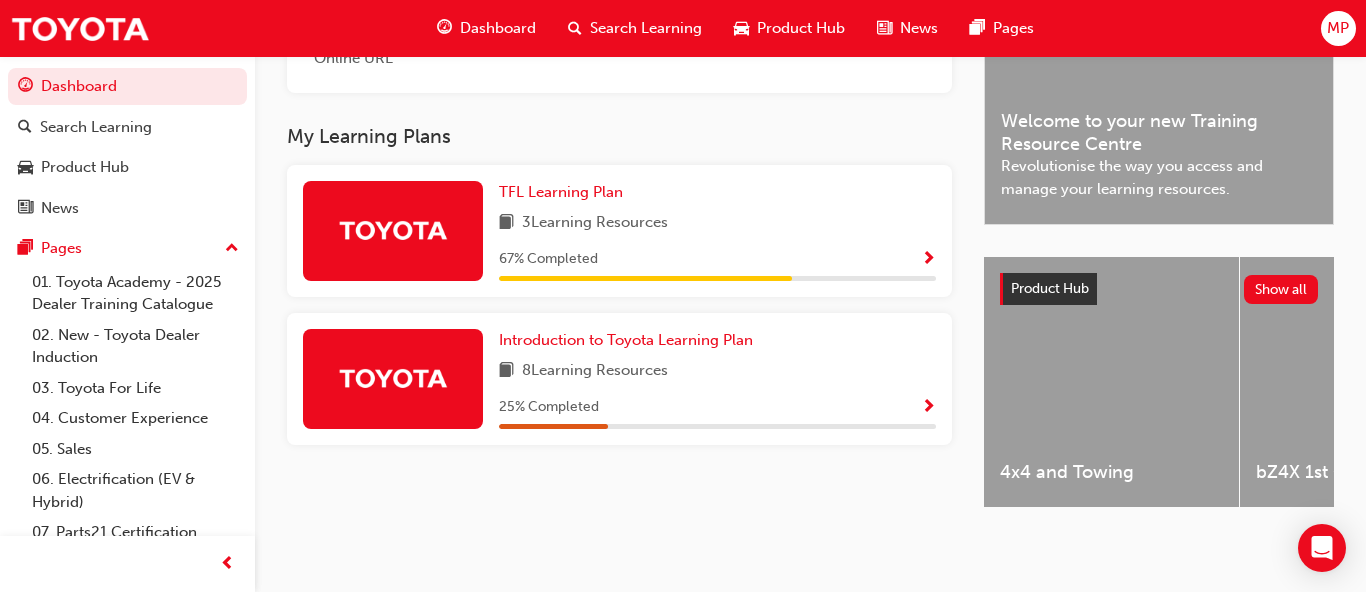 scroll, scrollTop: 484, scrollLeft: 0, axis: vertical 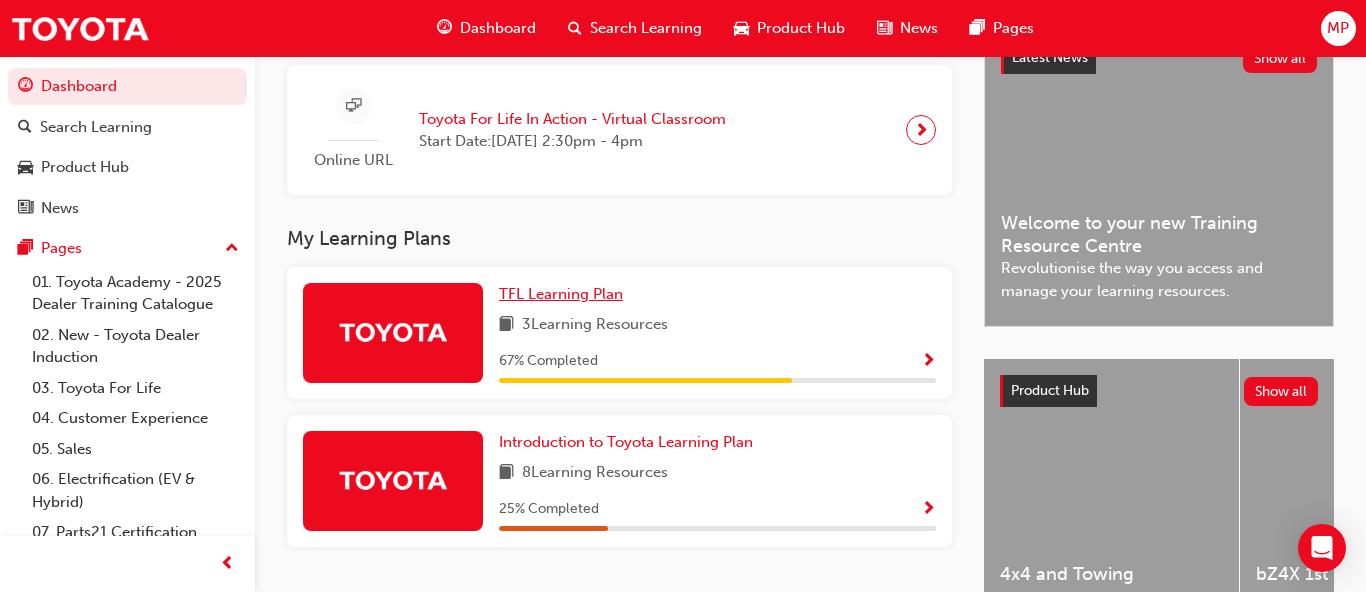 click on "TFL Learning Plan" at bounding box center [561, 294] 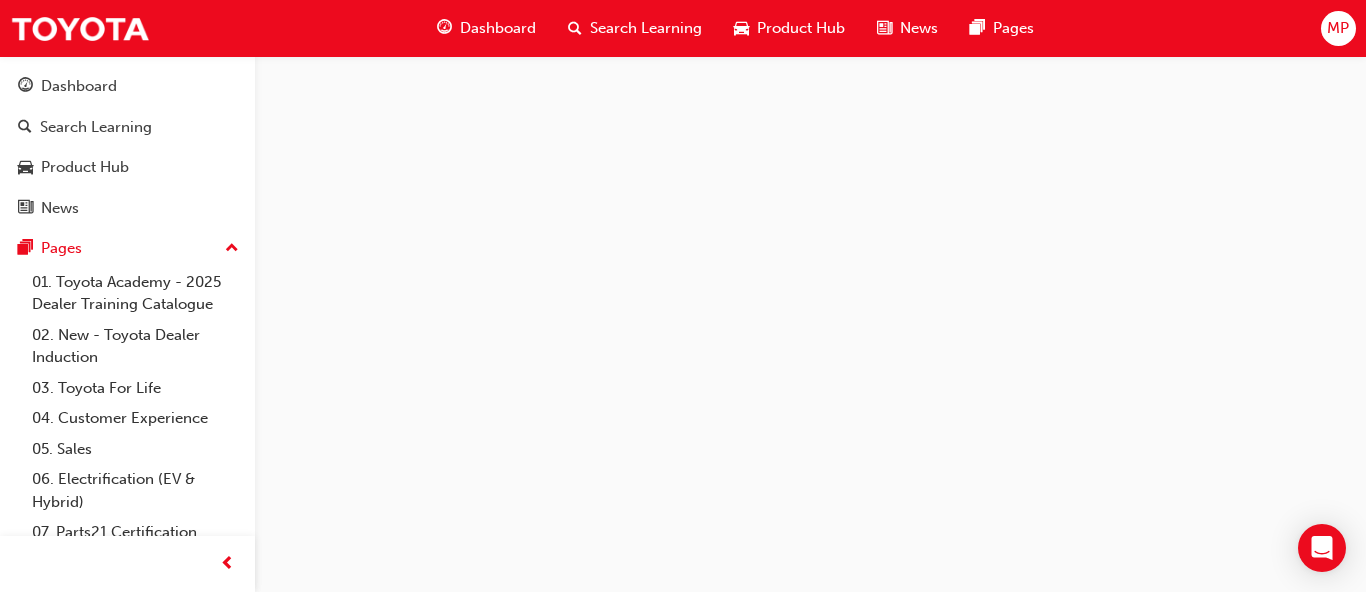 scroll, scrollTop: 0, scrollLeft: 0, axis: both 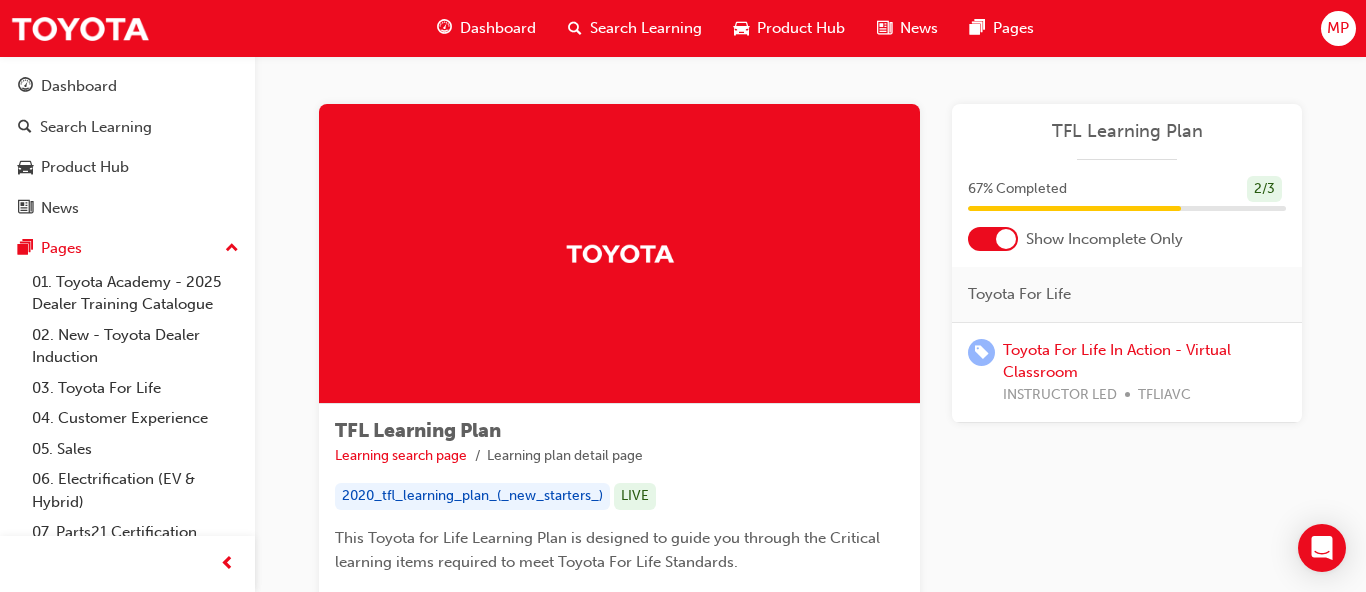 click on "TFL Learning Plan" at bounding box center [1127, 131] 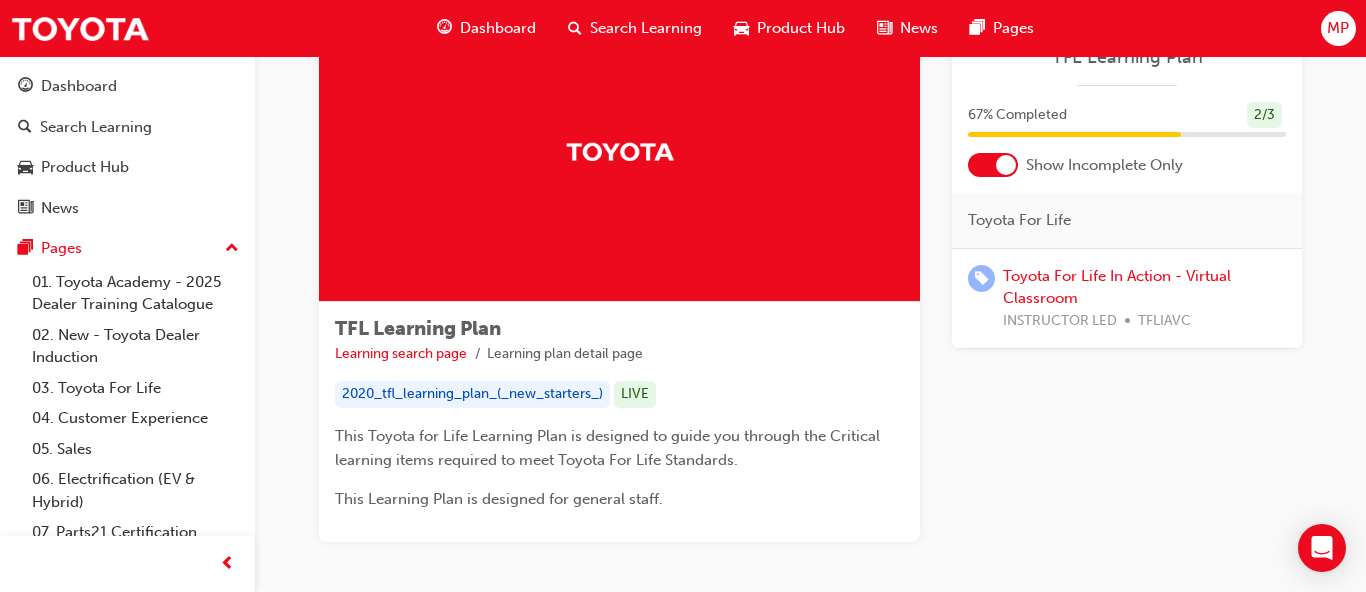 scroll, scrollTop: 0, scrollLeft: 0, axis: both 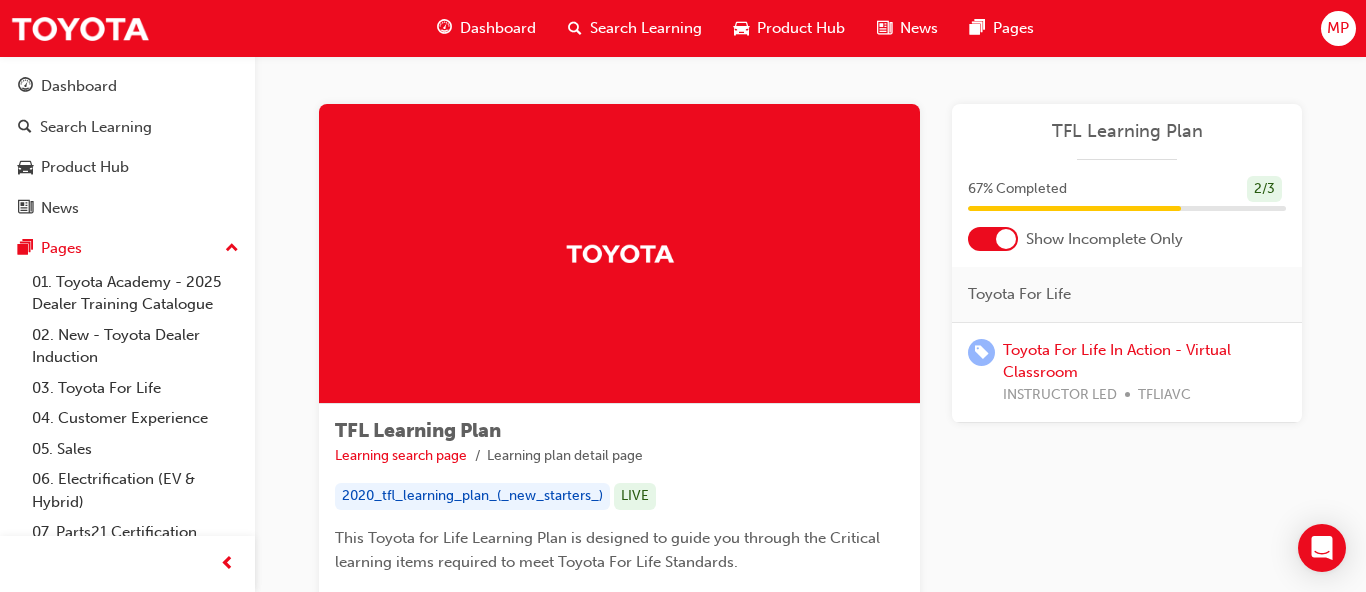 click on "Dashboard" at bounding box center (498, 28) 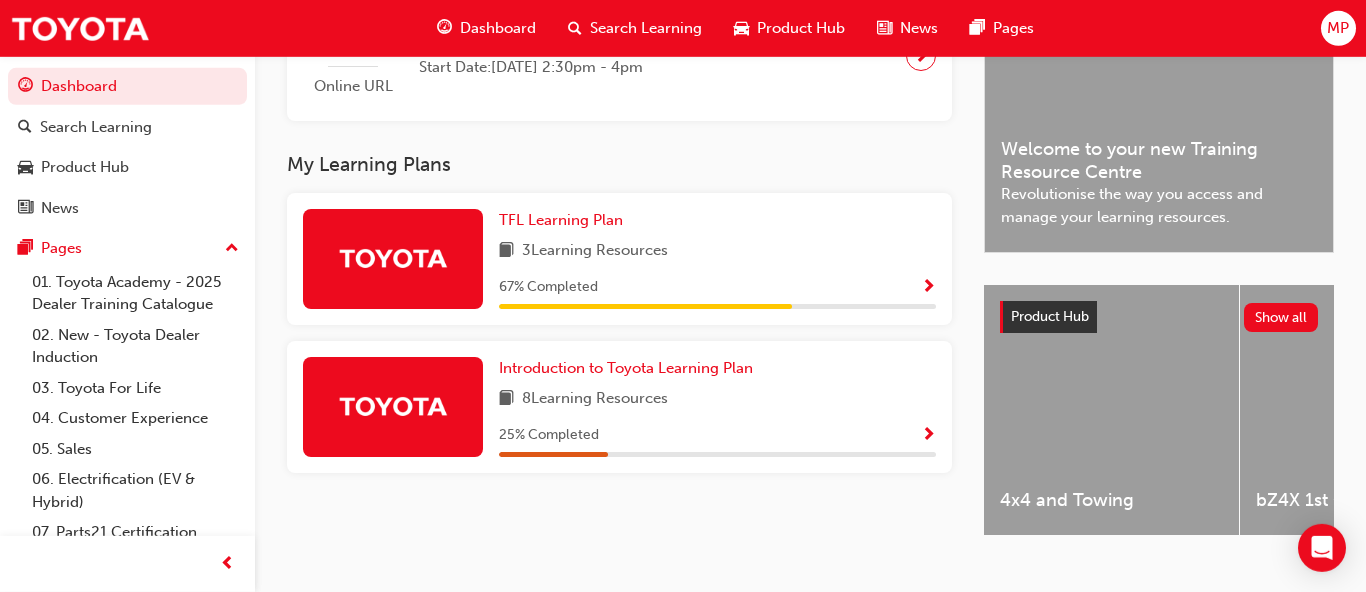 scroll, scrollTop: 587, scrollLeft: 0, axis: vertical 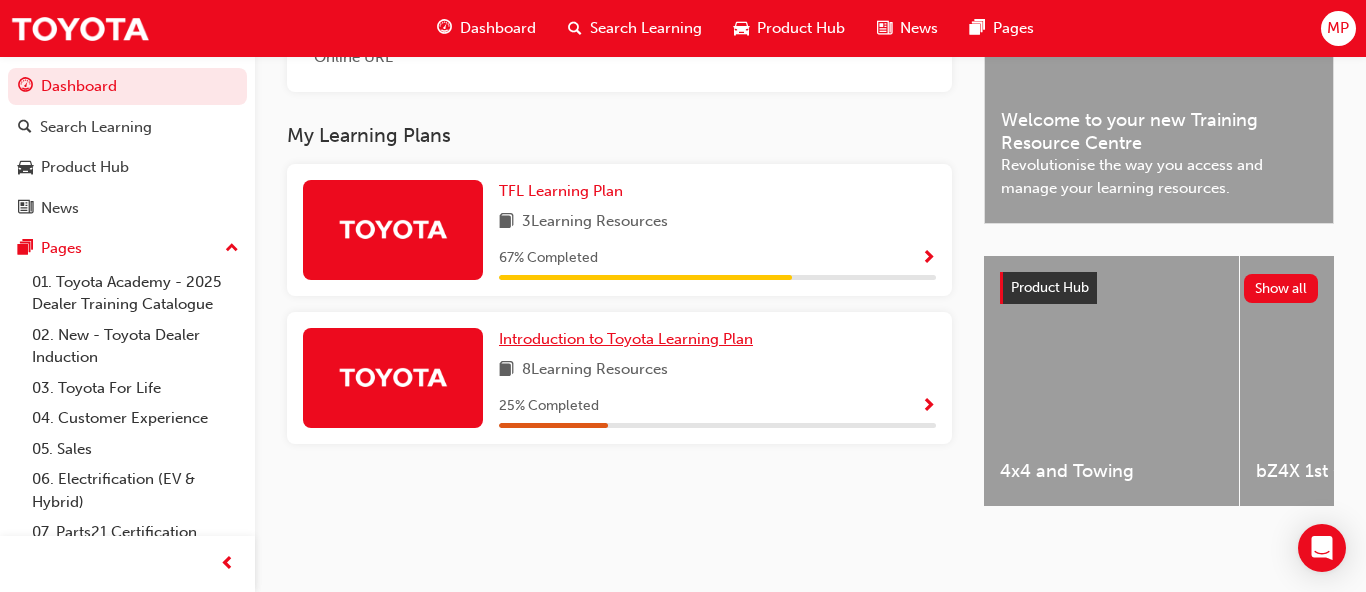 click on "Introduction to Toyota Learning Plan" at bounding box center [626, 339] 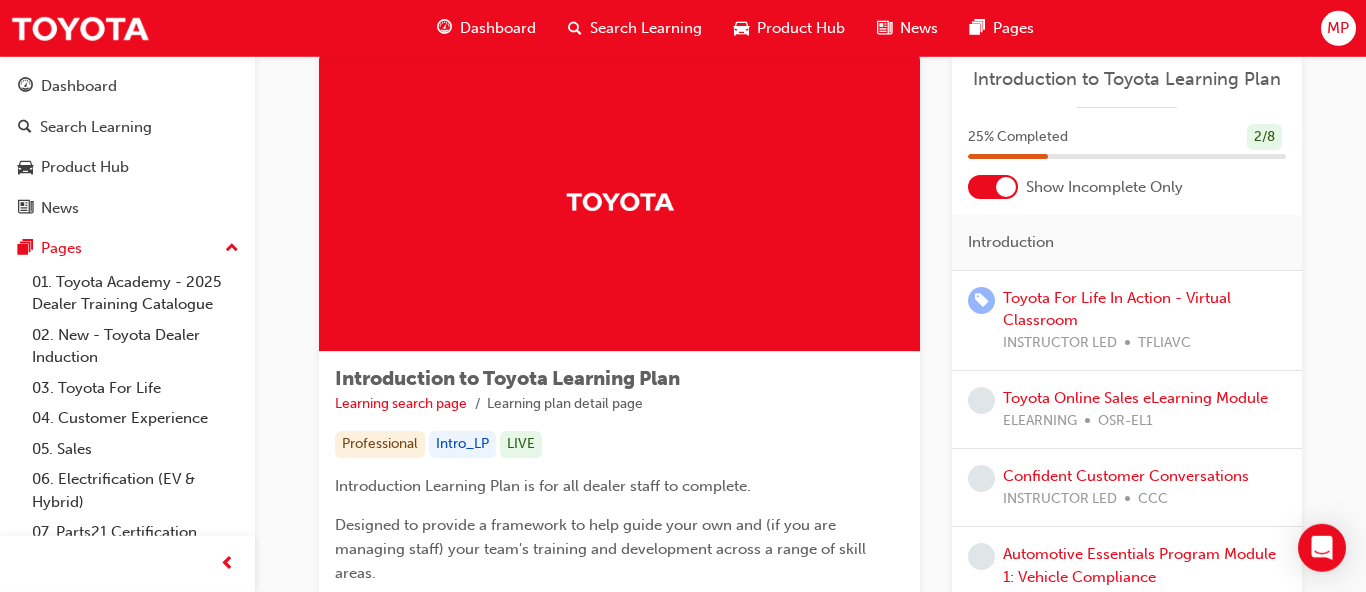 scroll, scrollTop: 102, scrollLeft: 0, axis: vertical 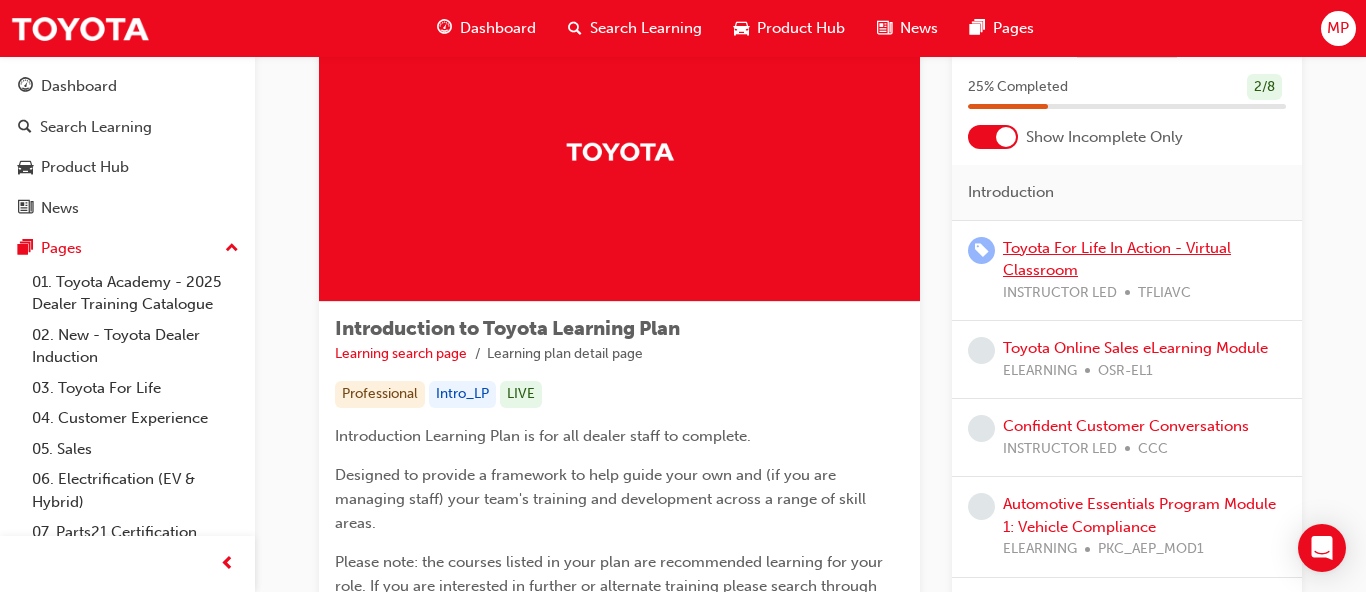 click on "Toyota For Life In Action - Virtual Classroom" at bounding box center [1117, 259] 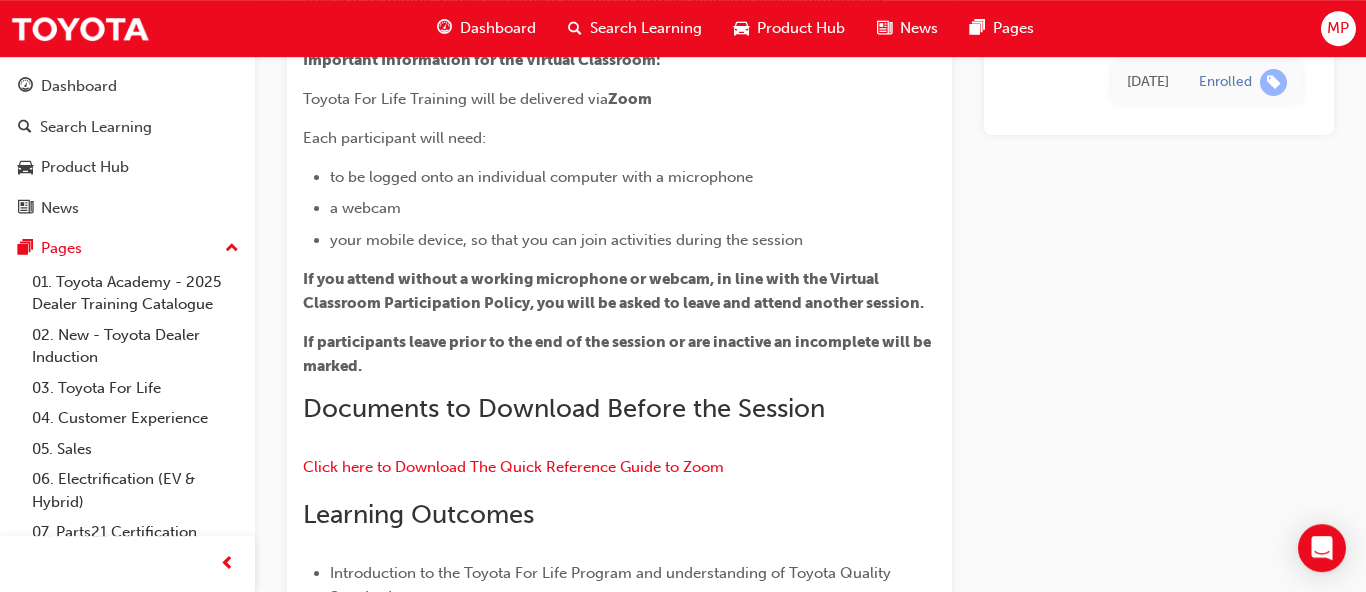 scroll, scrollTop: 0, scrollLeft: 0, axis: both 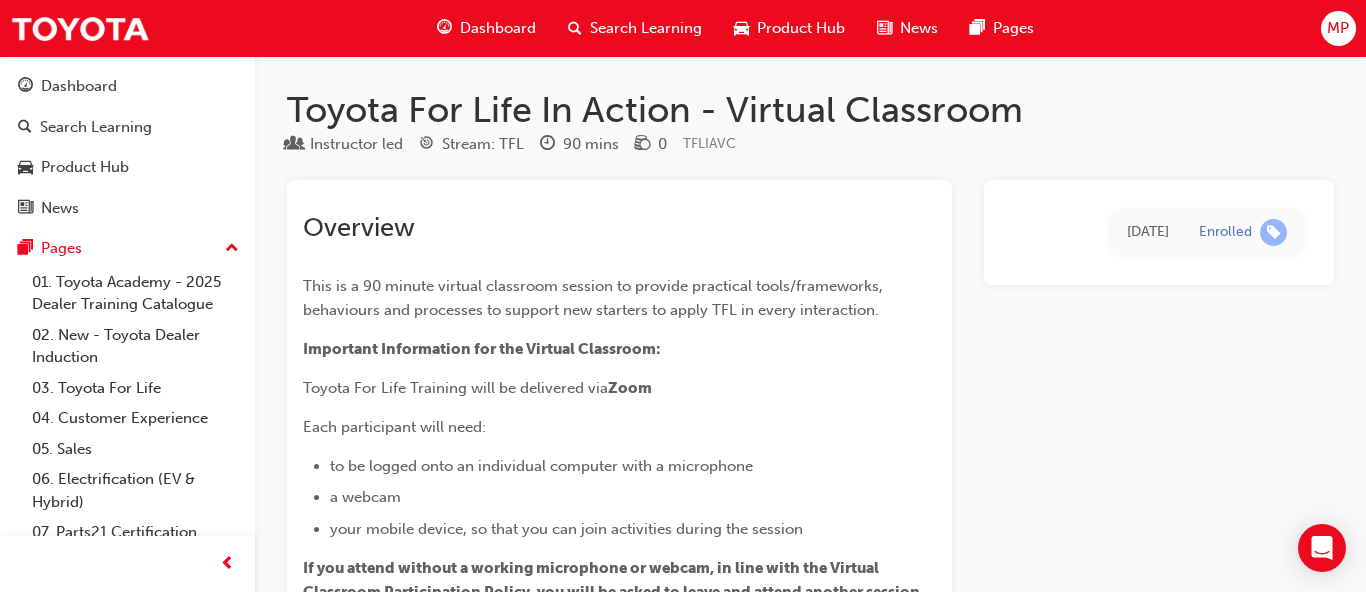 click on "Dashboard" at bounding box center [498, 28] 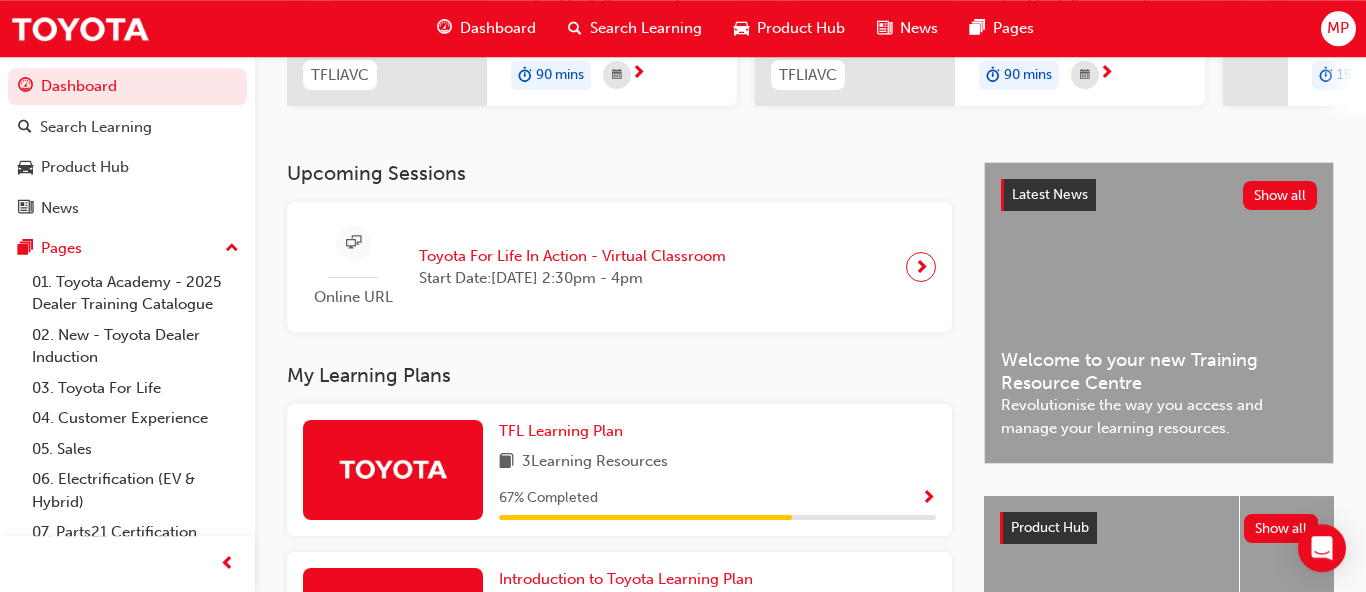 scroll, scrollTop: 587, scrollLeft: 0, axis: vertical 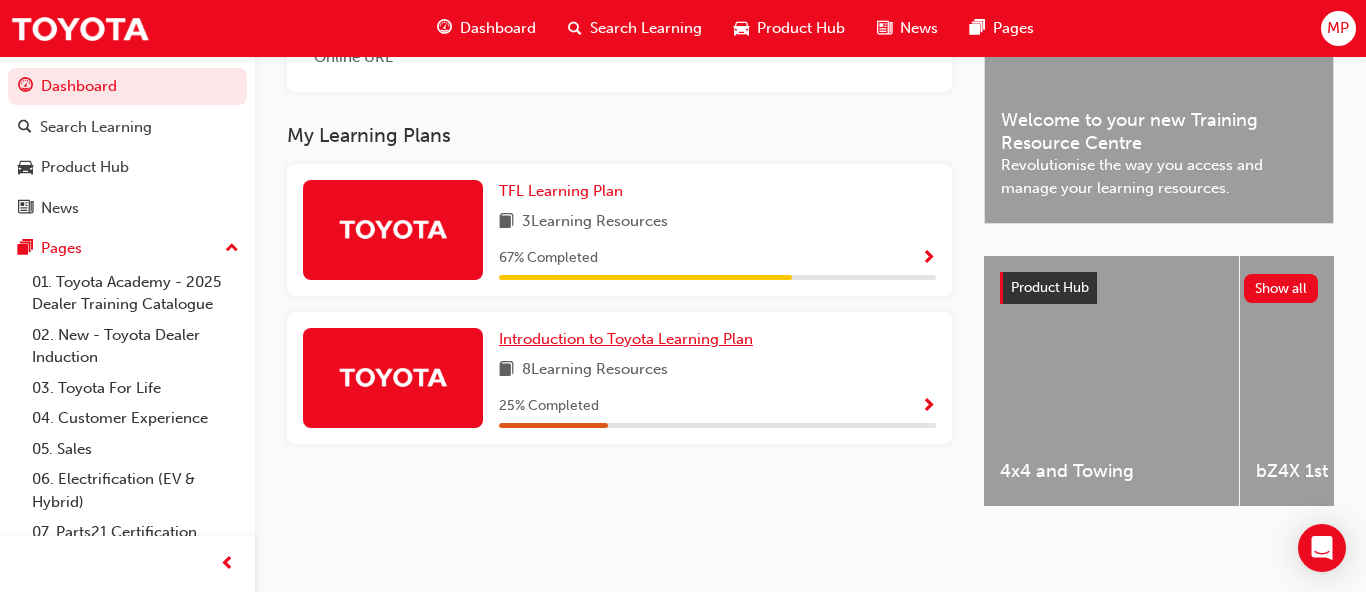 click on "Introduction to Toyota Learning Plan" at bounding box center [626, 339] 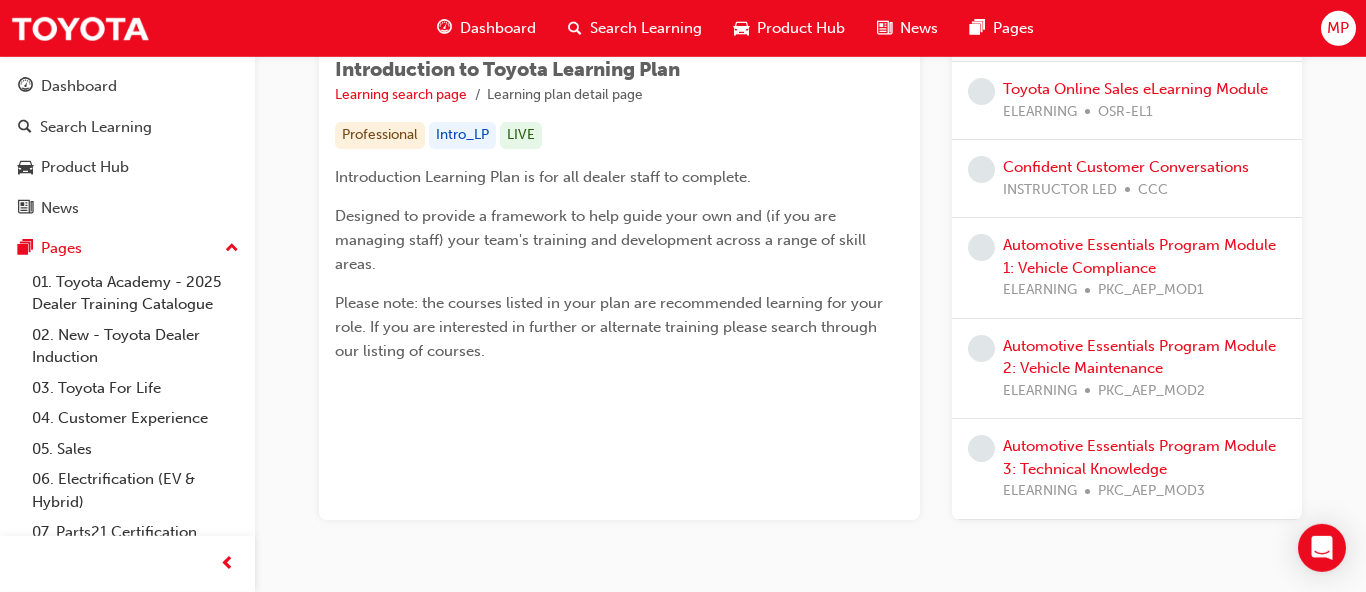 scroll, scrollTop: 0, scrollLeft: 0, axis: both 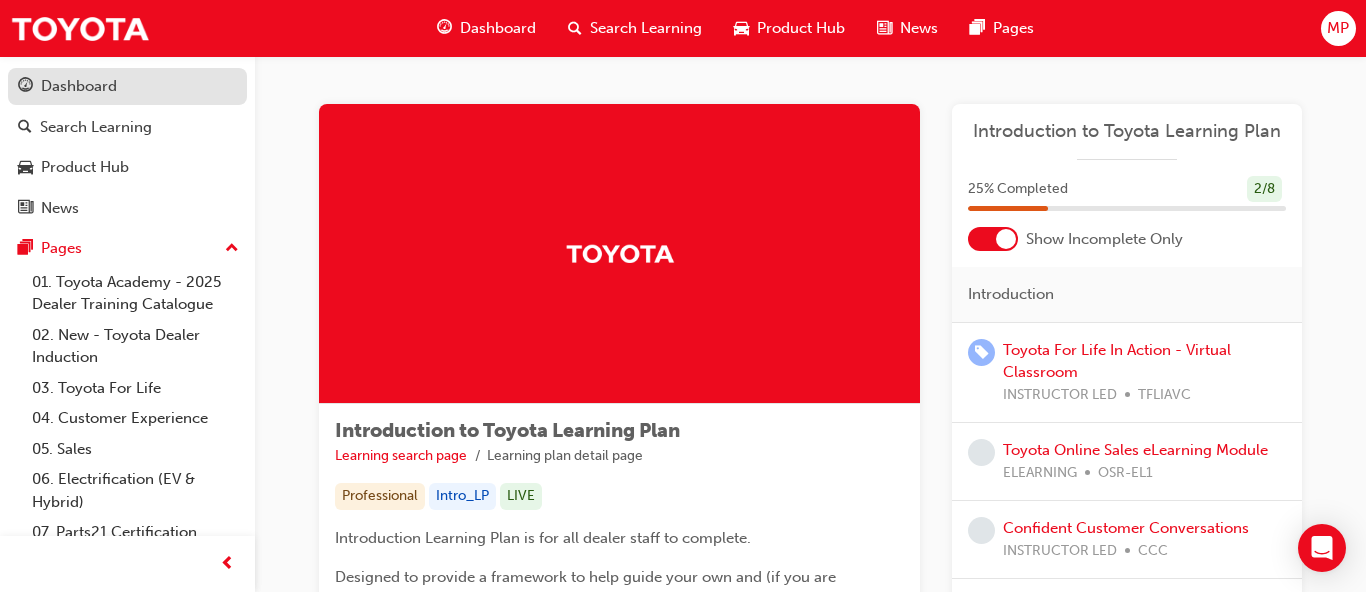 click on "Dashboard" at bounding box center [79, 86] 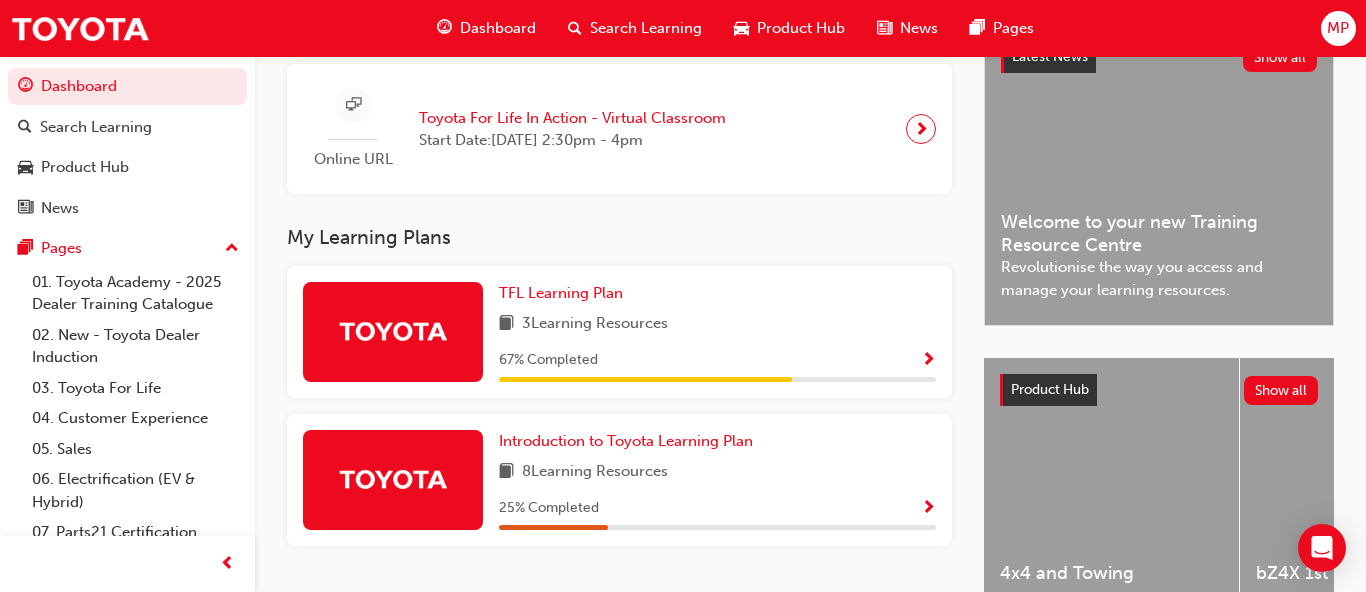 scroll, scrollTop: 587, scrollLeft: 0, axis: vertical 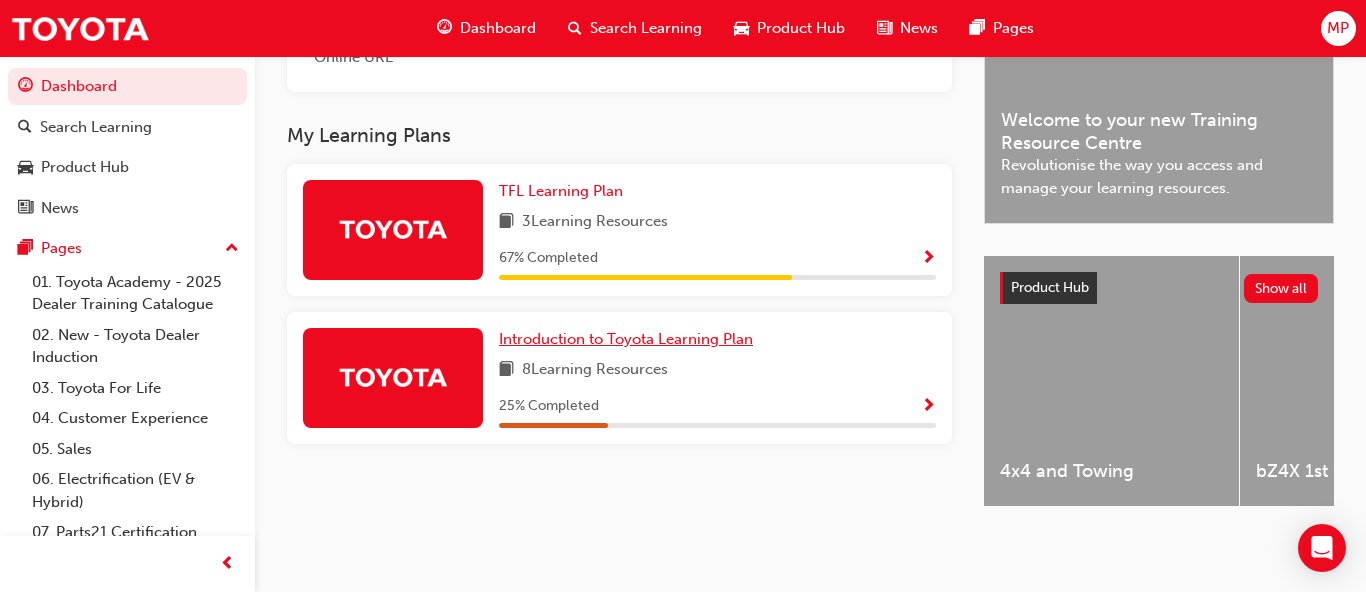 click on "Introduction to Toyota Learning Plan" at bounding box center (626, 339) 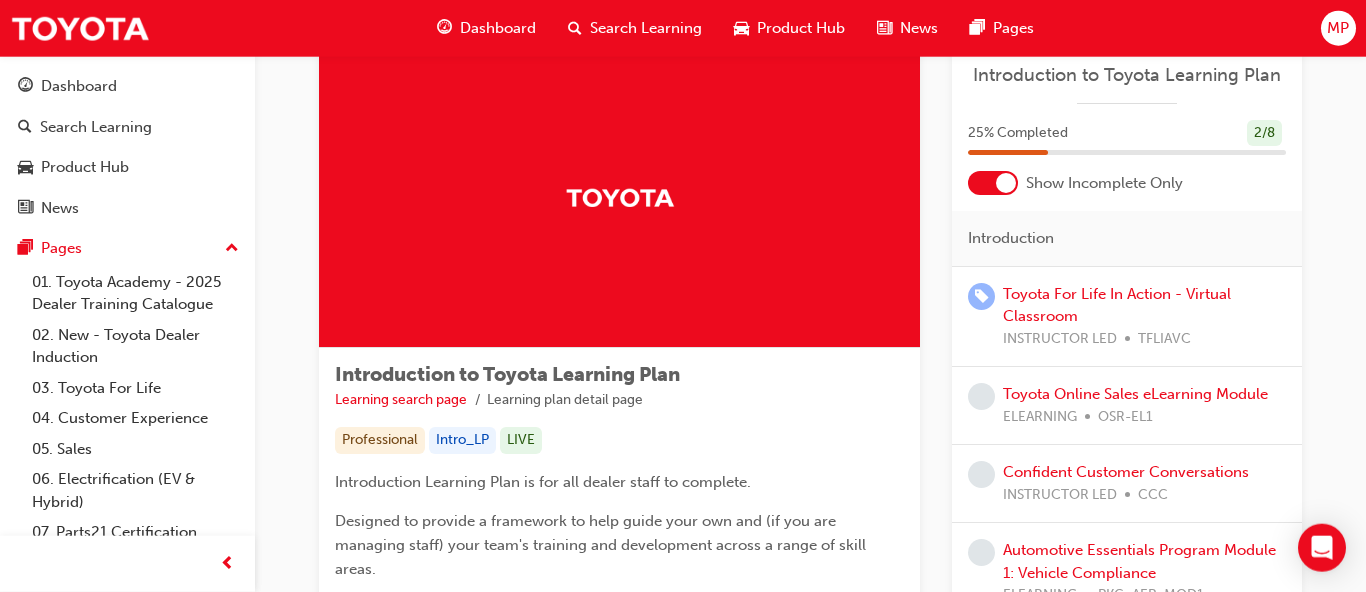 scroll, scrollTop: 102, scrollLeft: 0, axis: vertical 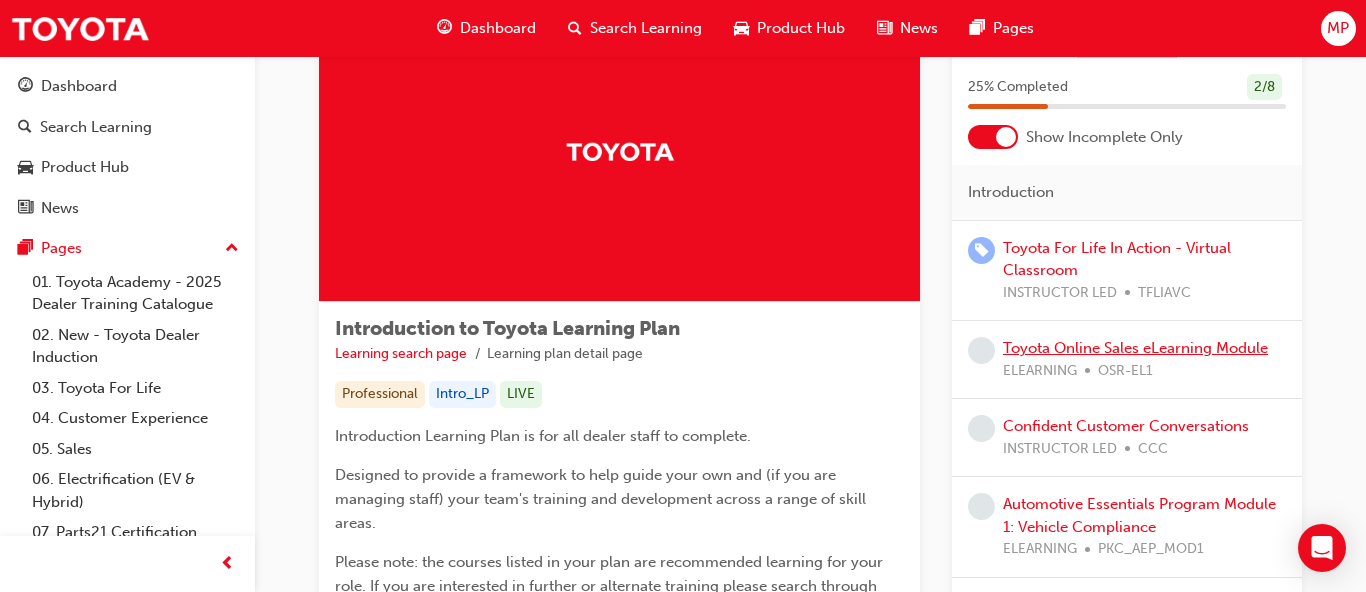 click on "Toyota Online Sales eLearning Module" at bounding box center (1135, 348) 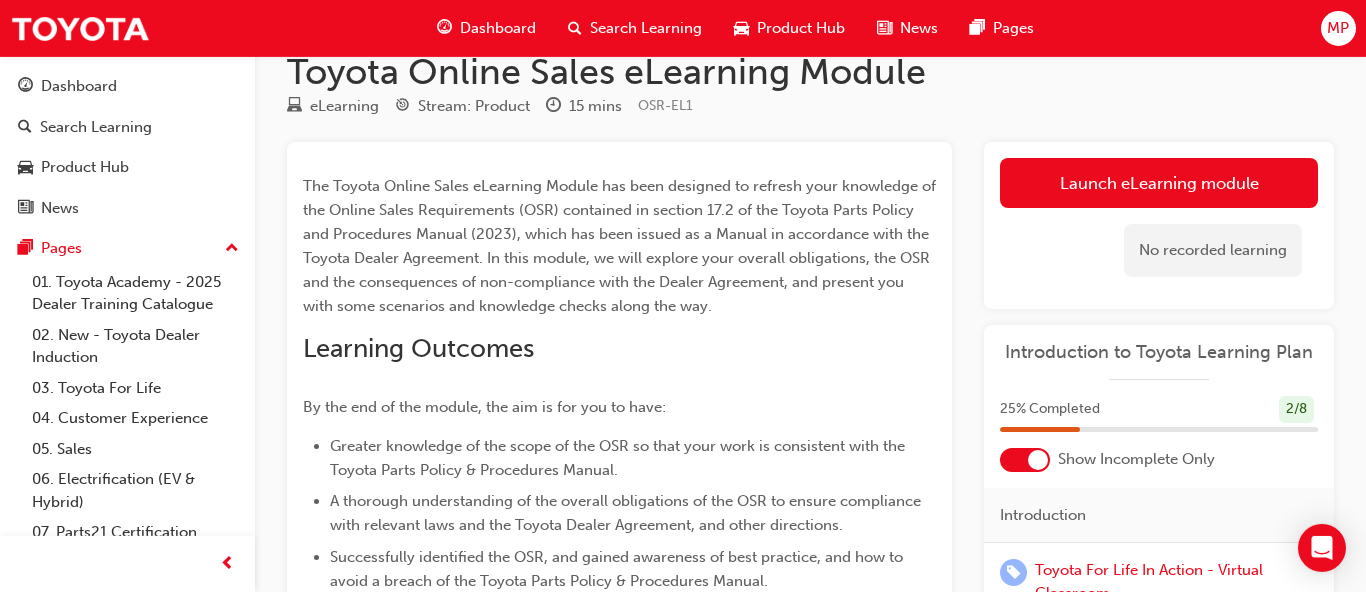scroll, scrollTop: 0, scrollLeft: 0, axis: both 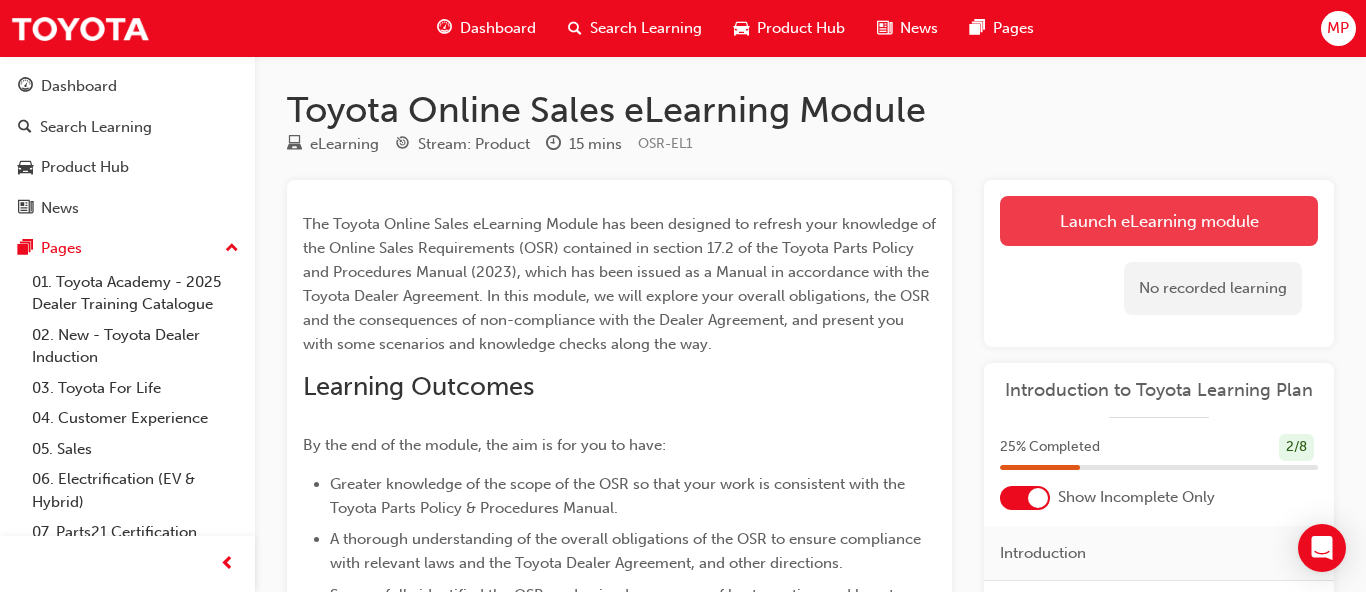 click on "Launch eLearning module" at bounding box center [1159, 221] 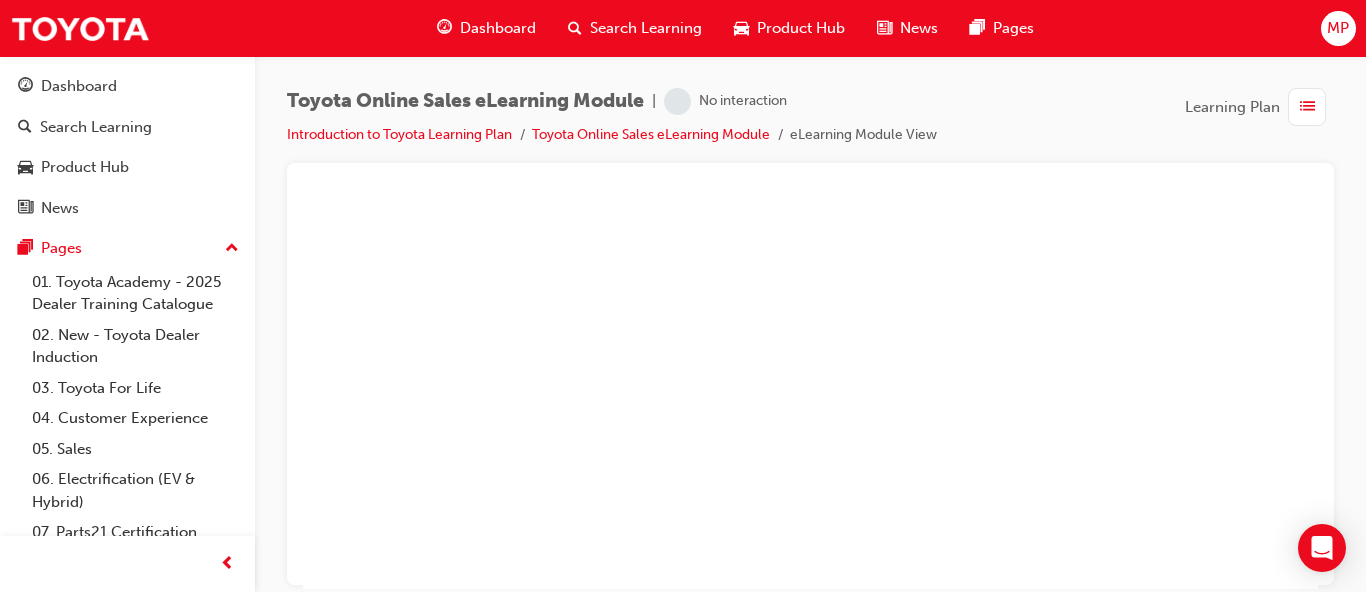 scroll, scrollTop: 0, scrollLeft: 0, axis: both 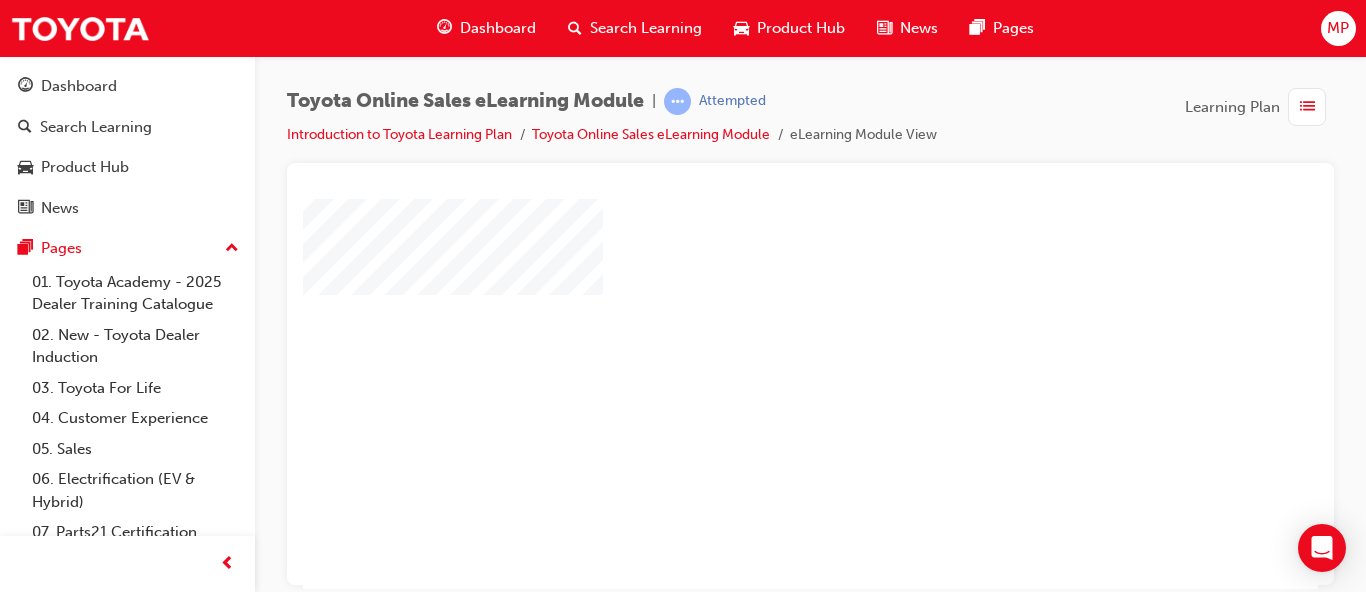 click at bounding box center (753, 281) 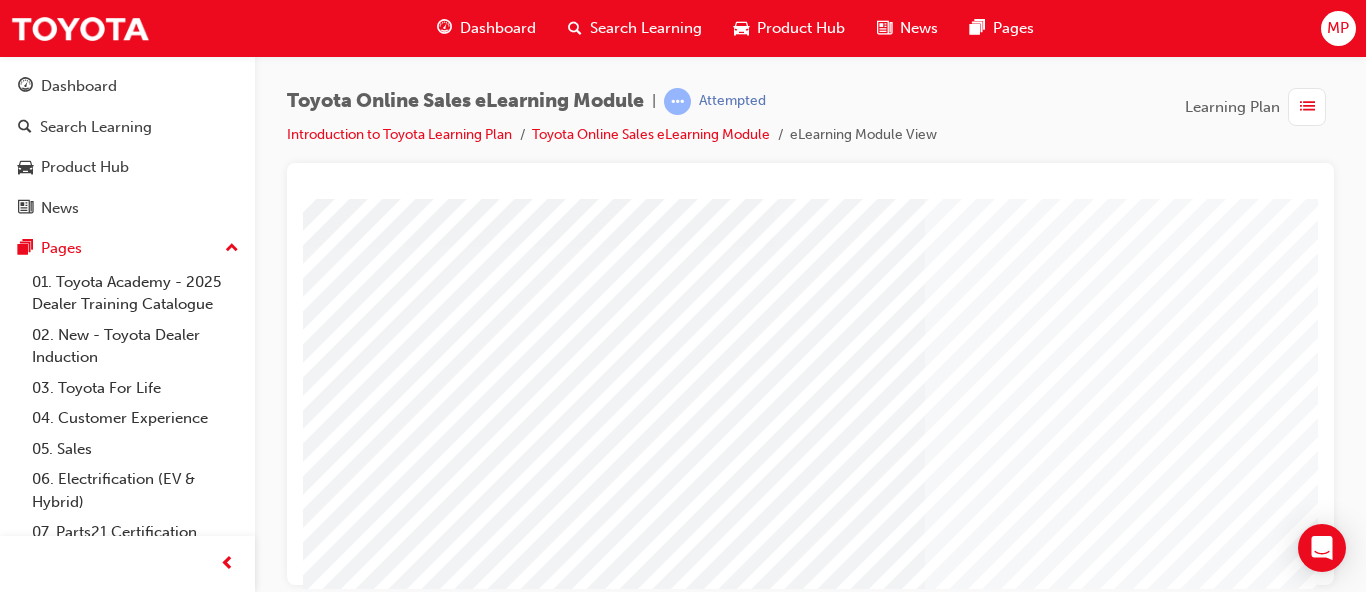 scroll, scrollTop: 360, scrollLeft: 0, axis: vertical 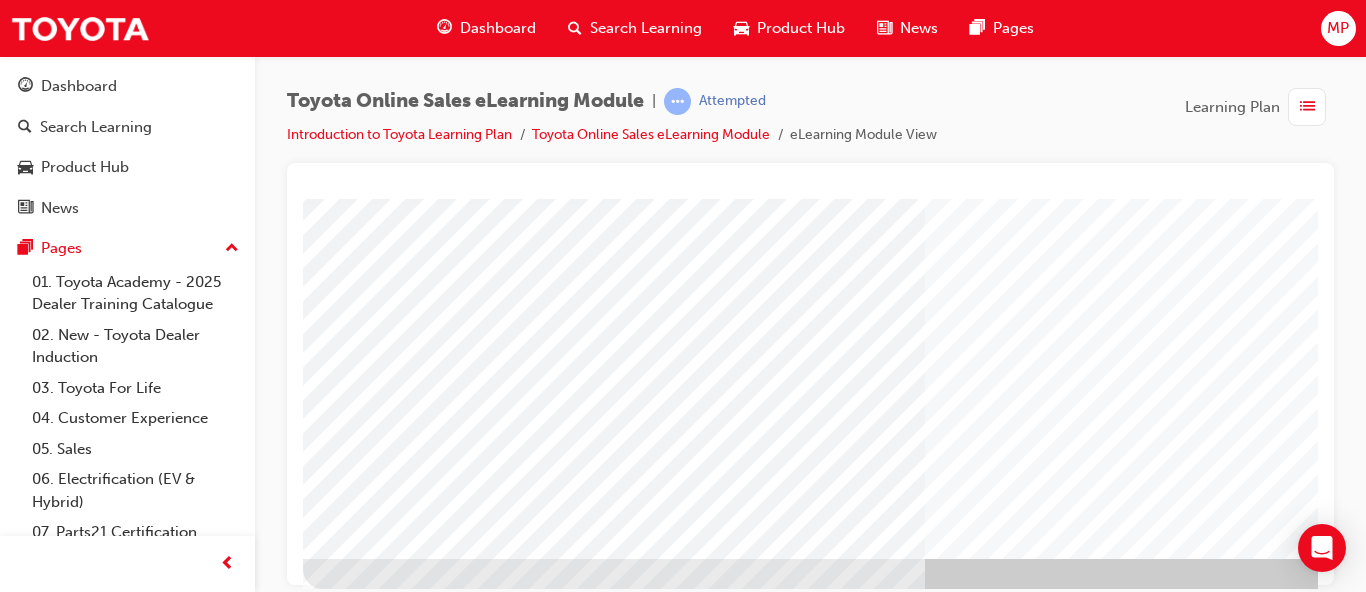 click at bounding box center [1053, 918] 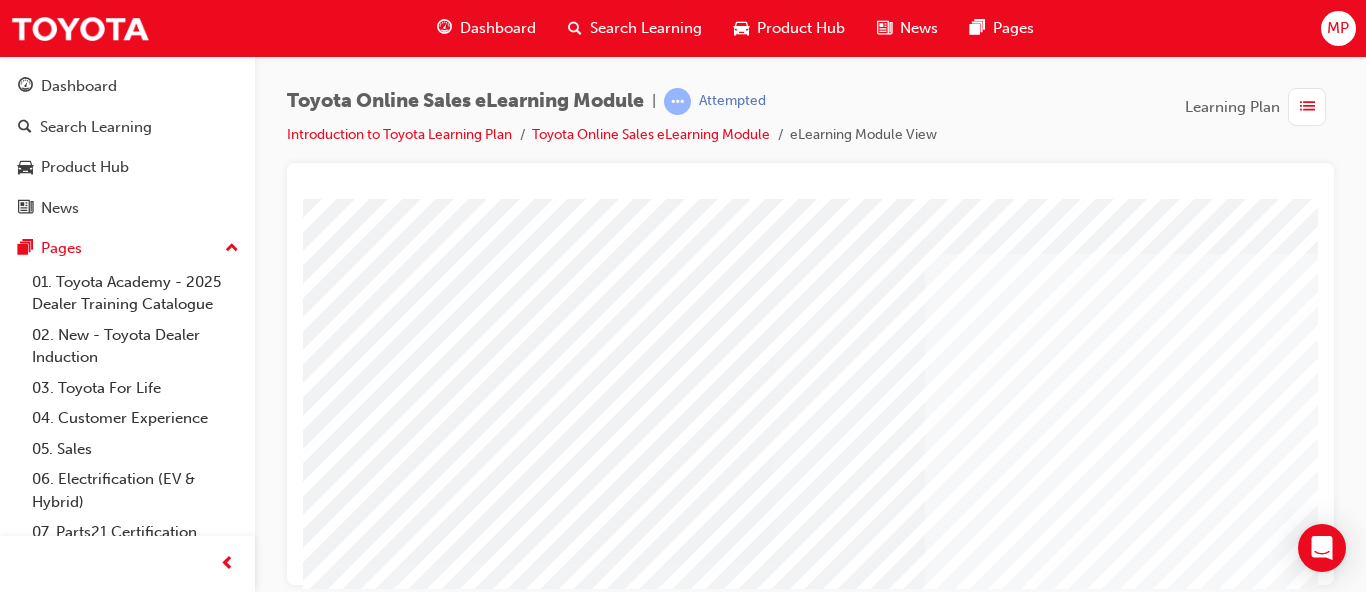 scroll, scrollTop: 360, scrollLeft: 0, axis: vertical 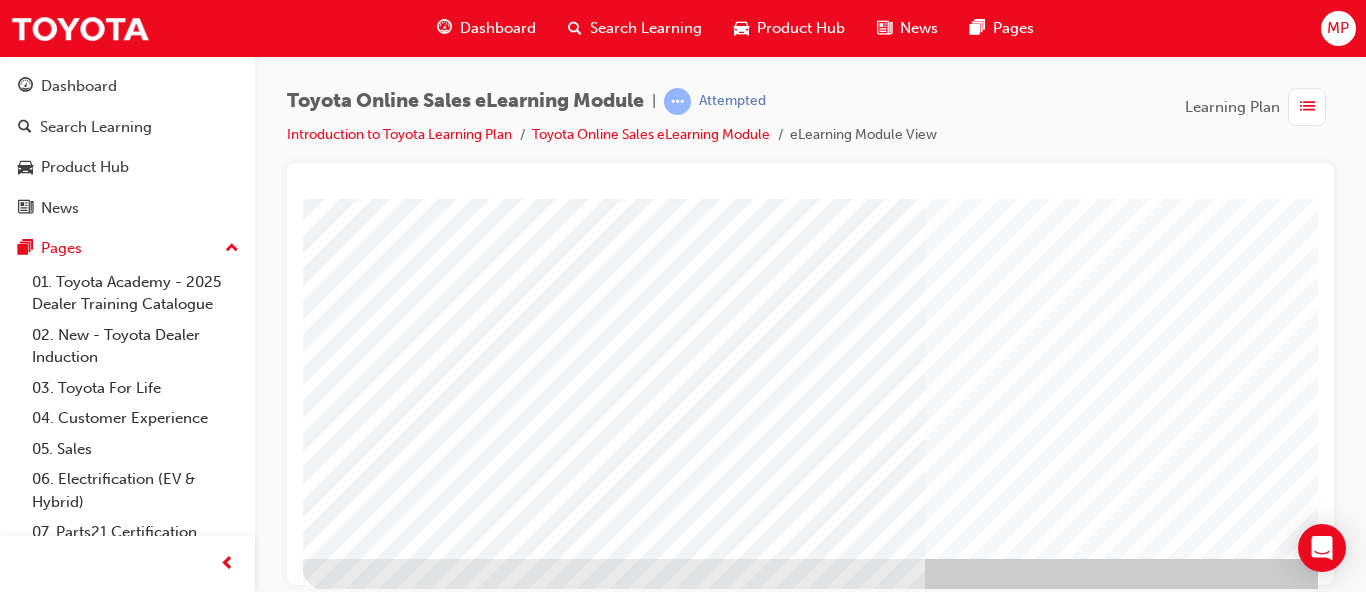 click at bounding box center [1053, 918] 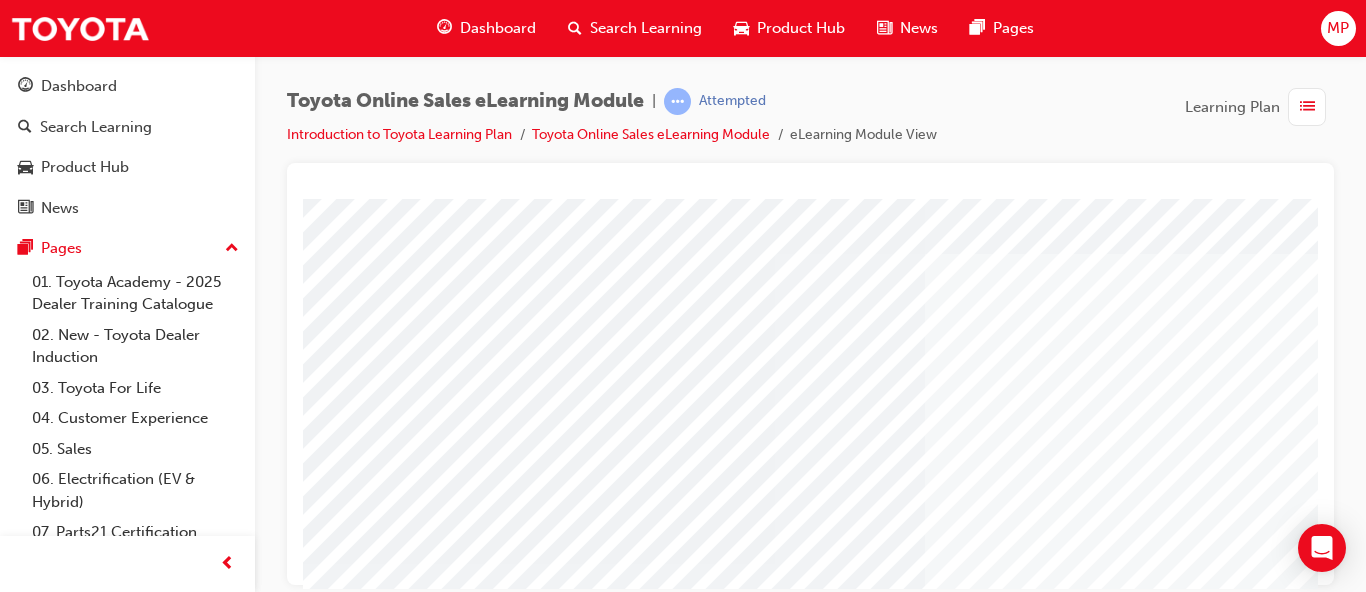 click at bounding box center (1053, 1278) 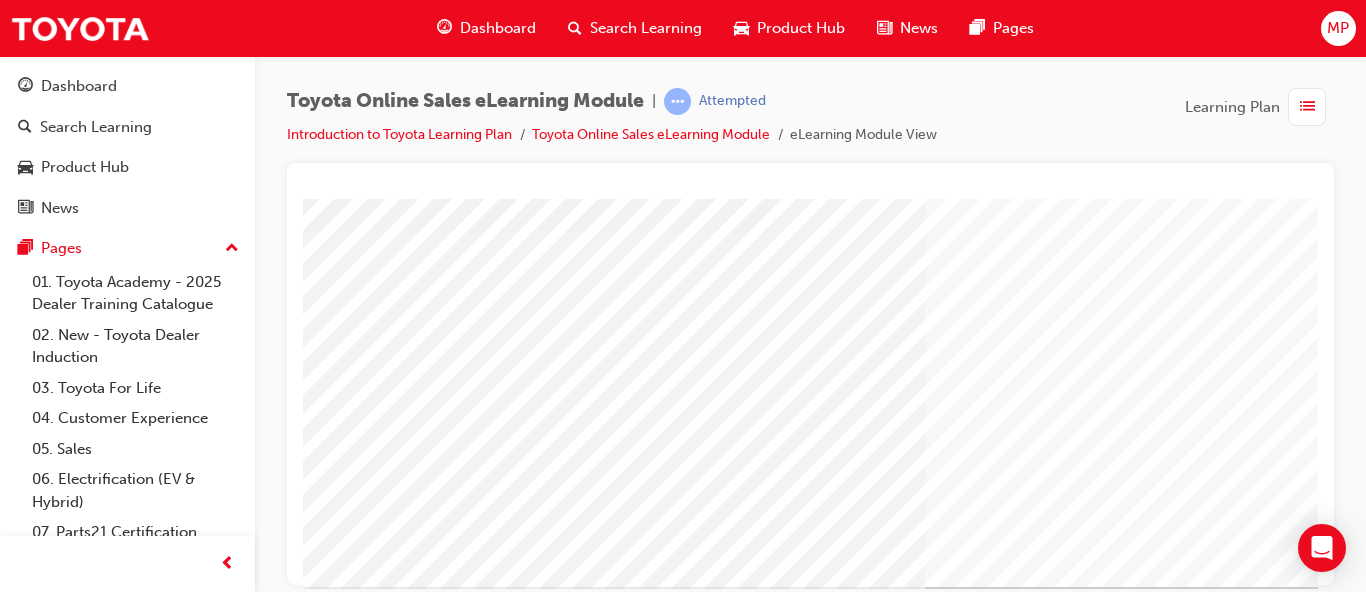 scroll, scrollTop: 360, scrollLeft: 0, axis: vertical 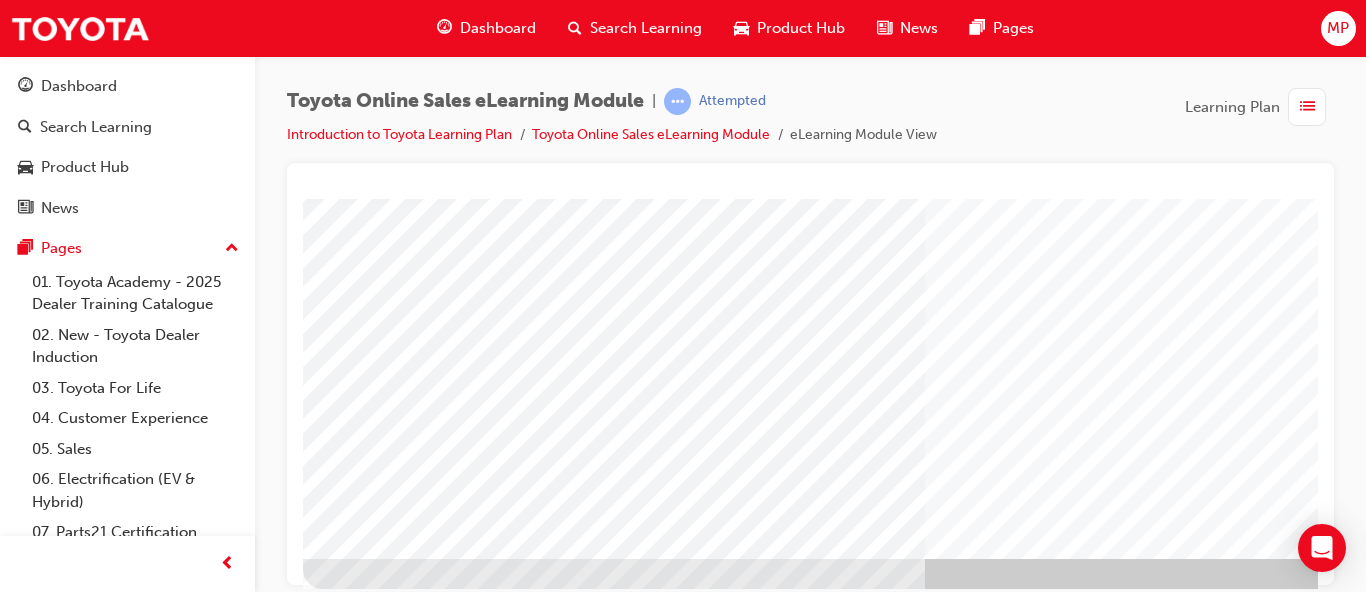 click at bounding box center [912, 2830] 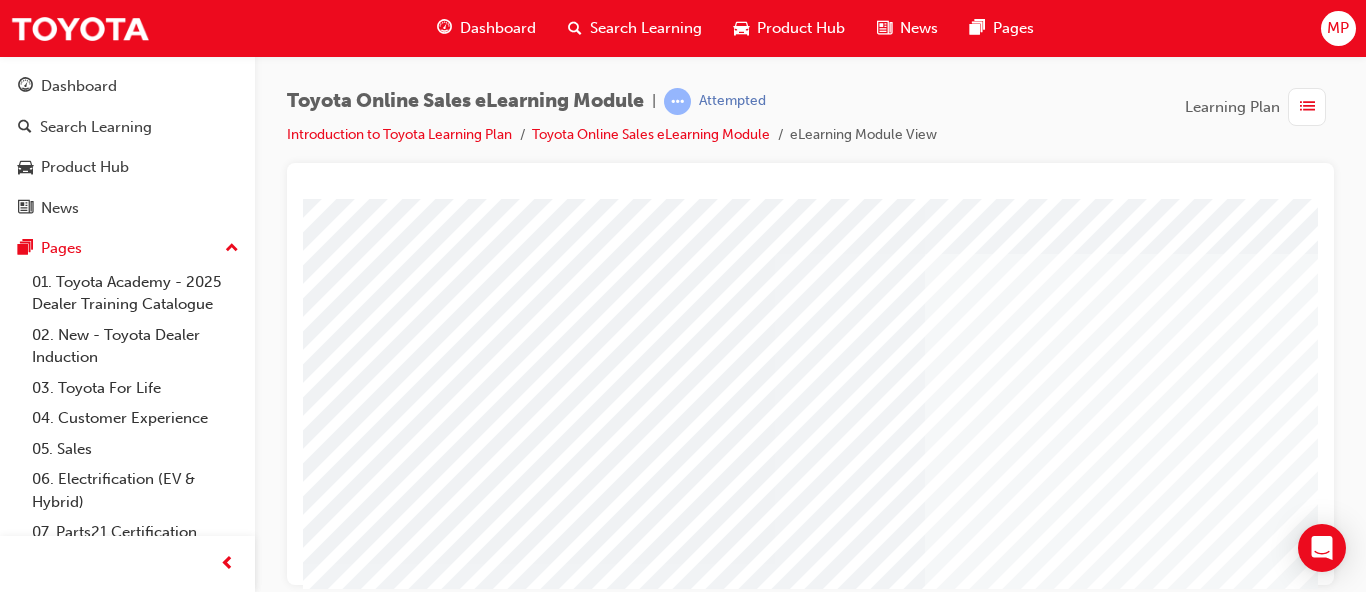 click at bounding box center [1053, 1278] 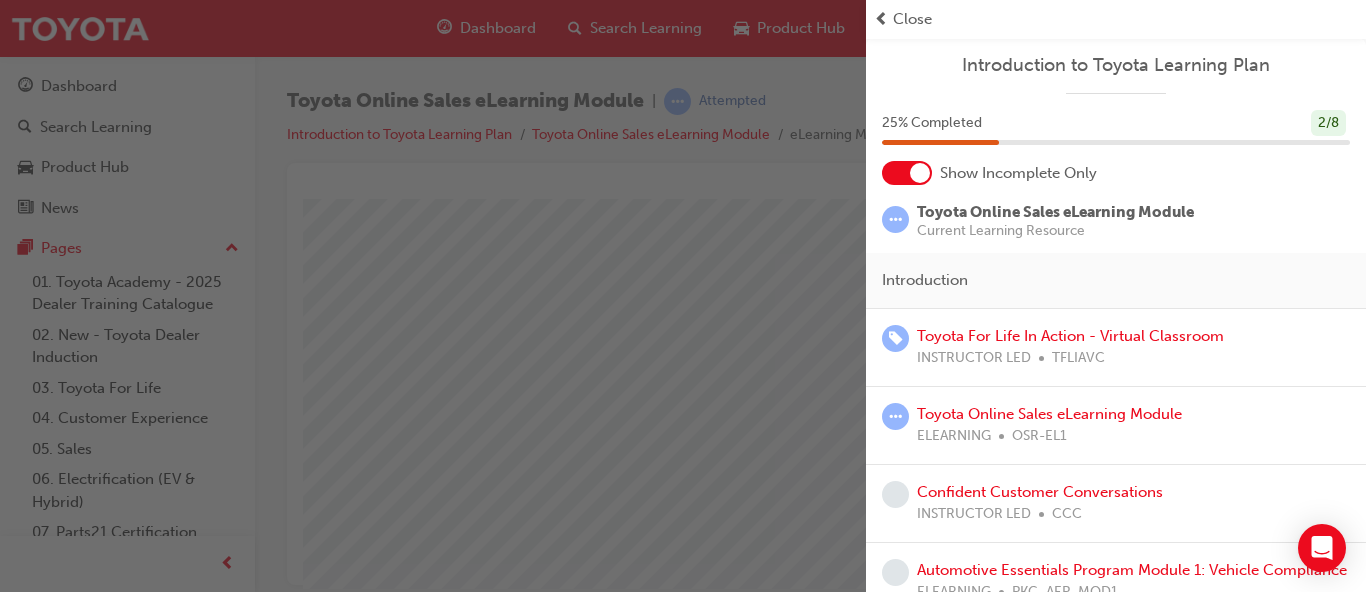 click at bounding box center [433, 296] 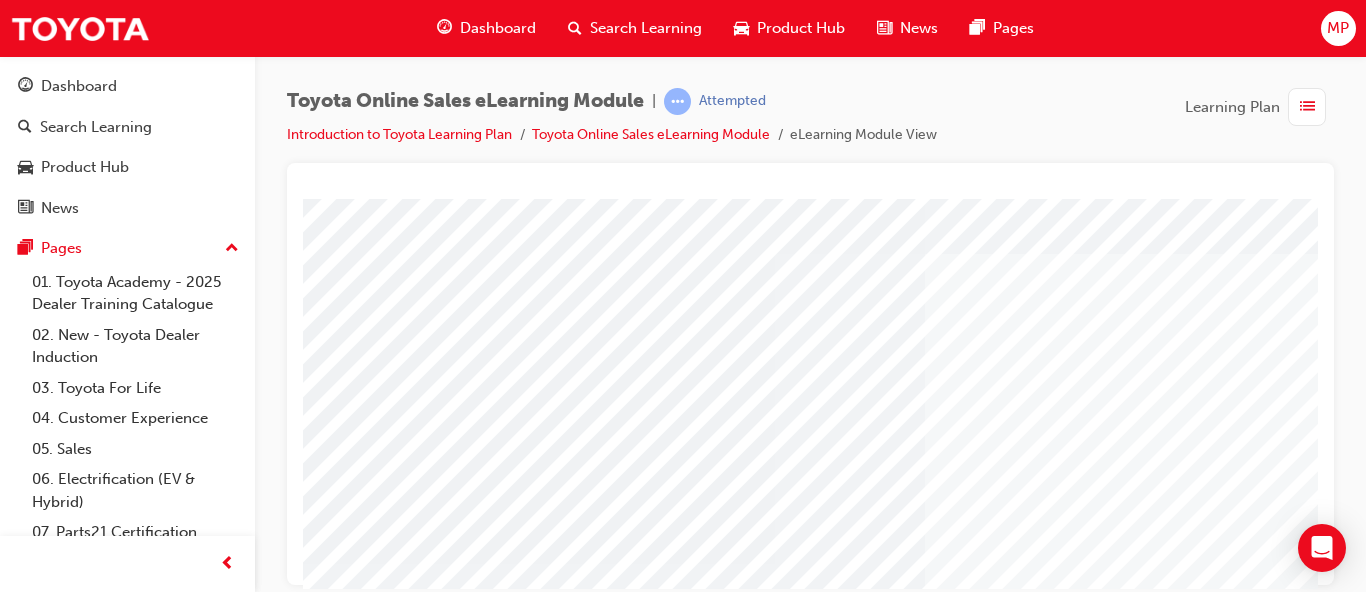 scroll, scrollTop: 360, scrollLeft: 0, axis: vertical 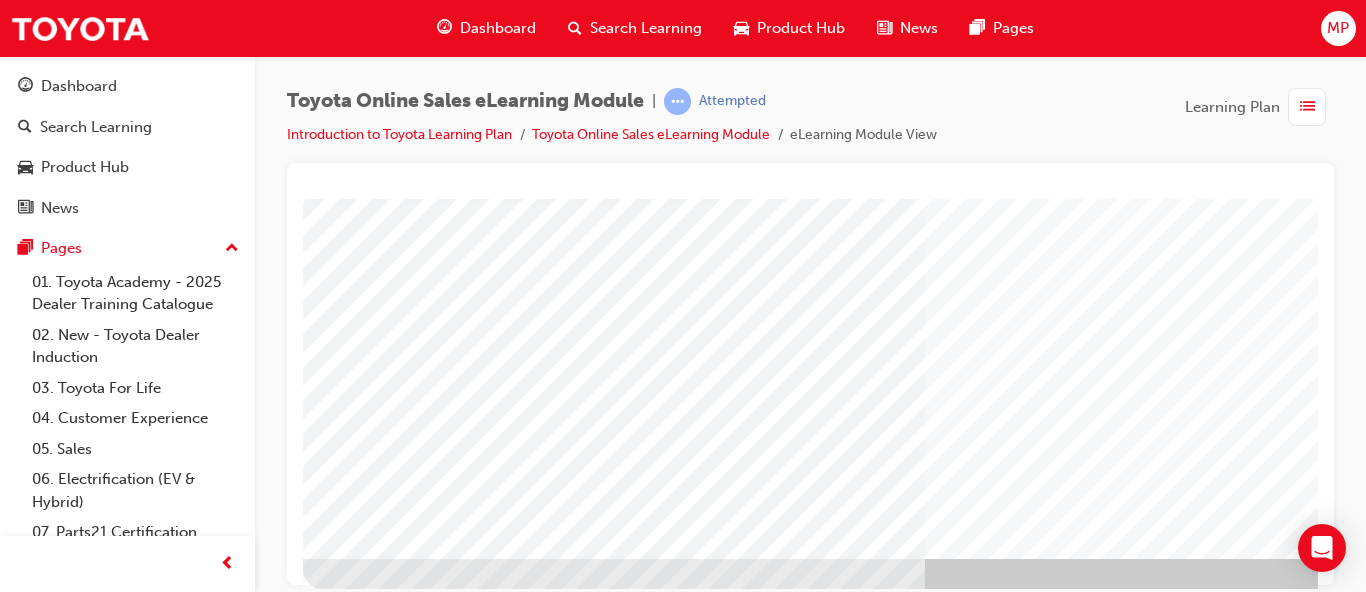 click at bounding box center (1053, 918) 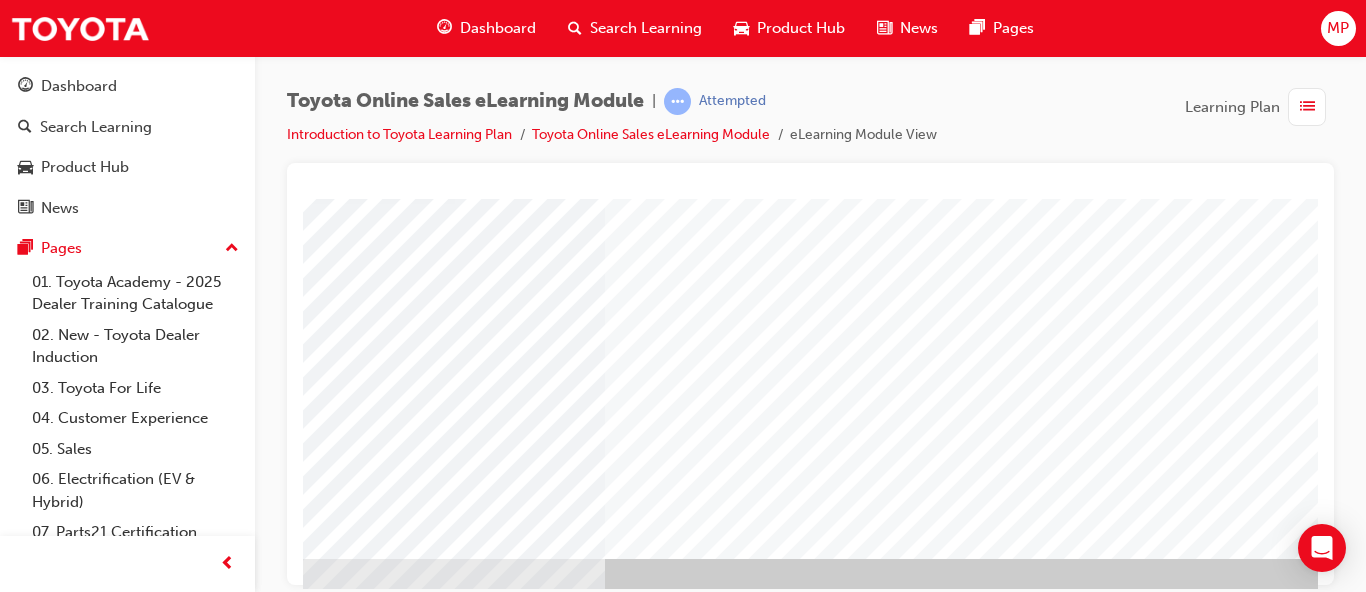 scroll, scrollTop: 360, scrollLeft: 345, axis: both 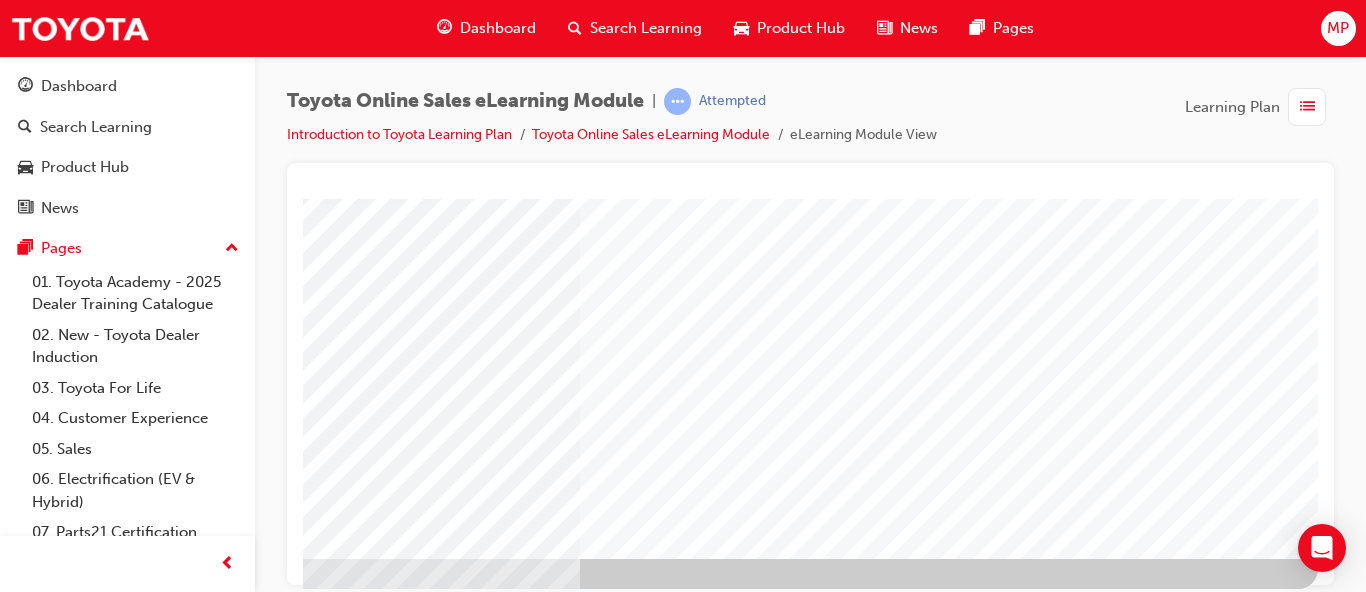 click at bounding box center [21, 3067] 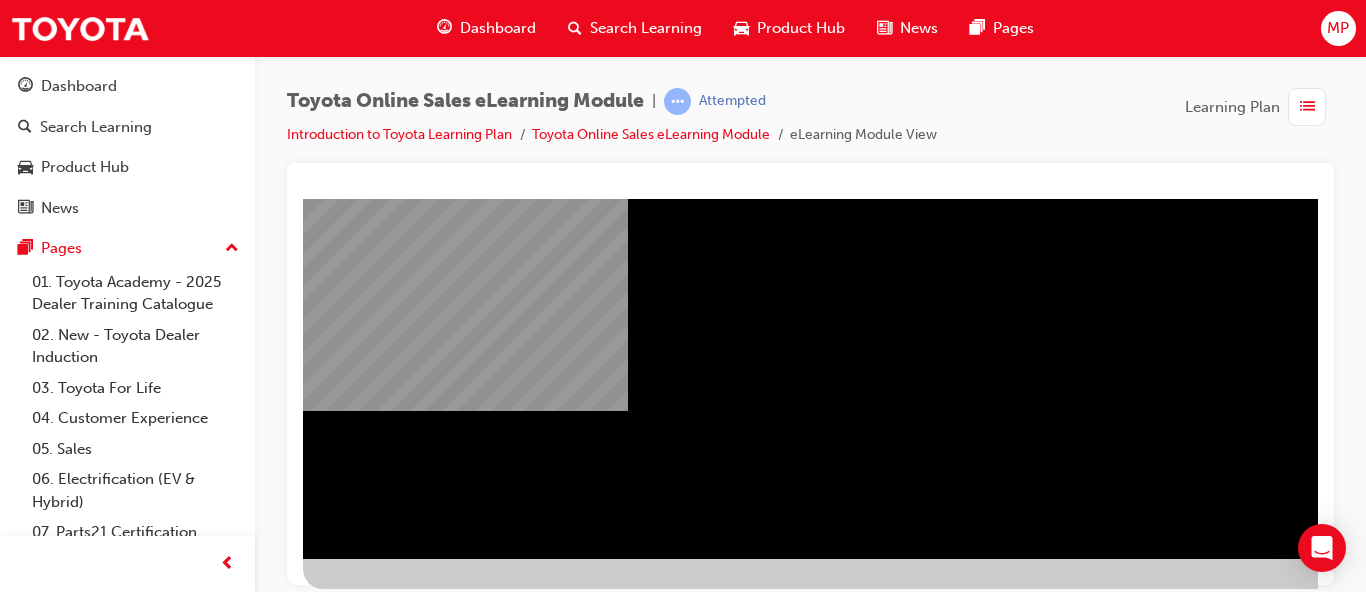 scroll, scrollTop: 0, scrollLeft: 0, axis: both 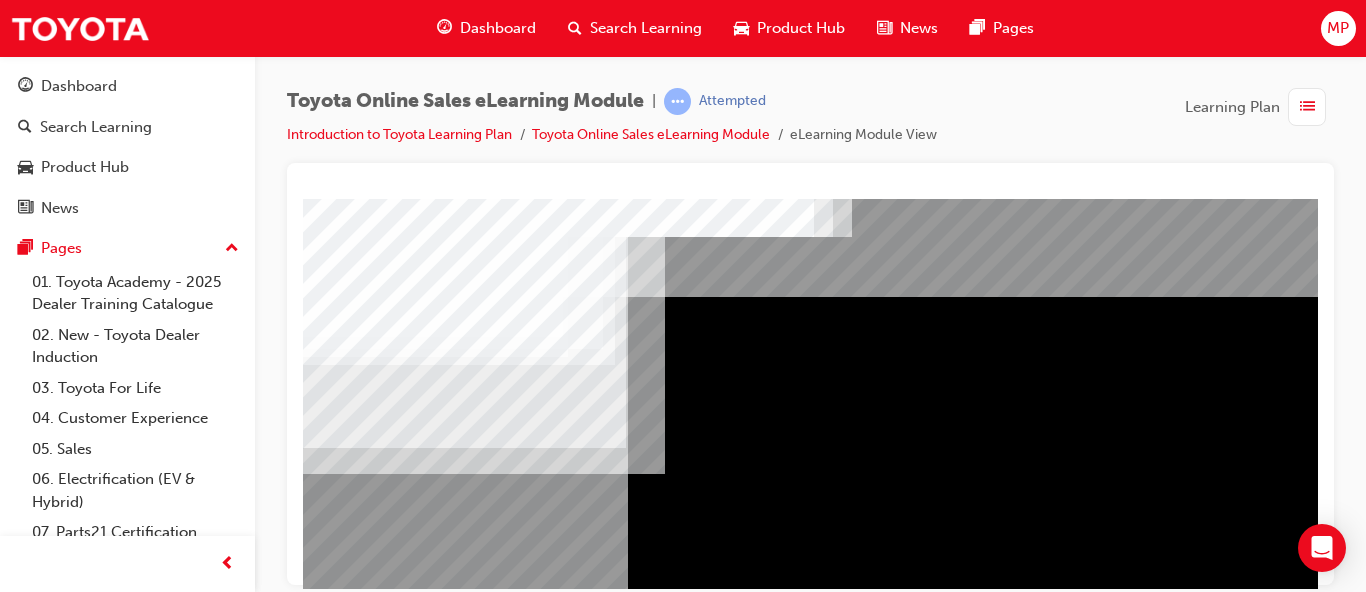 click at bounding box center (366, 1106) 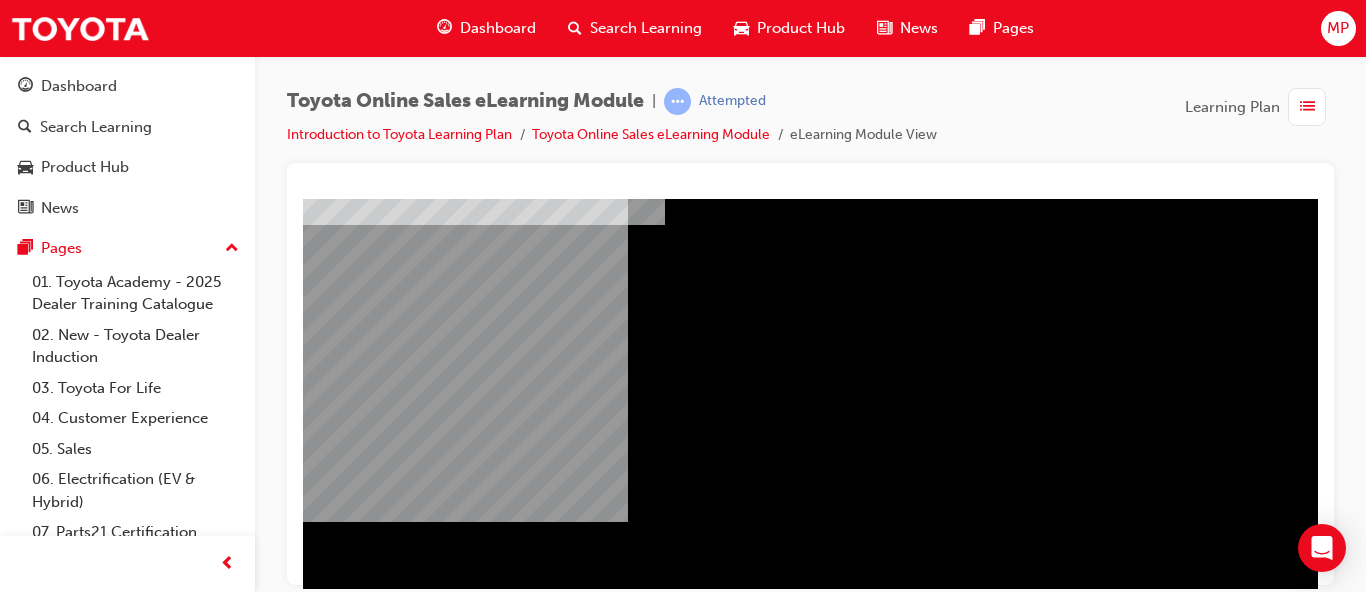 scroll, scrollTop: 360, scrollLeft: 0, axis: vertical 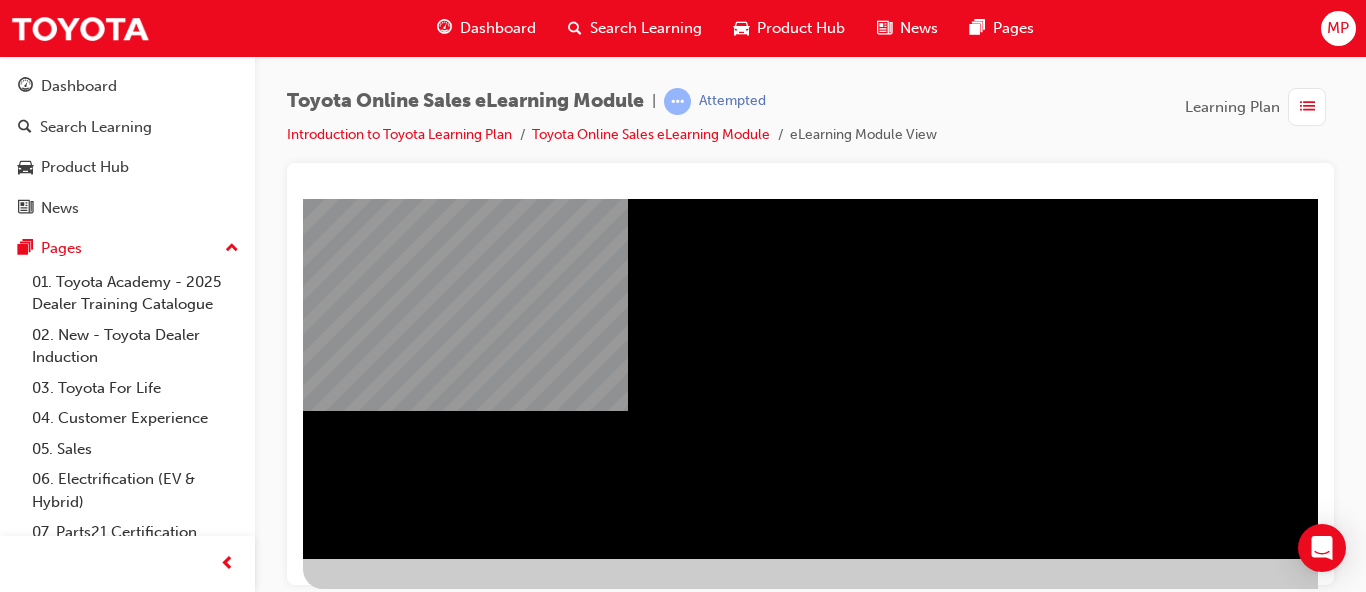 click at bounding box center [366, 576] 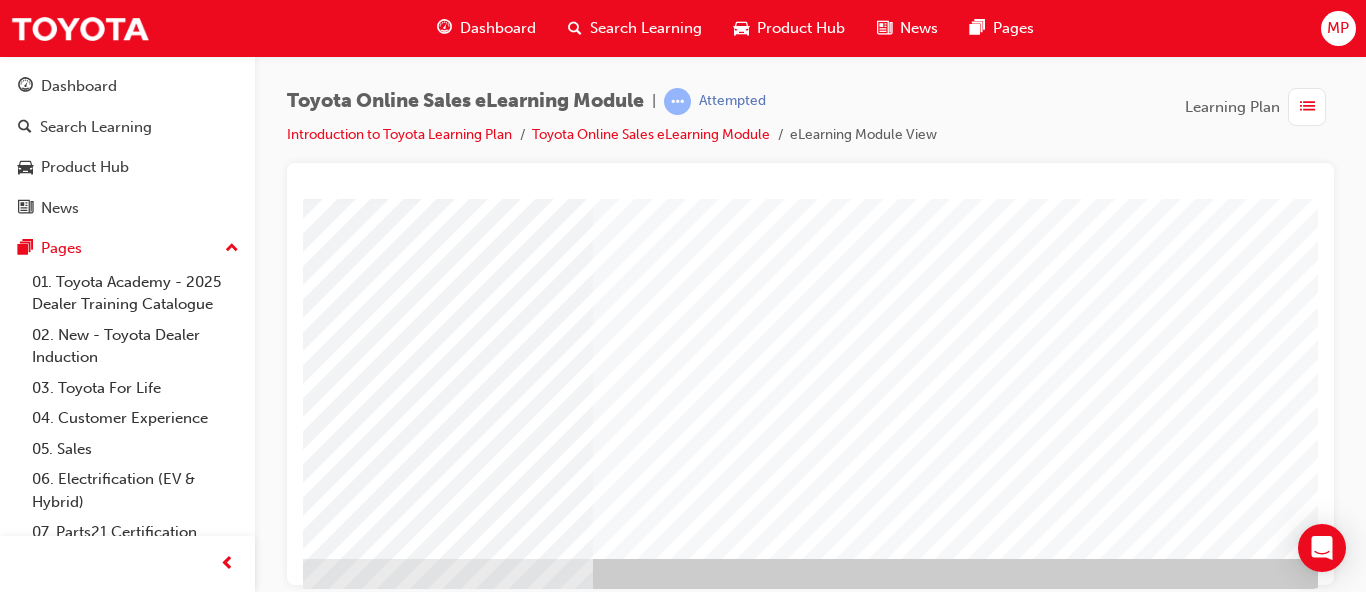 scroll, scrollTop: 360, scrollLeft: 345, axis: both 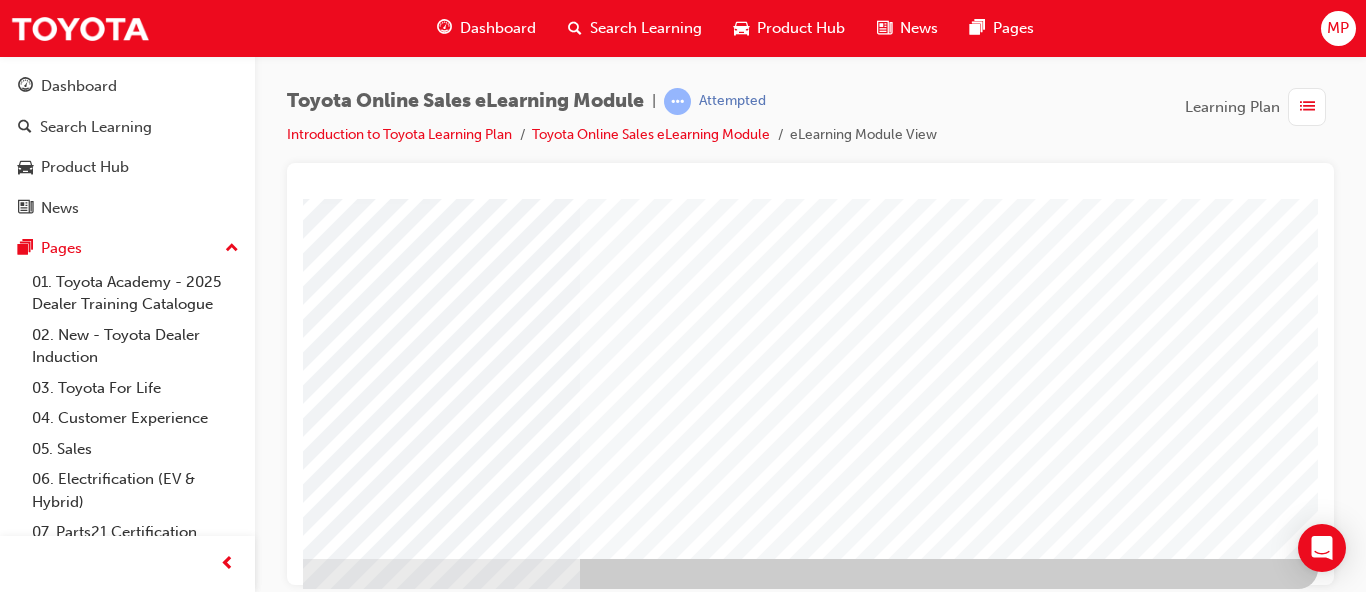 click at bounding box center (21, 3067) 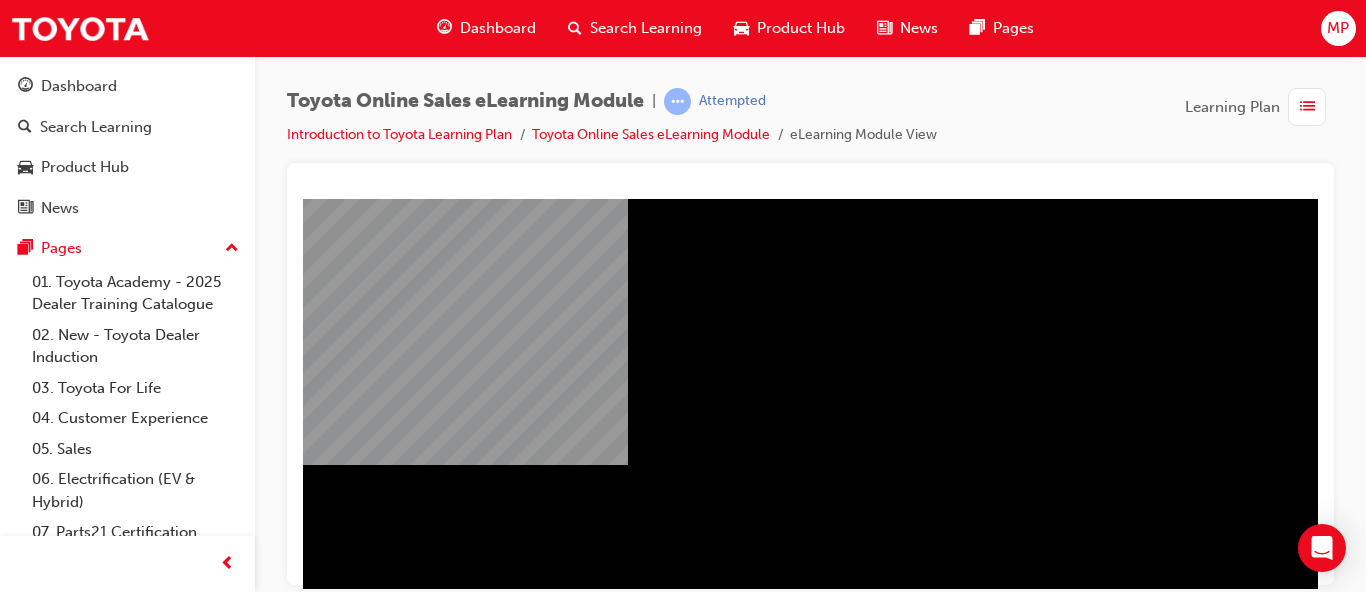 scroll, scrollTop: 360, scrollLeft: 0, axis: vertical 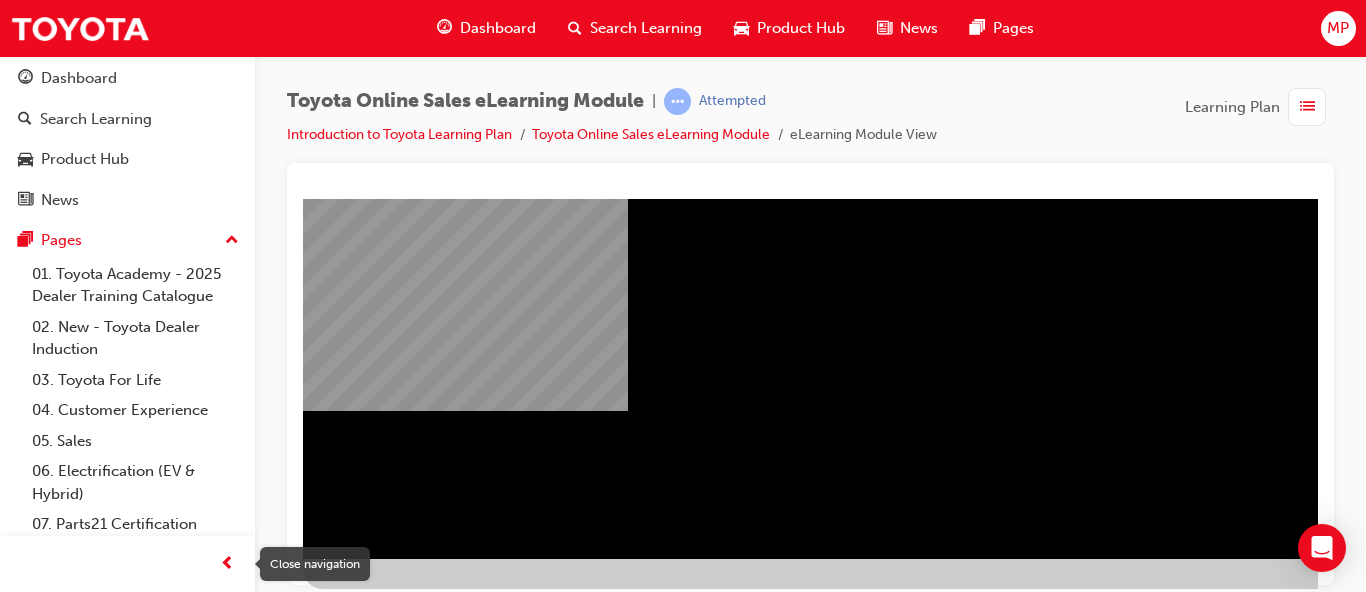 click at bounding box center [227, 564] 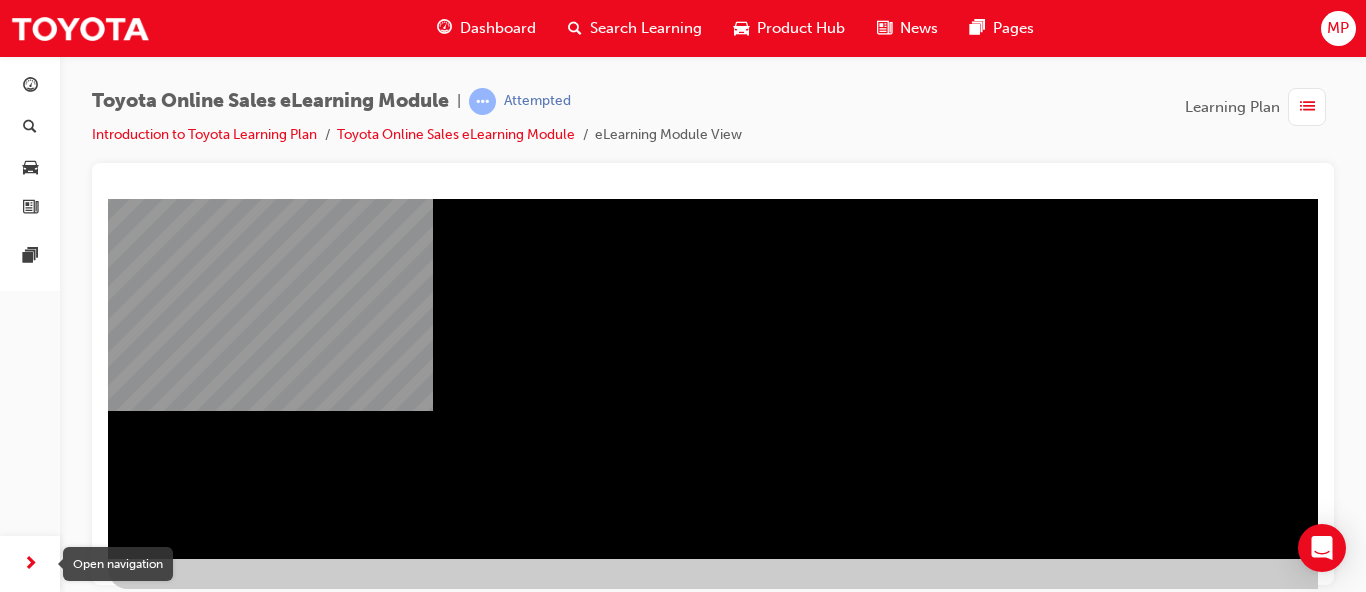 scroll, scrollTop: 0, scrollLeft: 0, axis: both 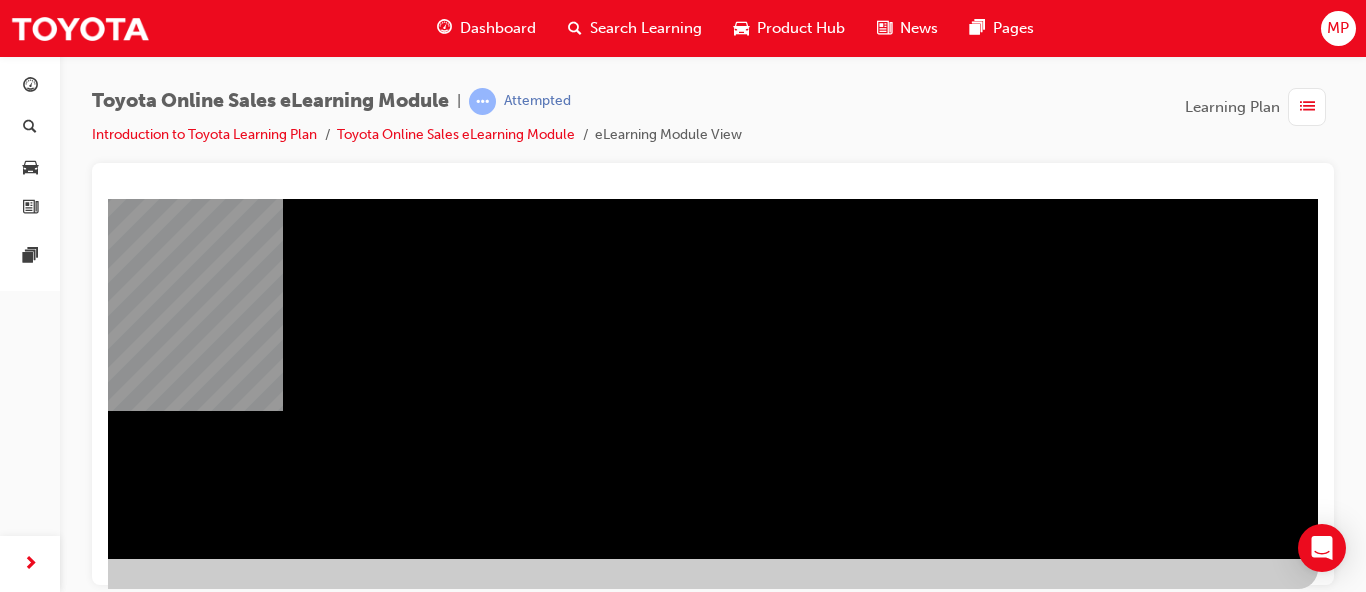 drag, startPoint x: 1110, startPoint y: 582, endPoint x: 1415, endPoint y: 756, distance: 351.14243 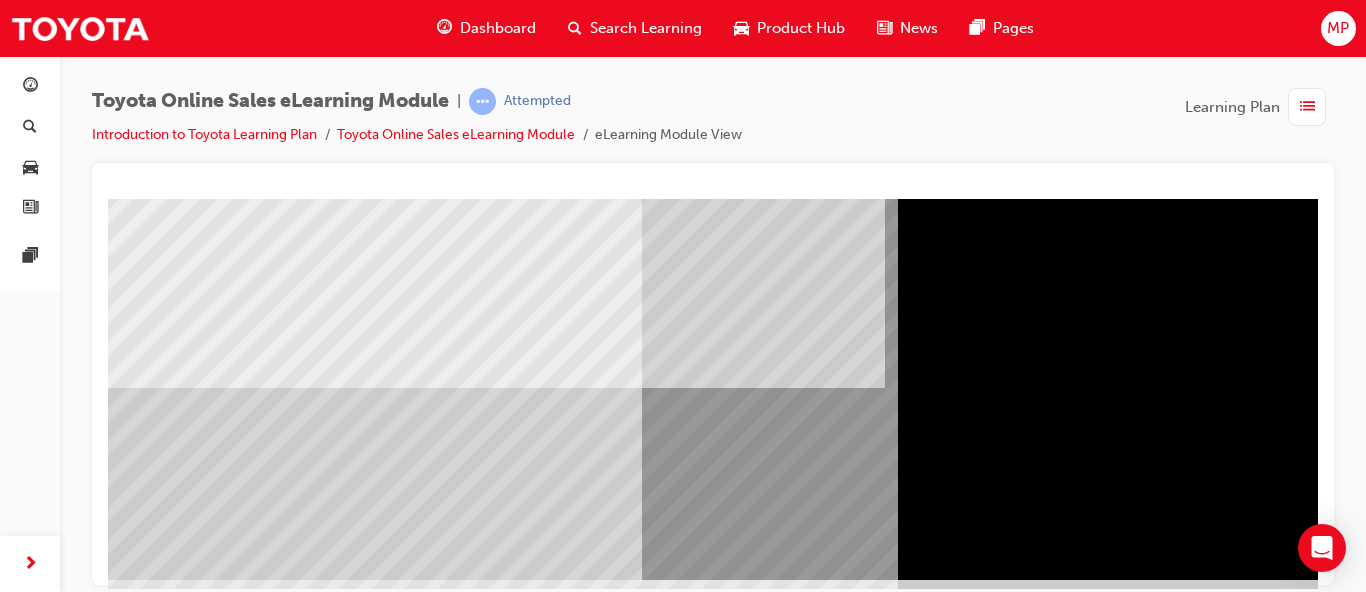 scroll, scrollTop: 360, scrollLeft: 0, axis: vertical 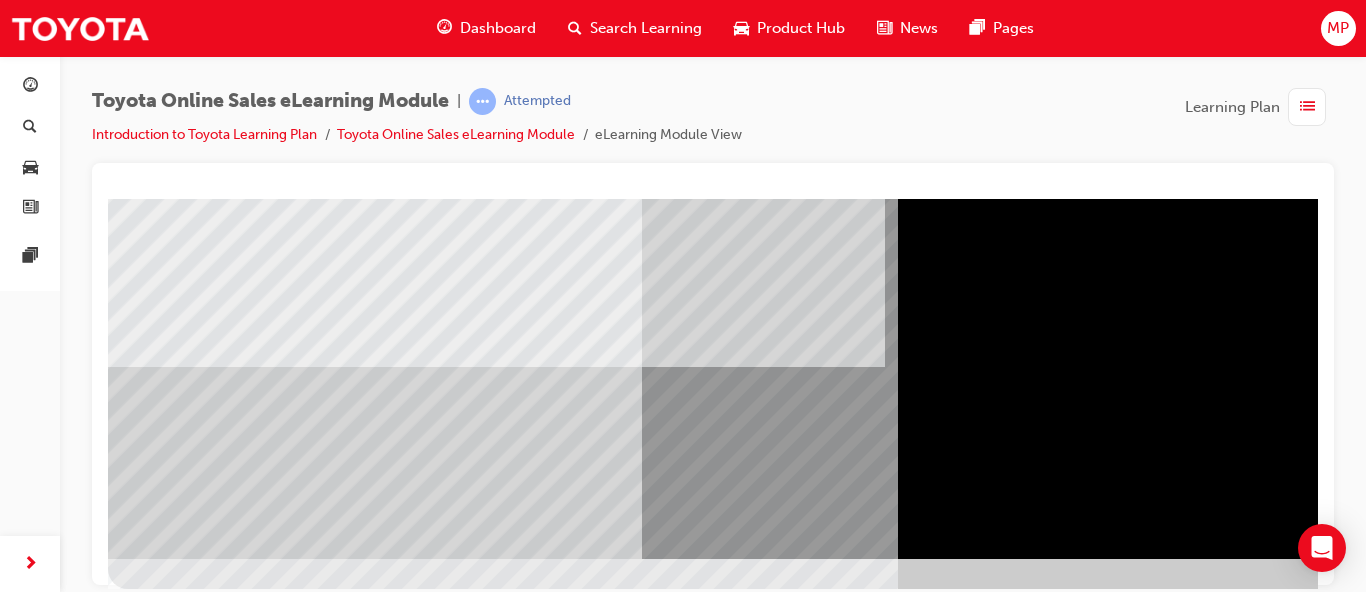 click at bounding box center [171, 3450] 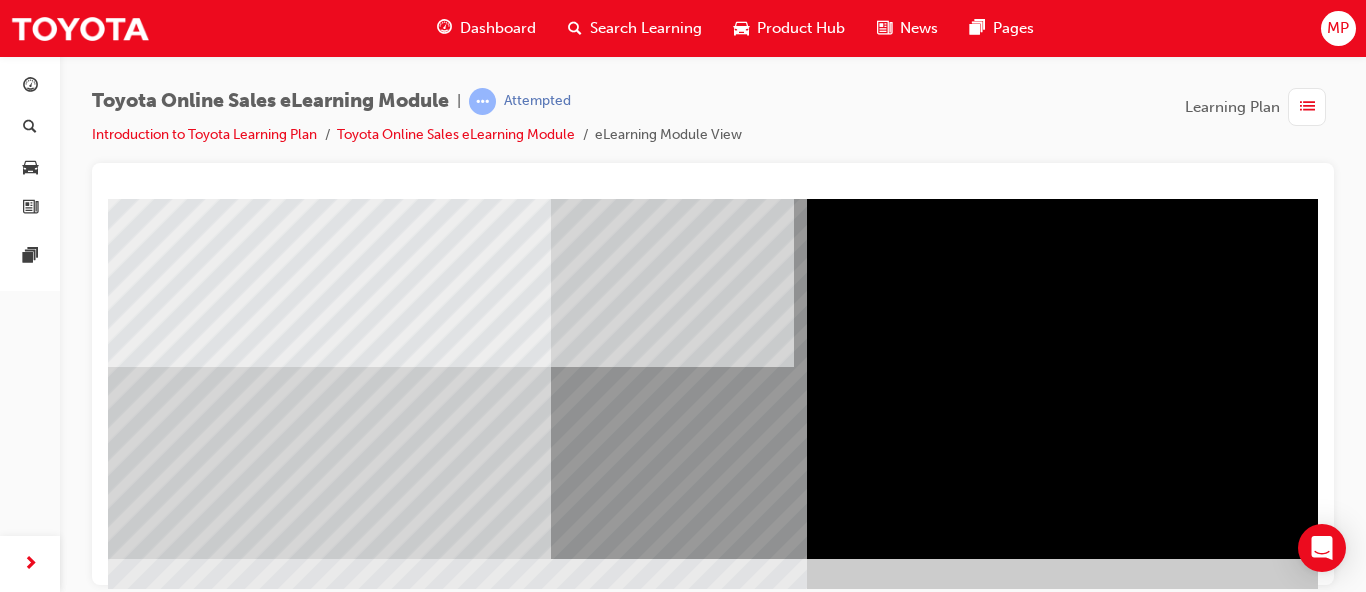 scroll, scrollTop: 360, scrollLeft: 150, axis: both 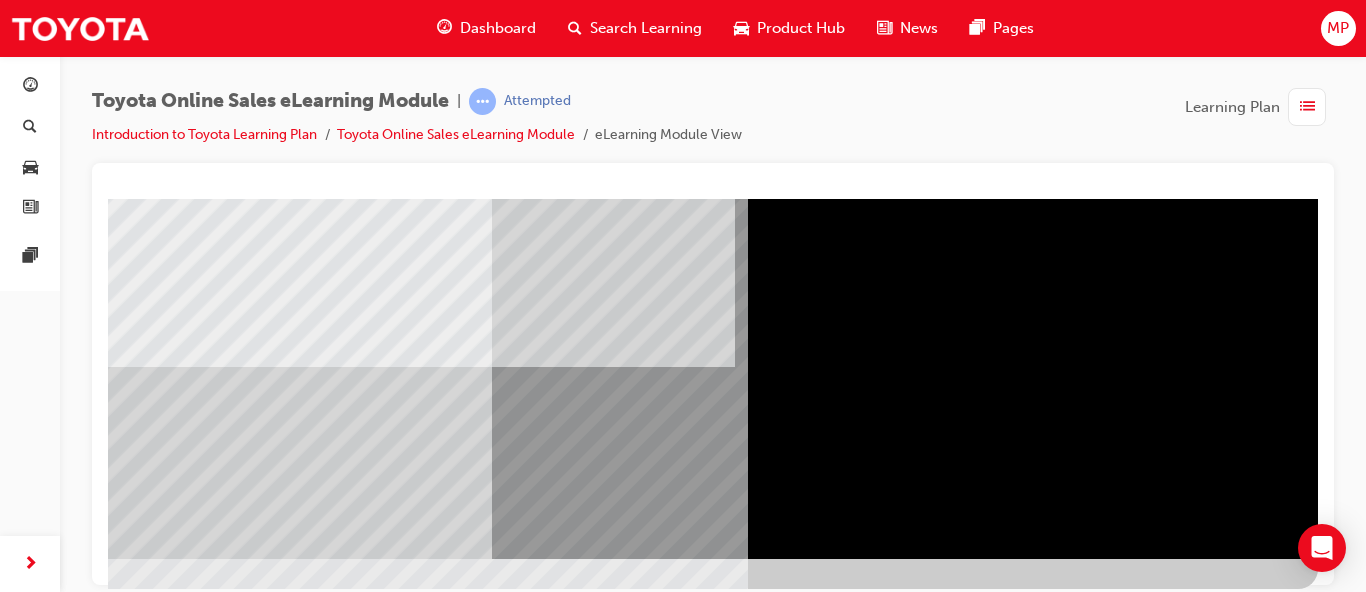 click at bounding box center (21, 3414) 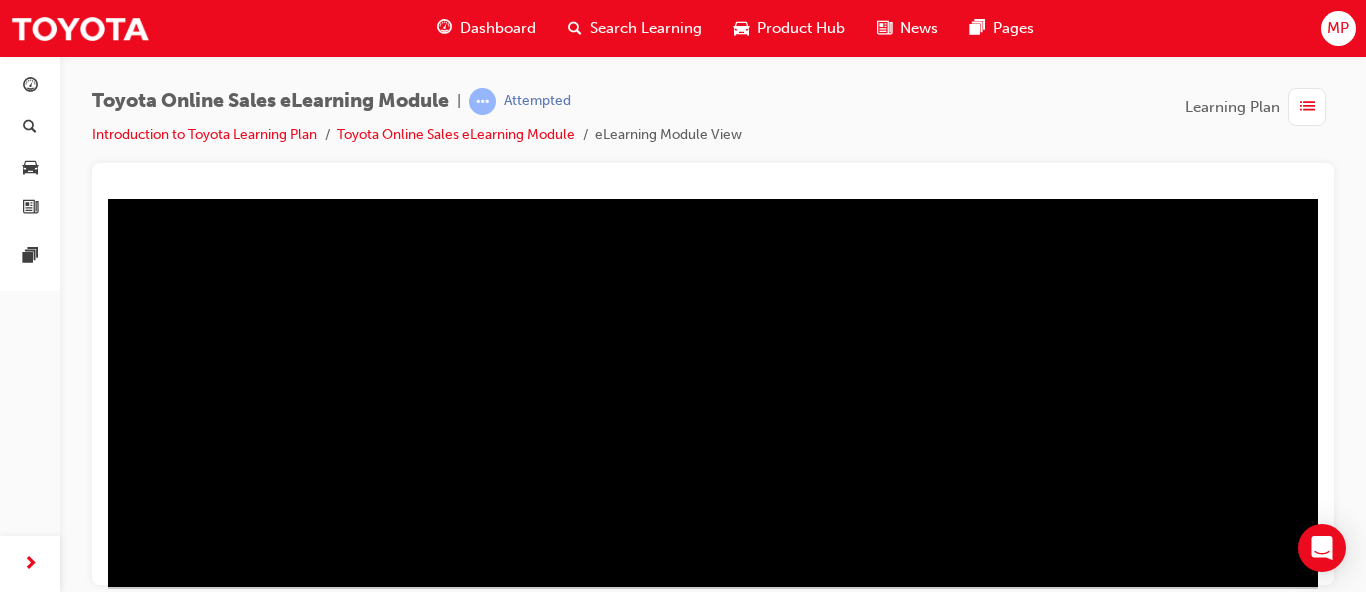 scroll, scrollTop: 360, scrollLeft: 0, axis: vertical 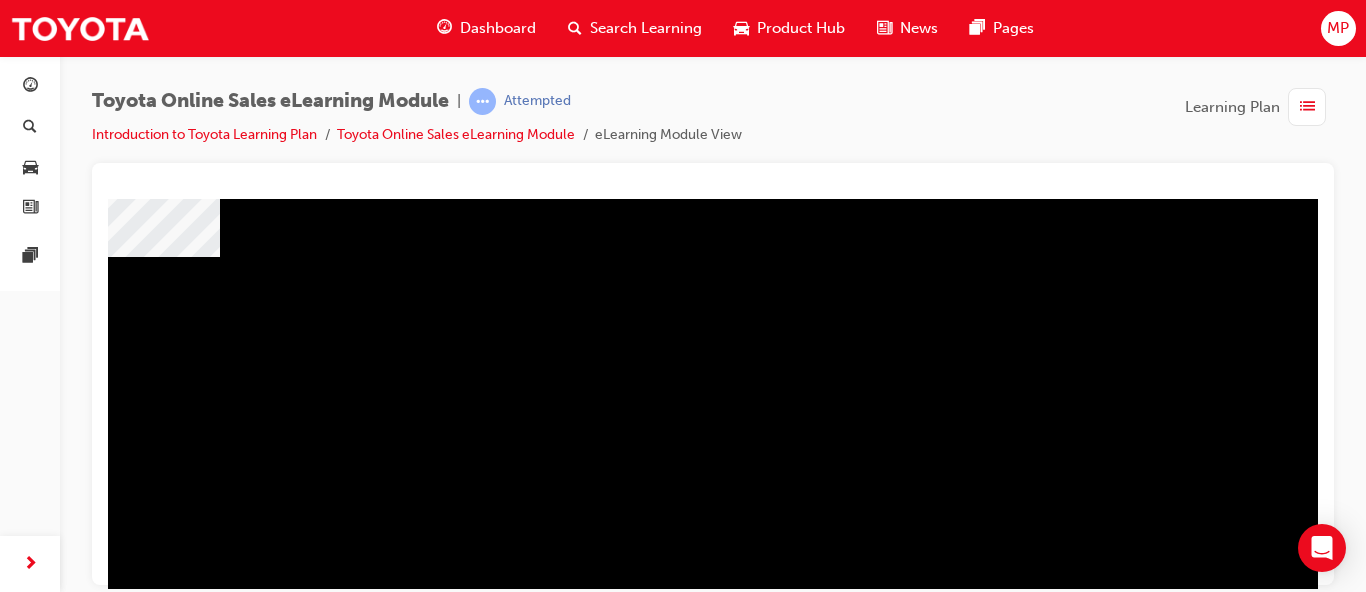 click at bounding box center (68, 1064) 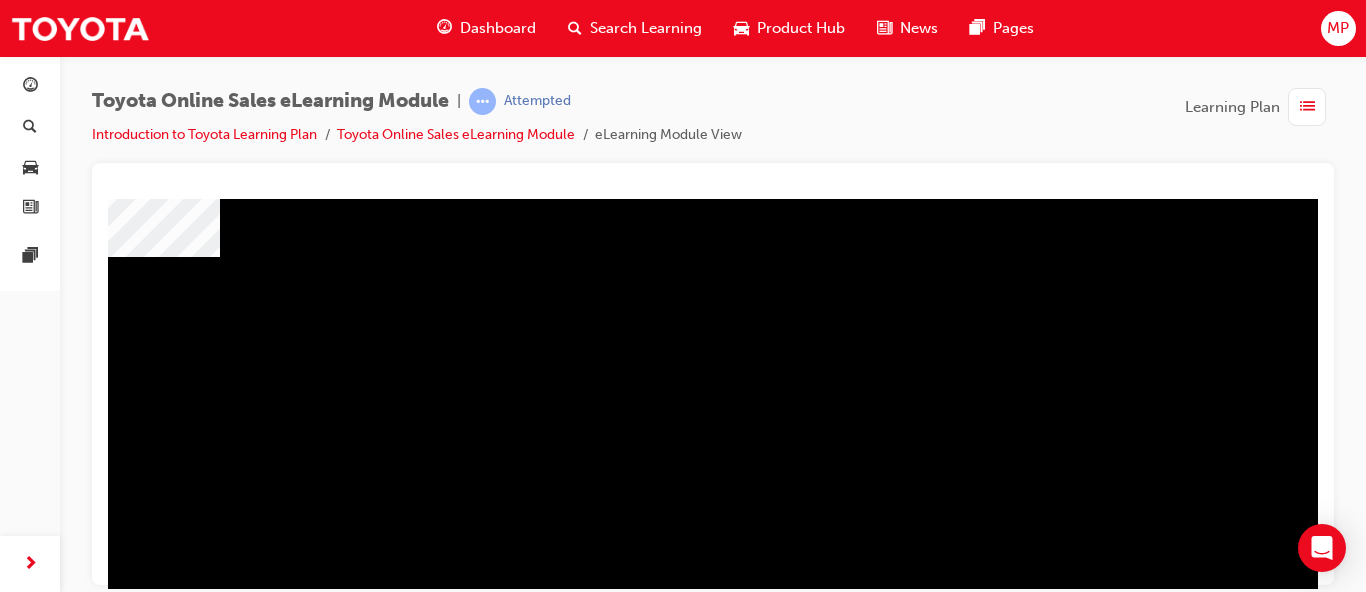 click at bounding box center [47, 1450] 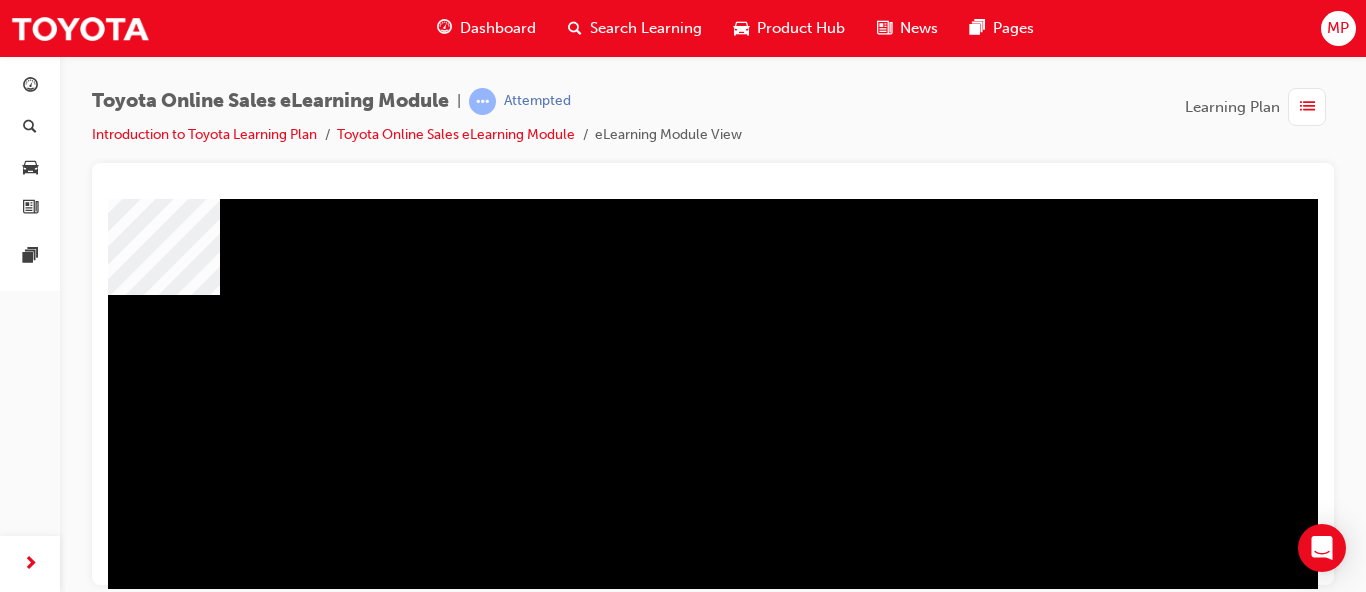 scroll, scrollTop: 204, scrollLeft: 150, axis: both 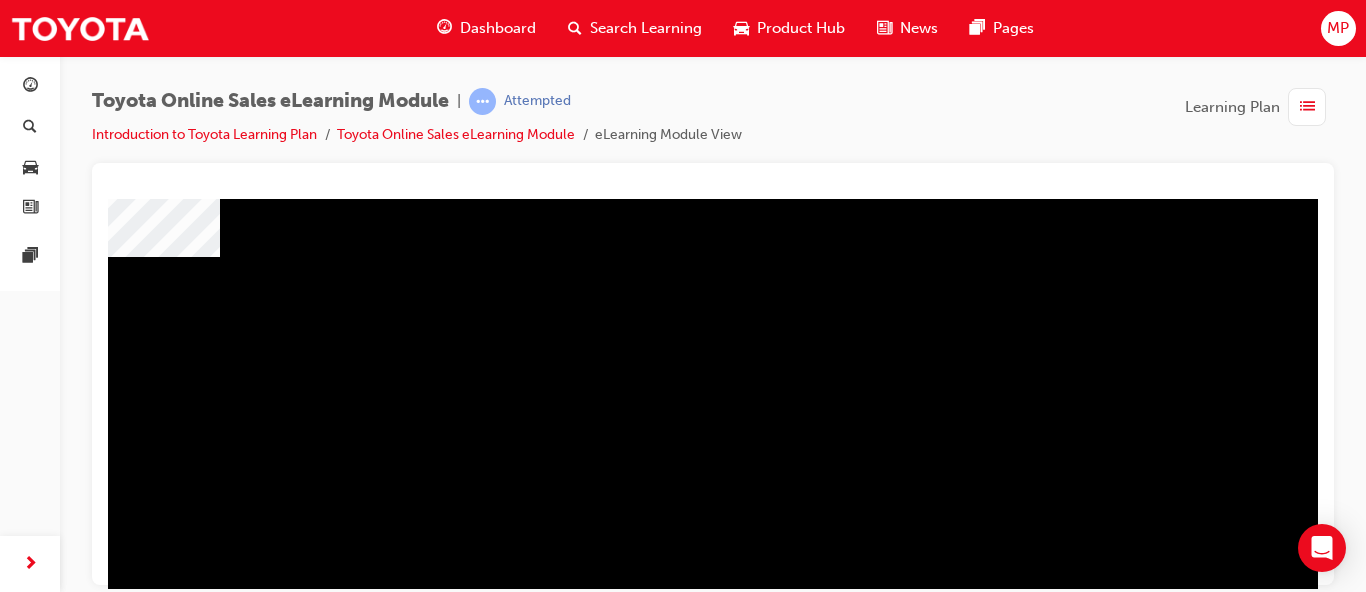 click at bounding box center (61, 1858) 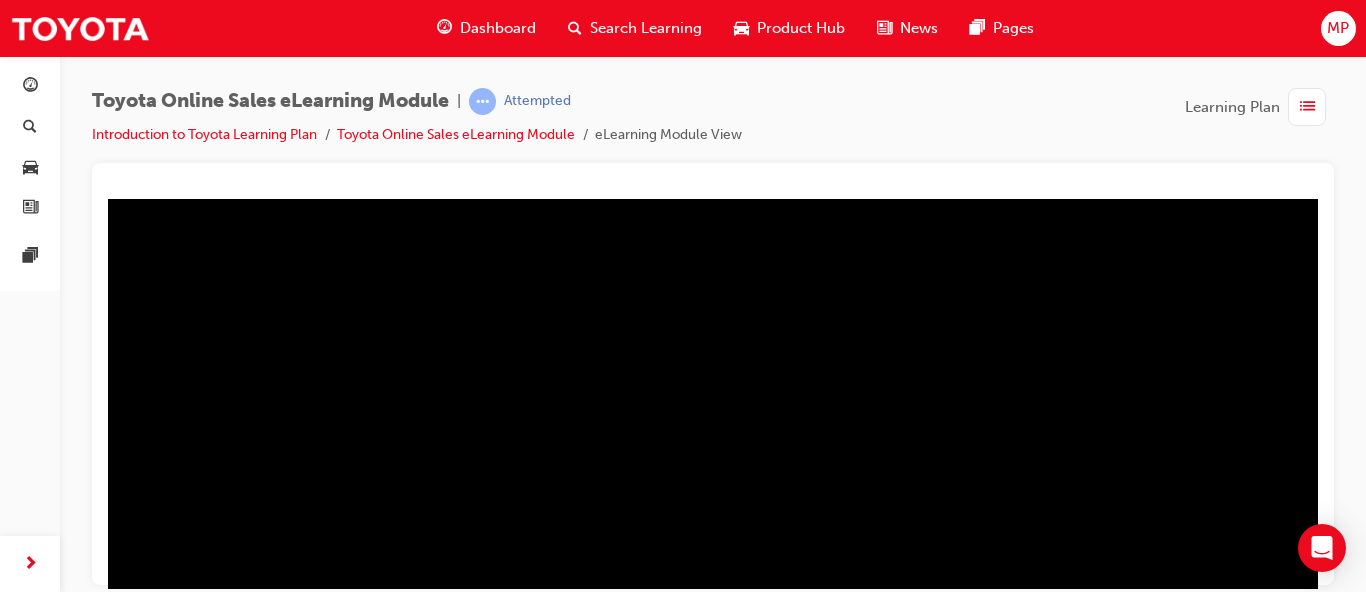scroll, scrollTop: 306, scrollLeft: 150, axis: both 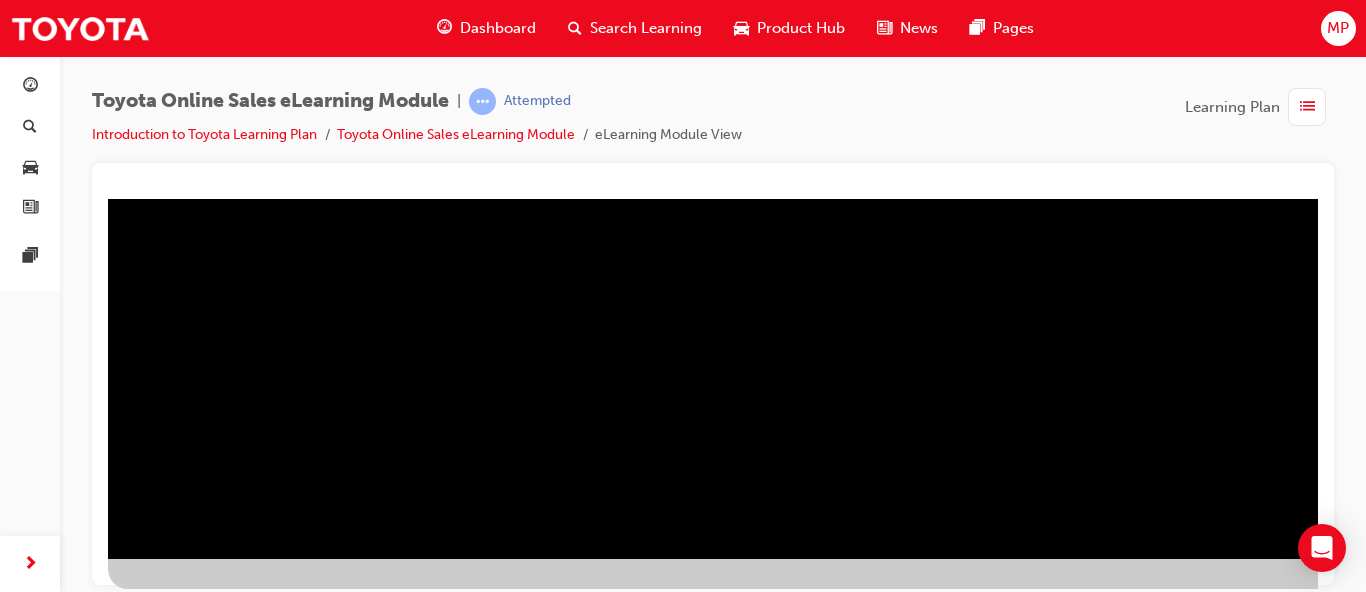 click at bounding box center [171, 1131] 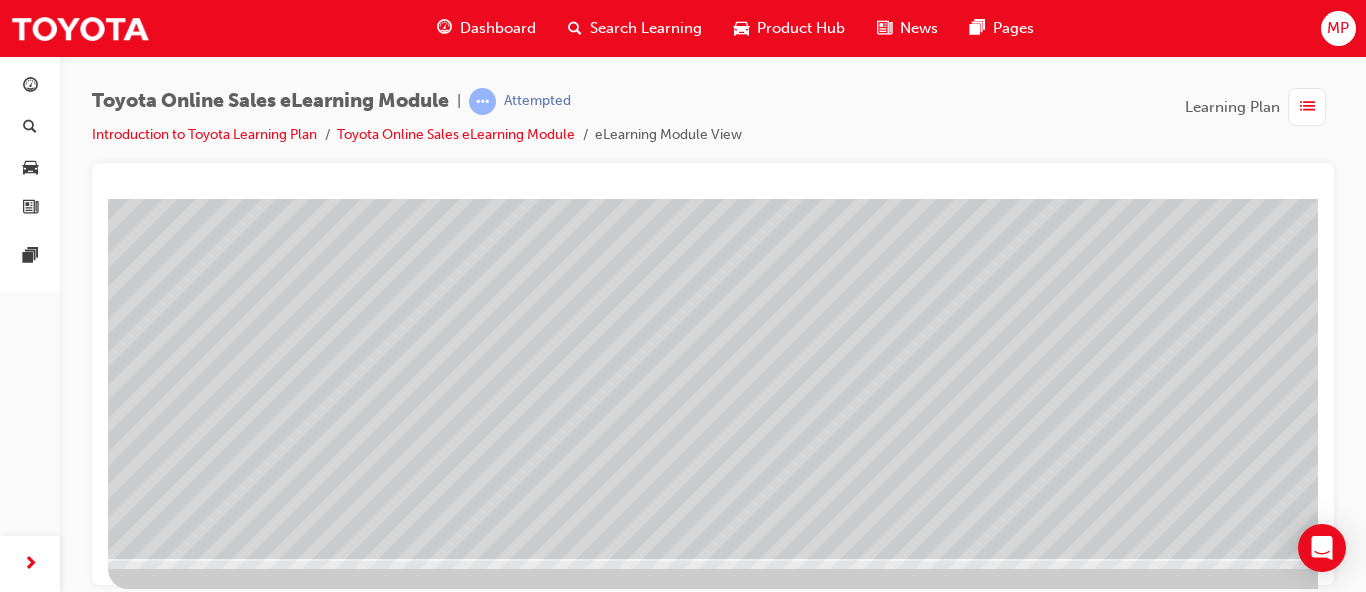scroll, scrollTop: 0, scrollLeft: 0, axis: both 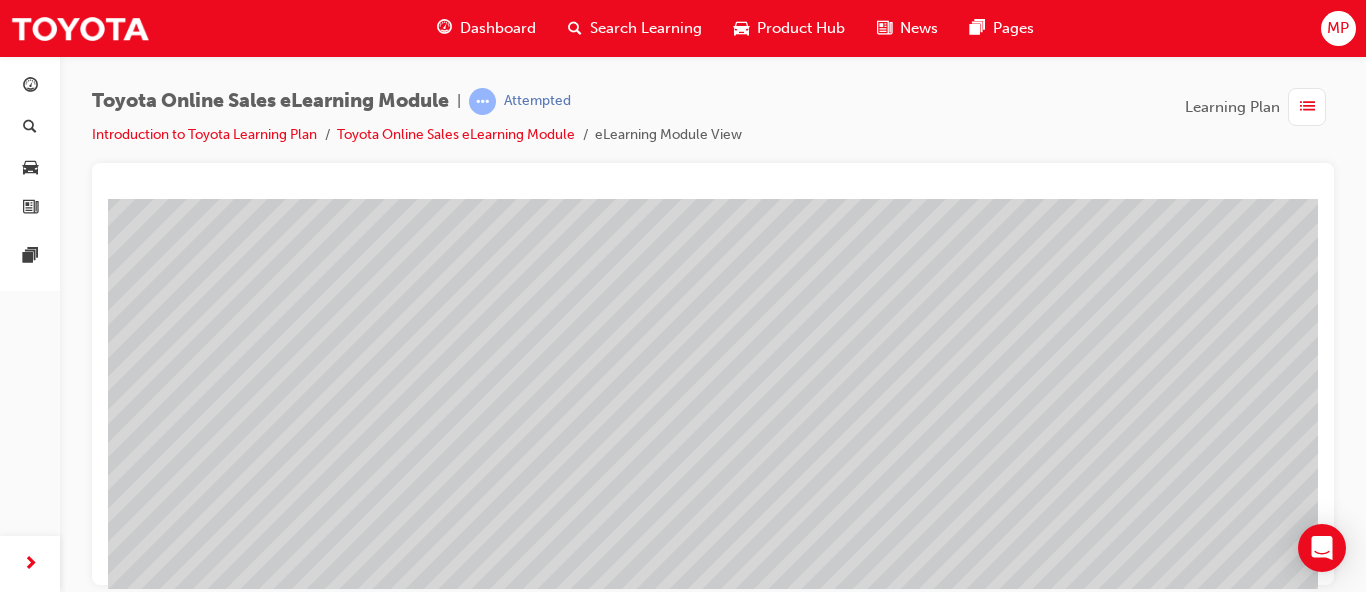 click at bounding box center (298, 3576) 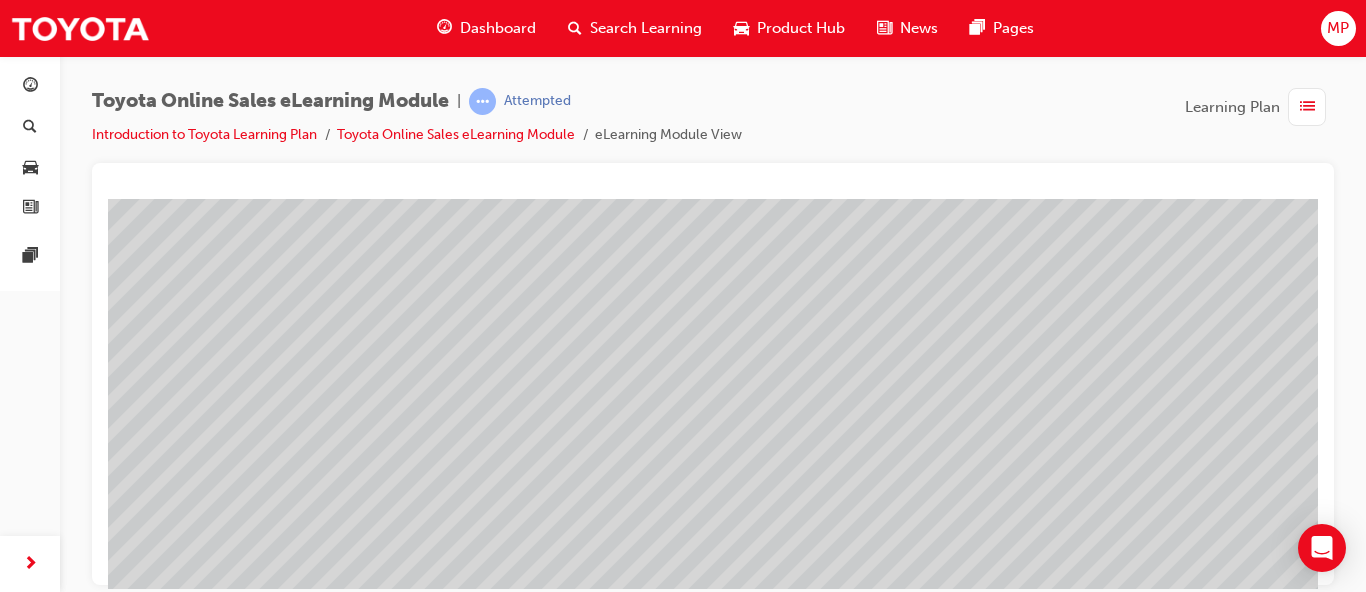 scroll, scrollTop: 306, scrollLeft: 0, axis: vertical 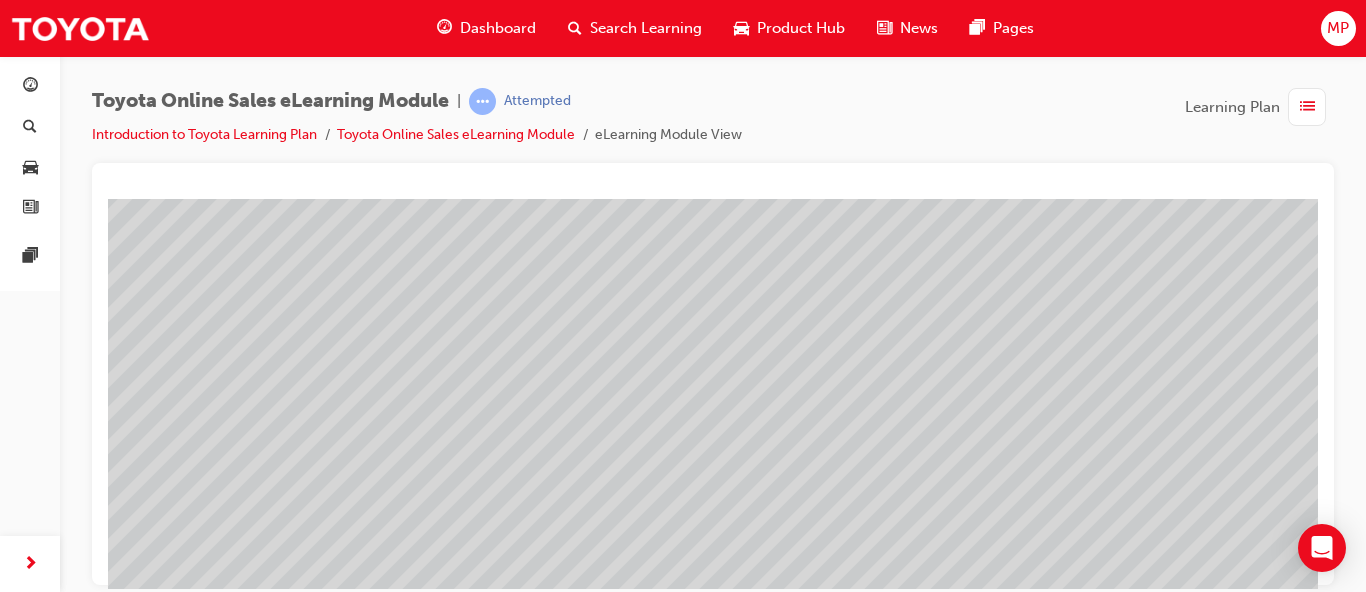 click at bounding box center [298, 3024] 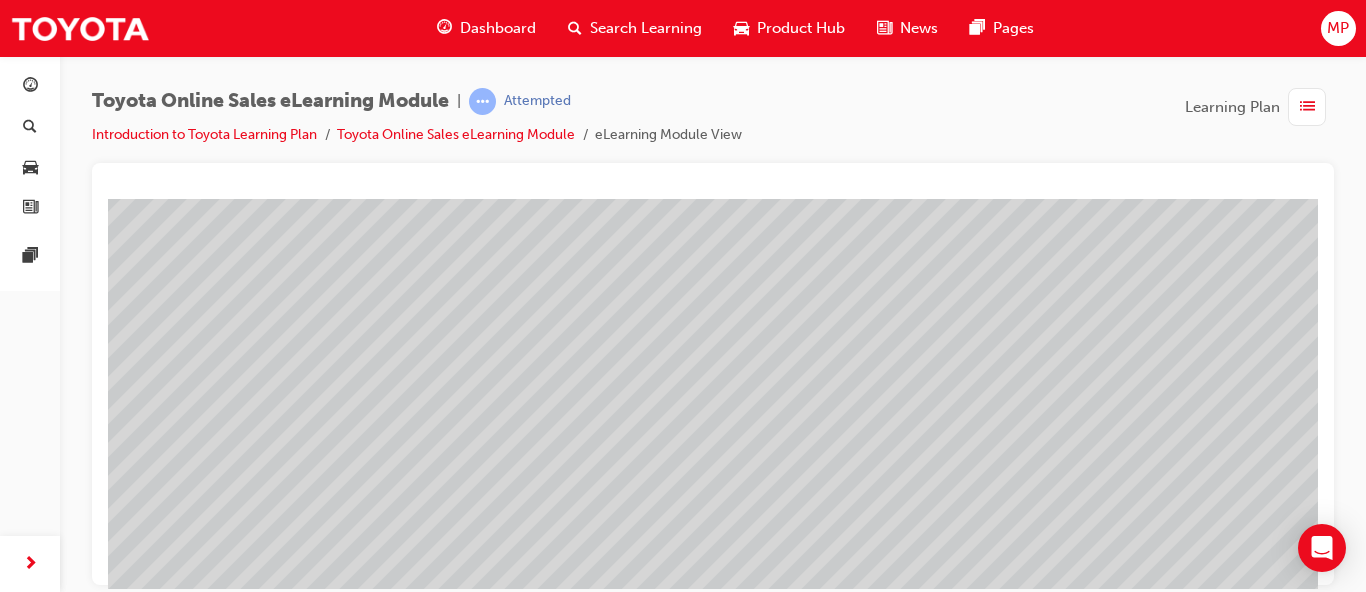 click at bounding box center (298, 2676) 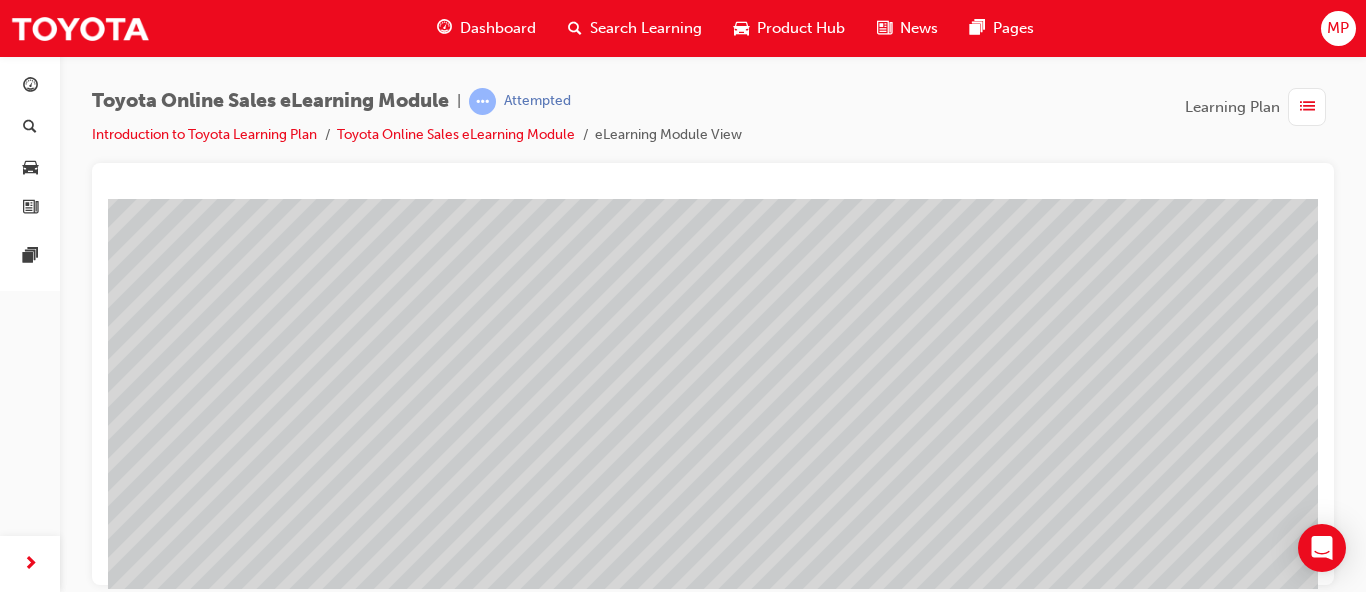 scroll, scrollTop: 204, scrollLeft: 117, axis: both 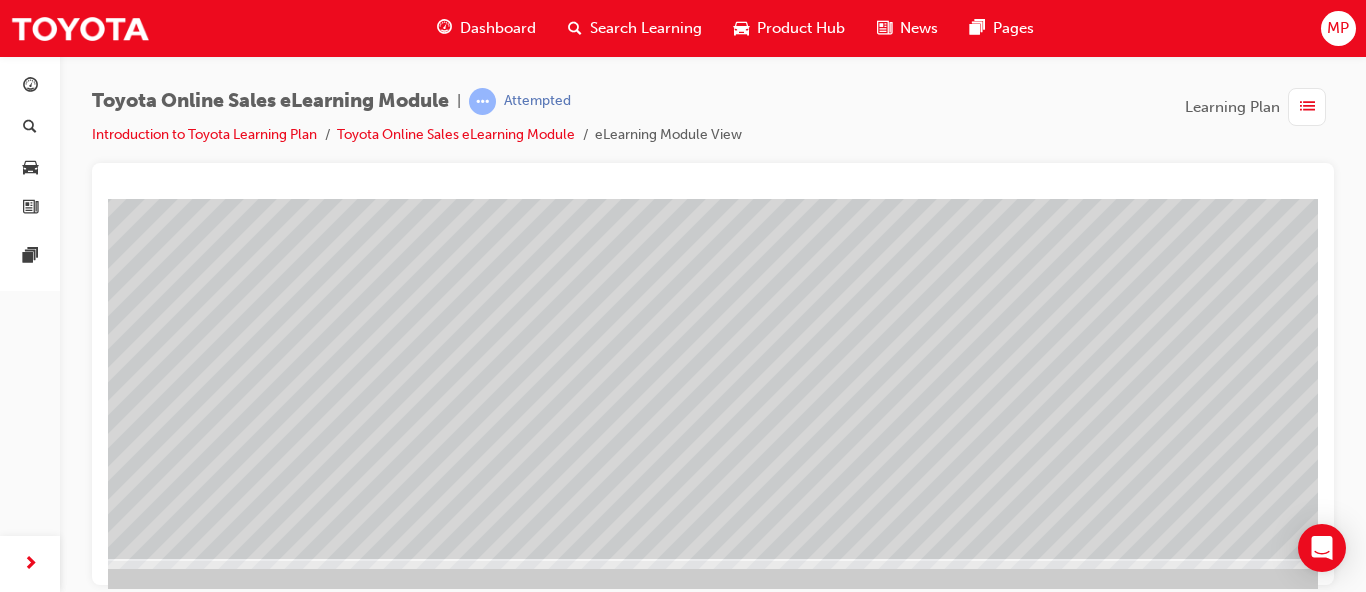 click at bounding box center (54, 2277) 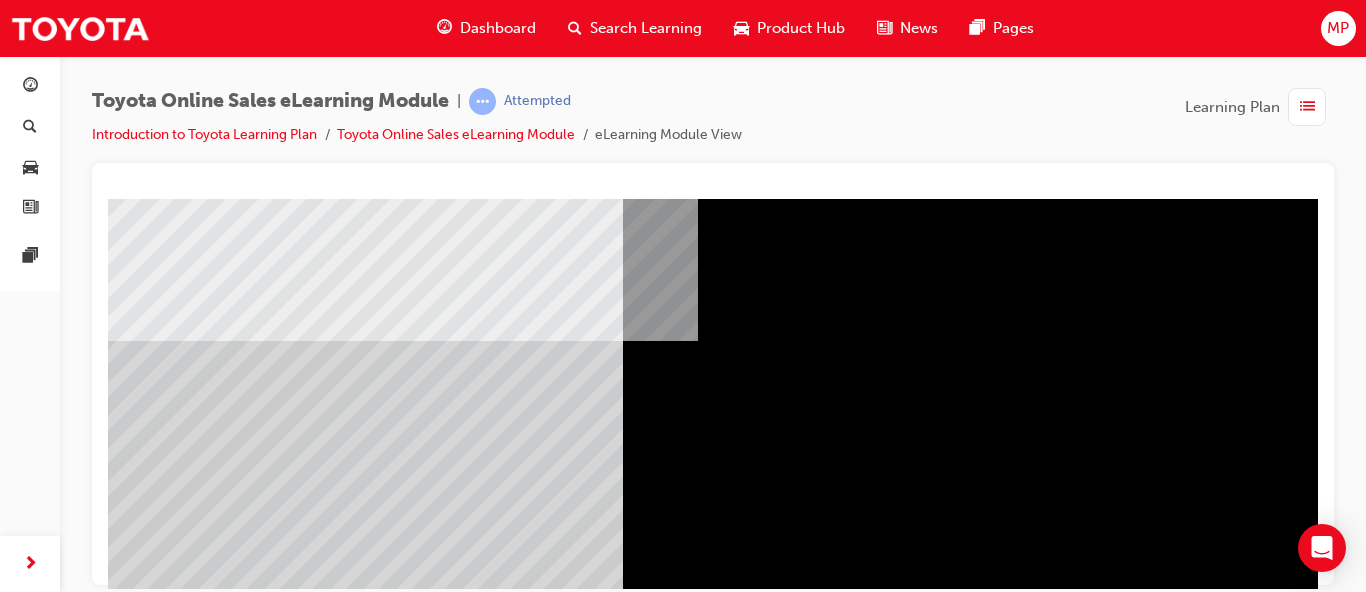 scroll, scrollTop: 360, scrollLeft: 0, axis: vertical 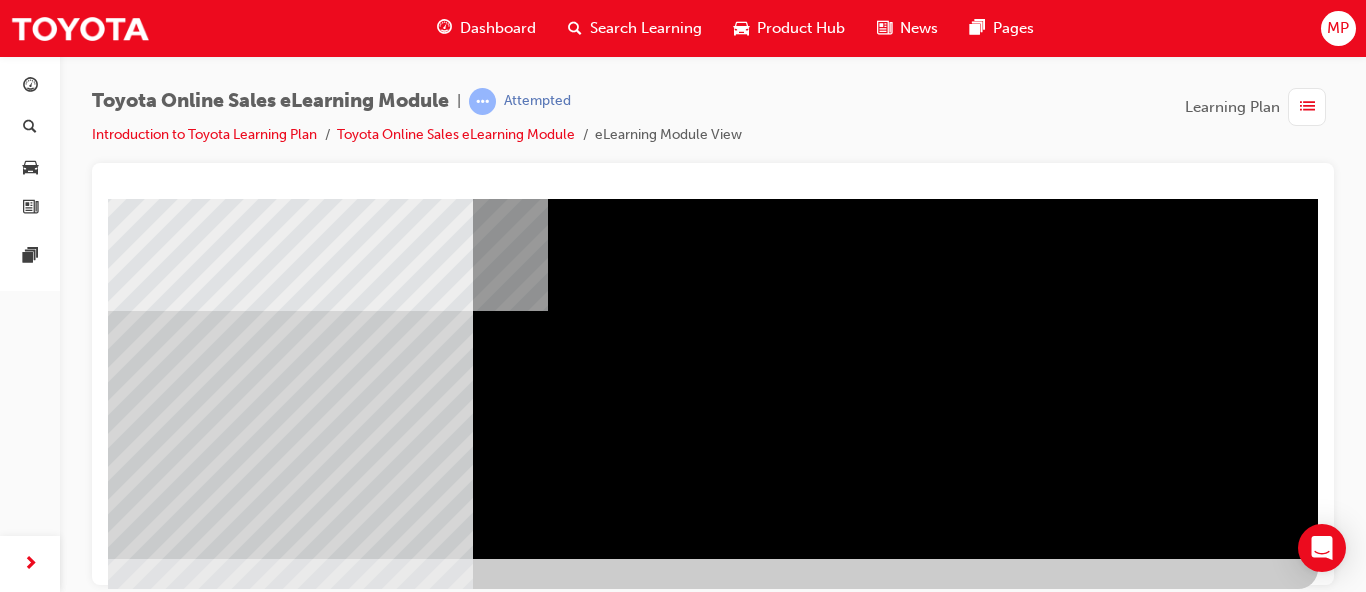 click at bounding box center [21, 1902] 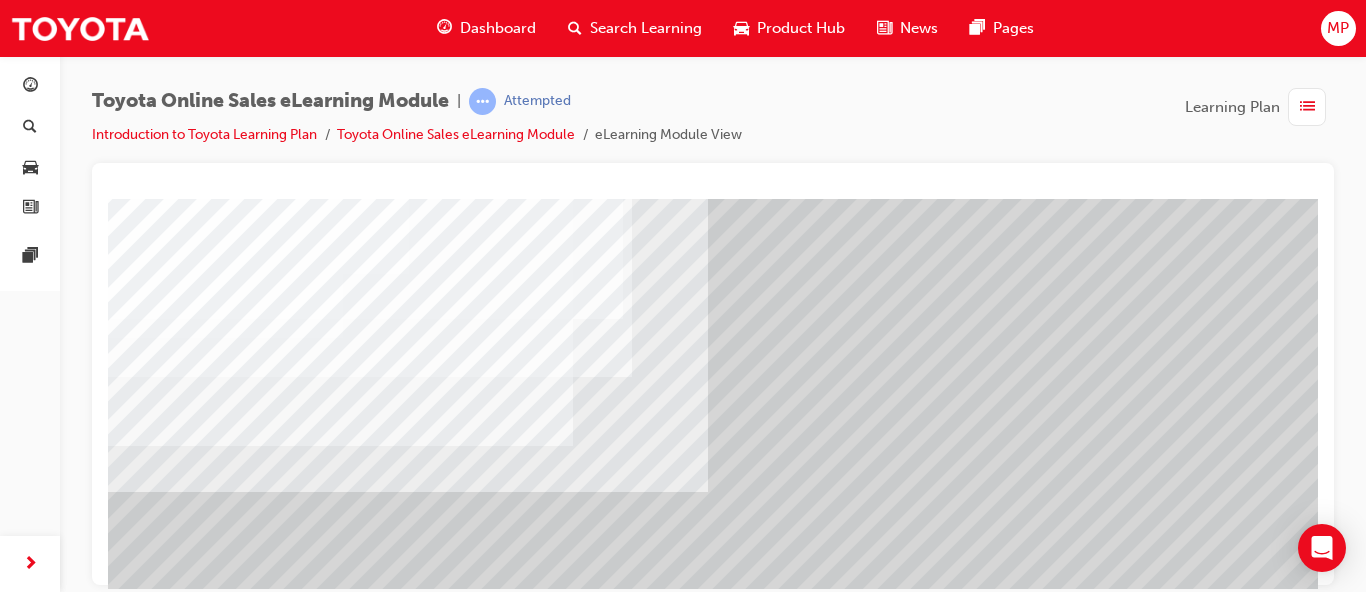 scroll, scrollTop: 204, scrollLeft: 0, axis: vertical 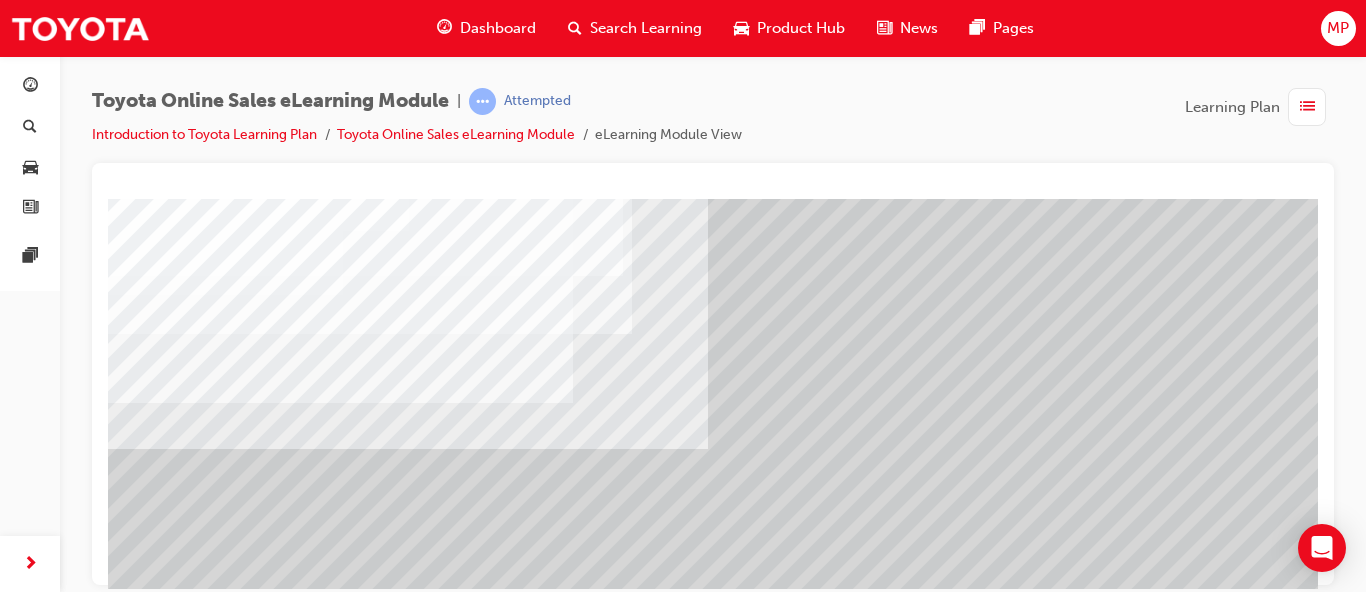 click at bounding box center (133, 5965) 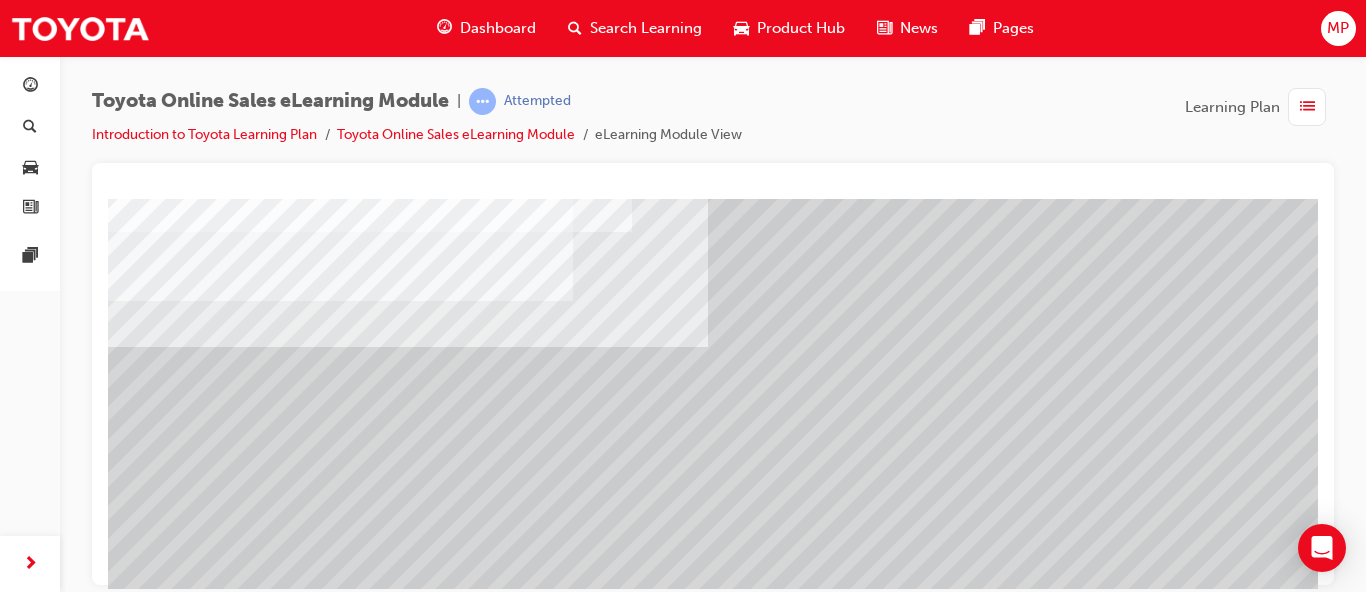click at bounding box center (133, 5254) 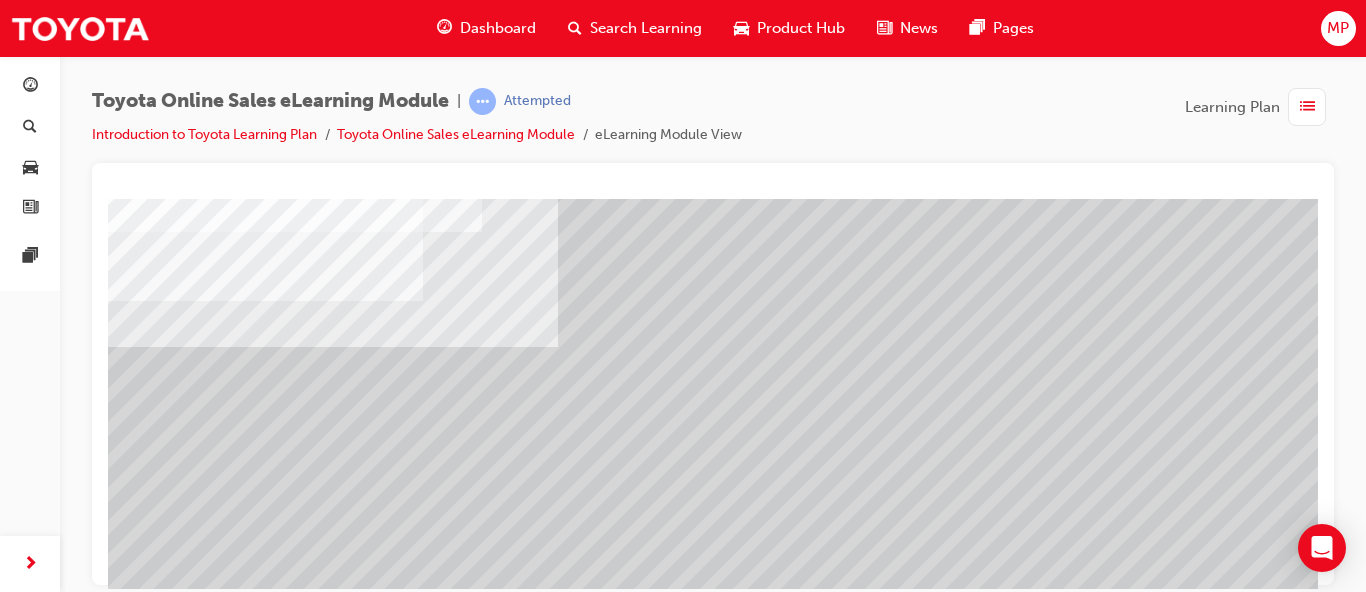 drag, startPoint x: 1125, startPoint y: 583, endPoint x: 1426, endPoint y: 772, distance: 355.41806 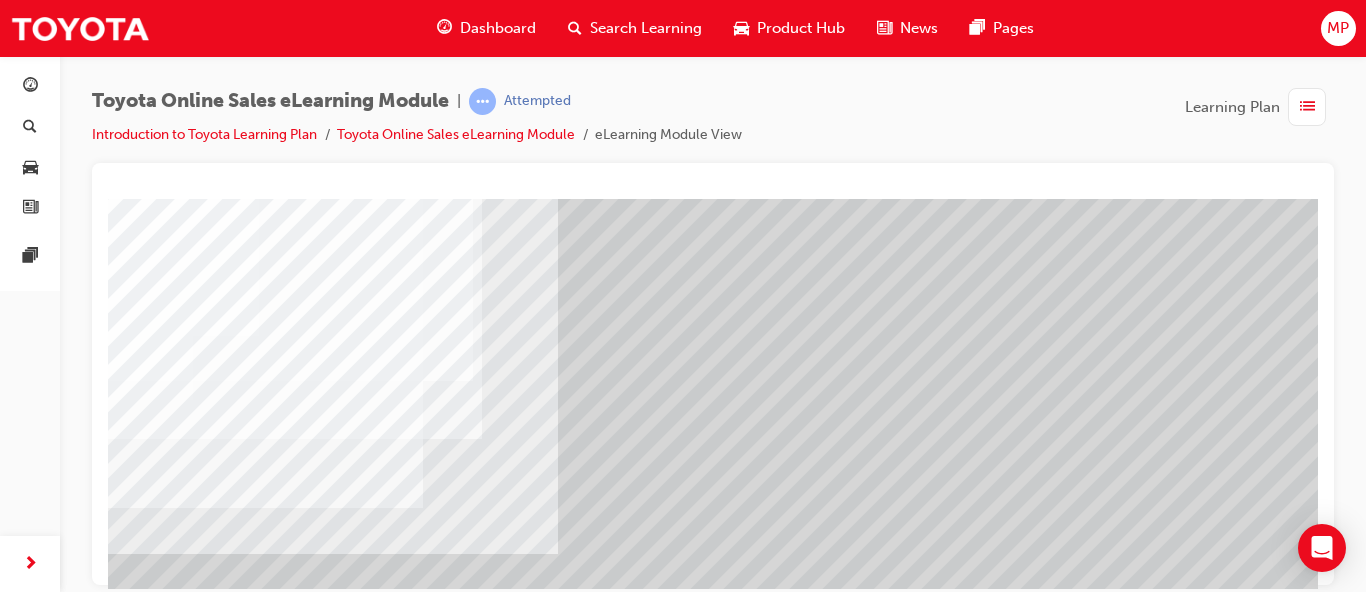 scroll, scrollTop: 54, scrollLeft: 150, axis: both 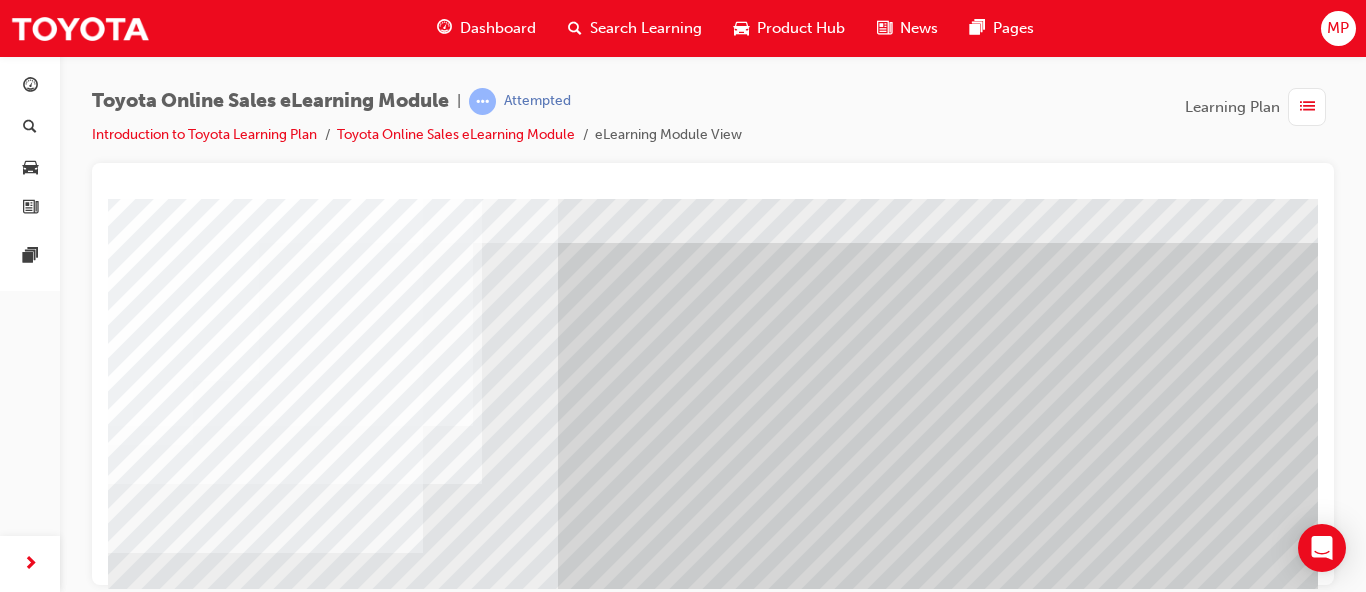 click at bounding box center [-17, 5456] 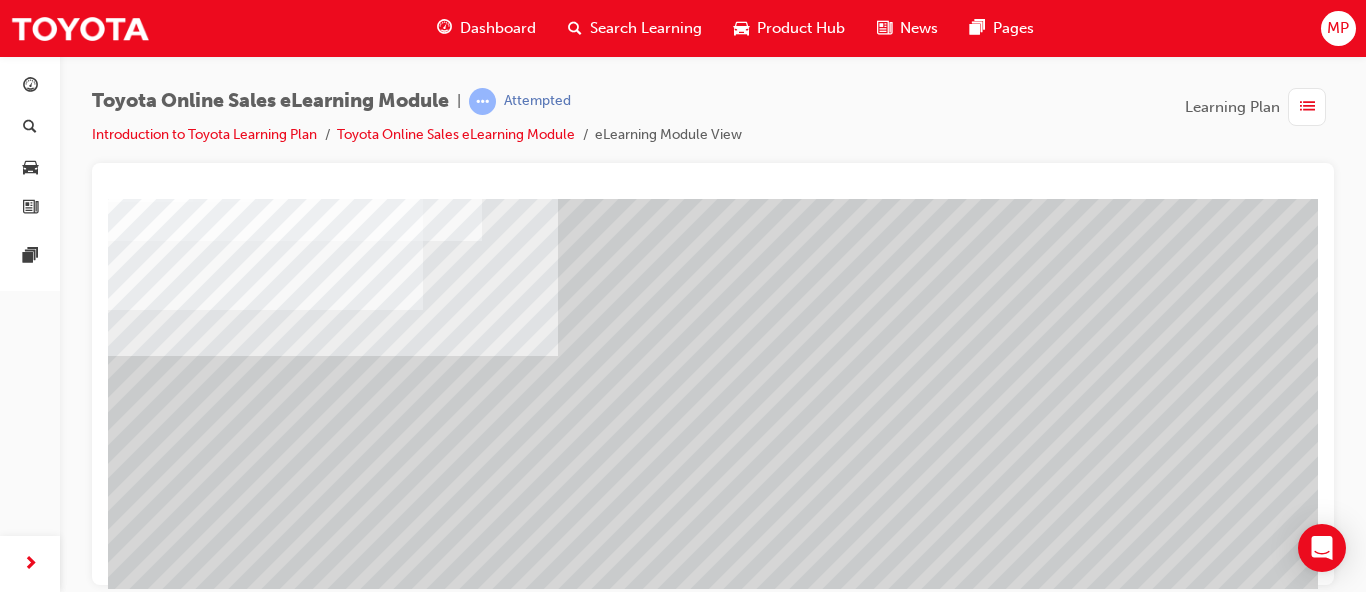 scroll, scrollTop: 360, scrollLeft: 150, axis: both 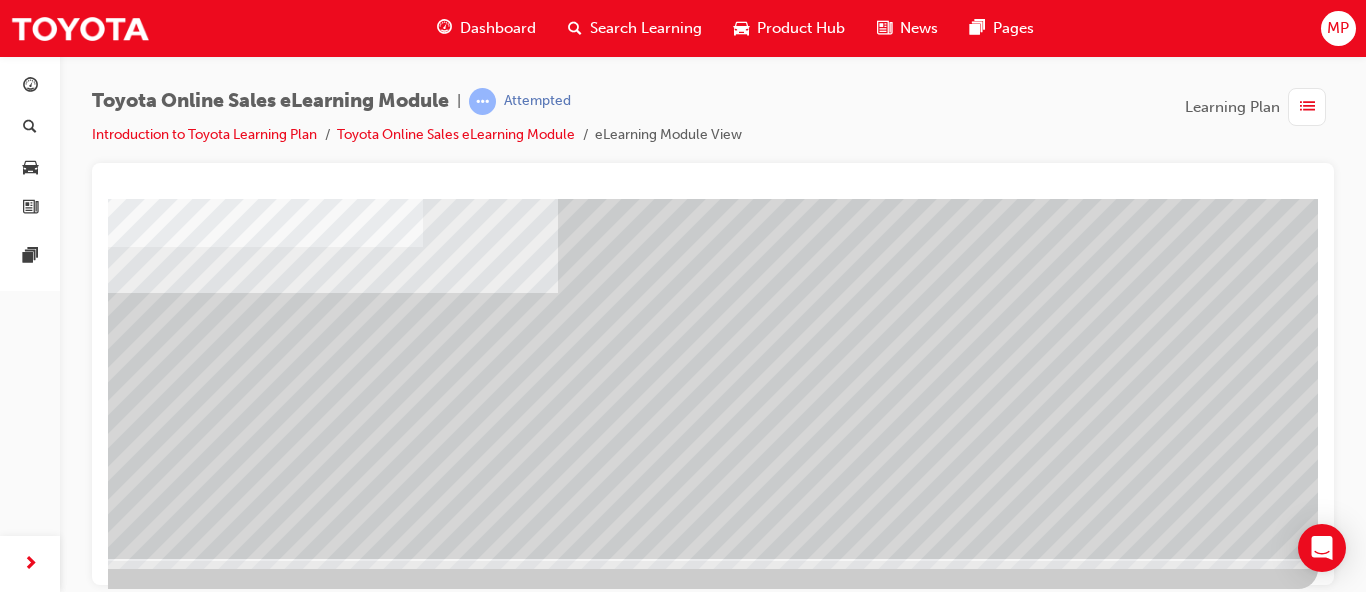 click at bounding box center (21, 2954) 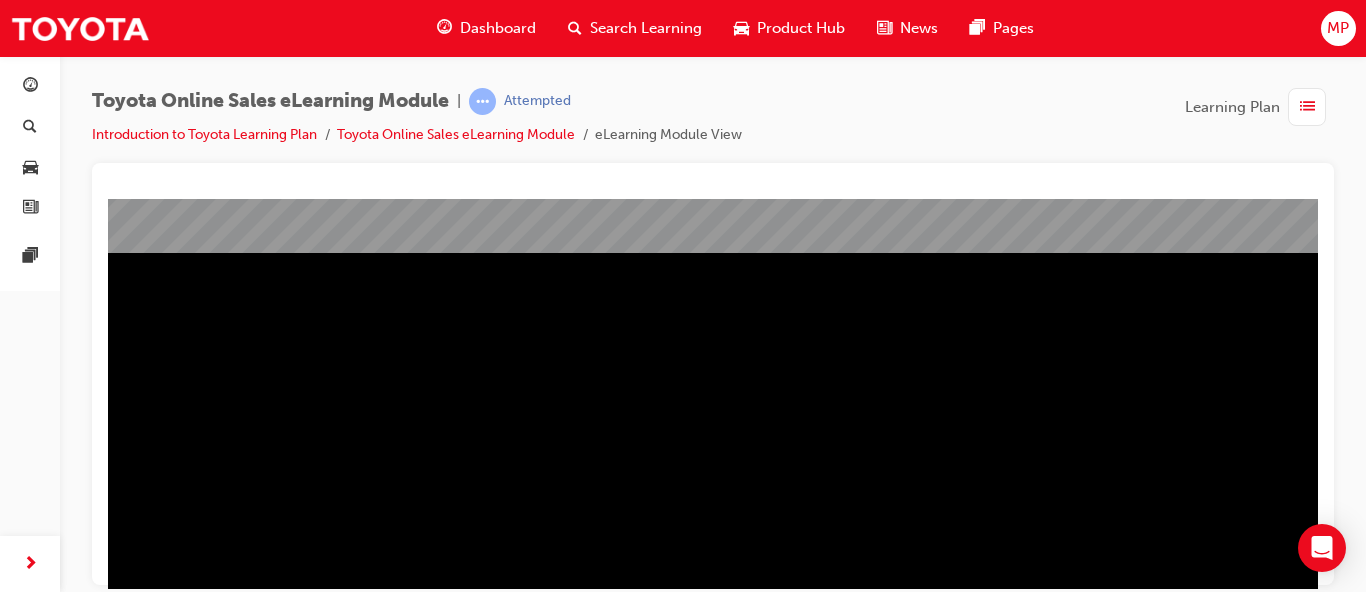 scroll, scrollTop: 360, scrollLeft: 0, axis: vertical 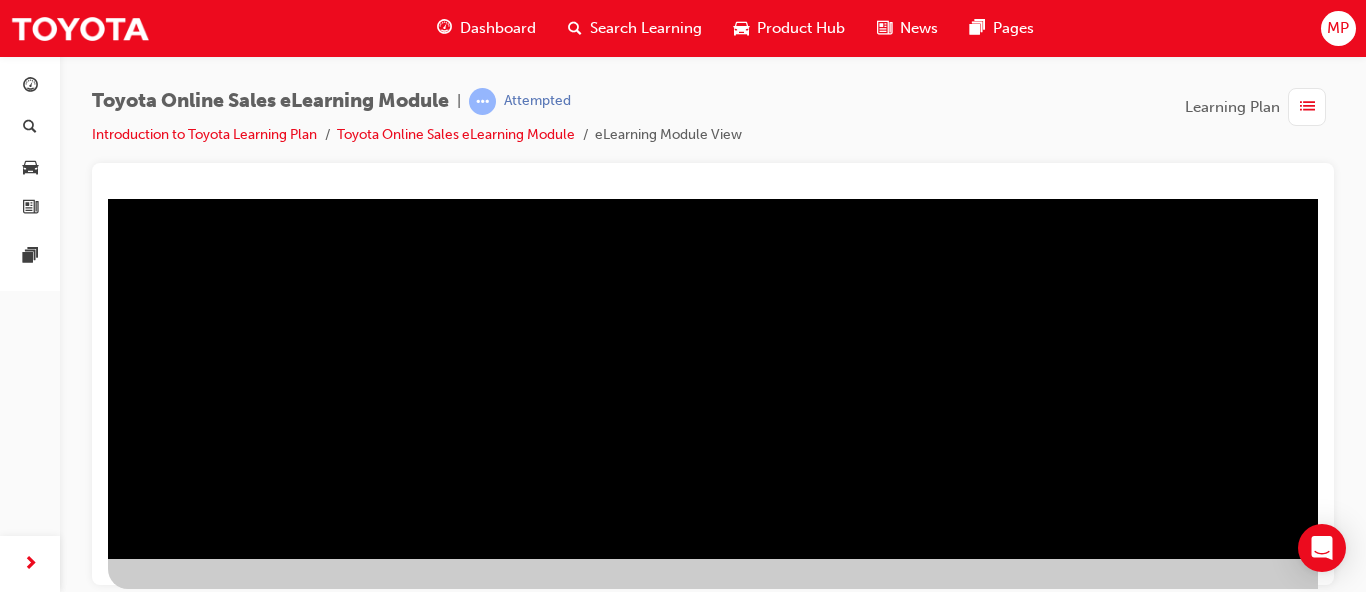 click at bounding box center [171, 984] 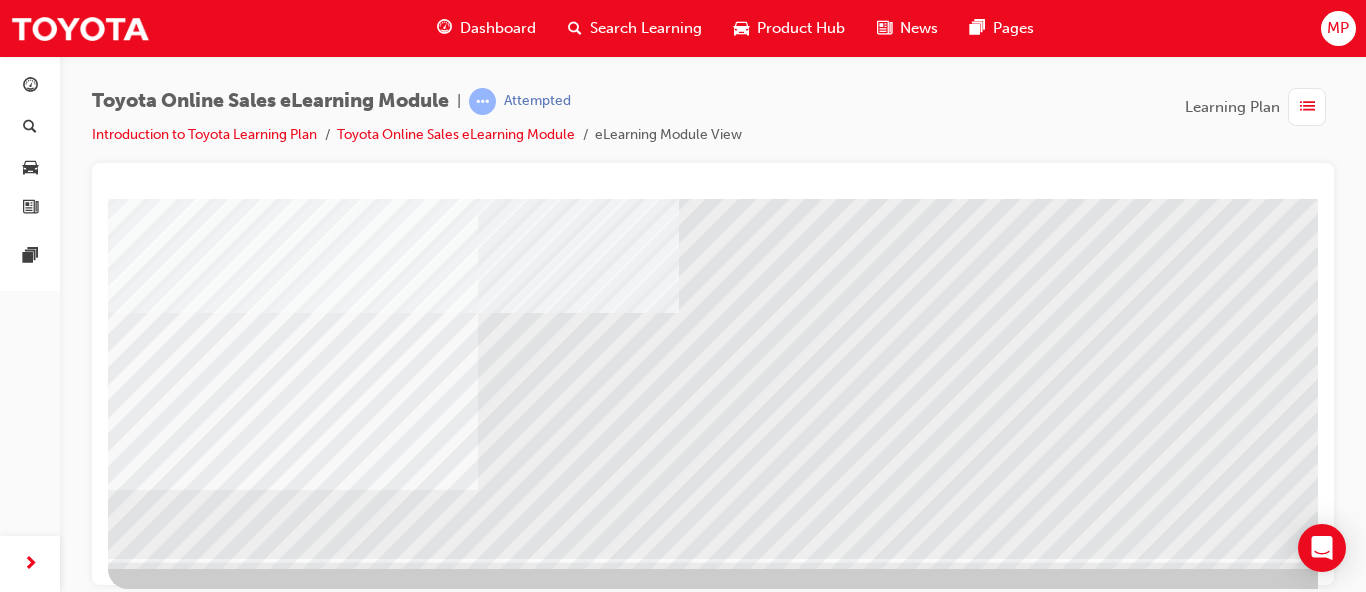 scroll, scrollTop: 156, scrollLeft: 0, axis: vertical 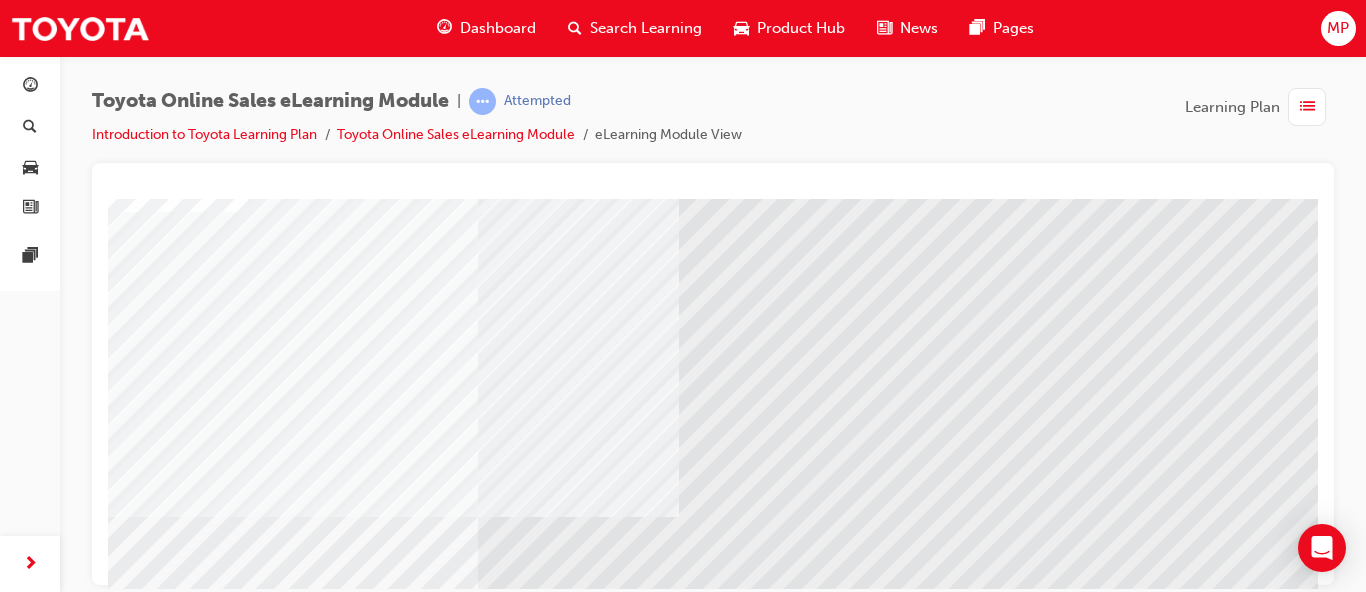 click at bounding box center (178, 4681) 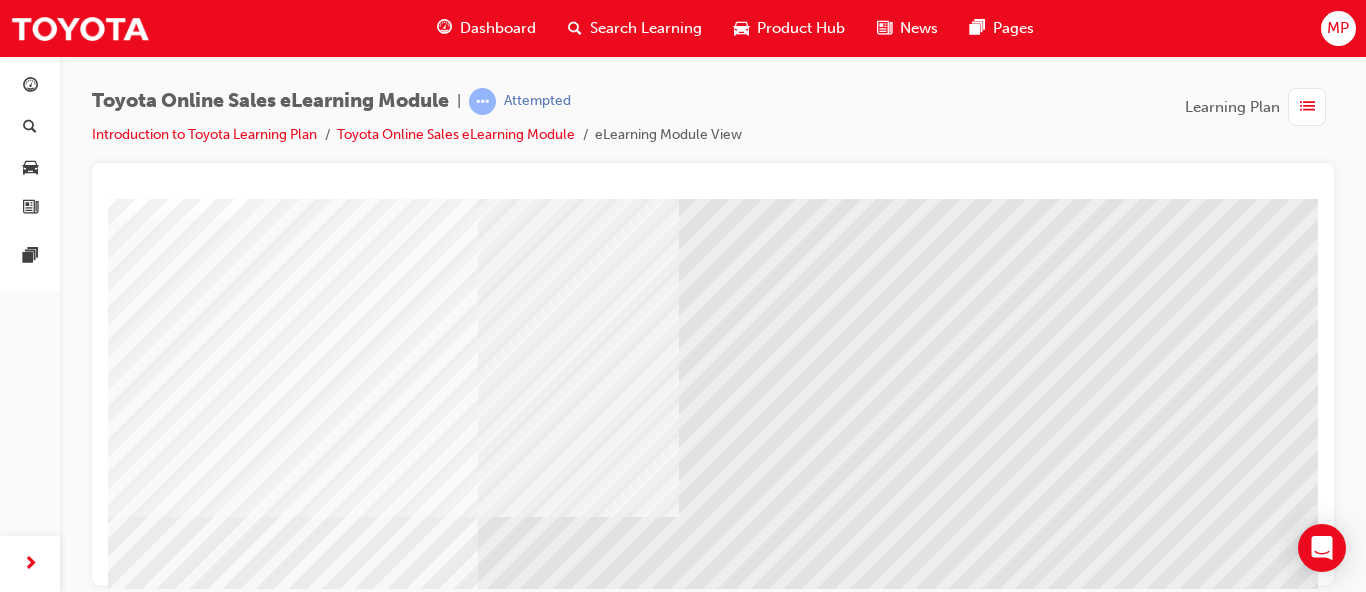 click at bounding box center (178, 4850) 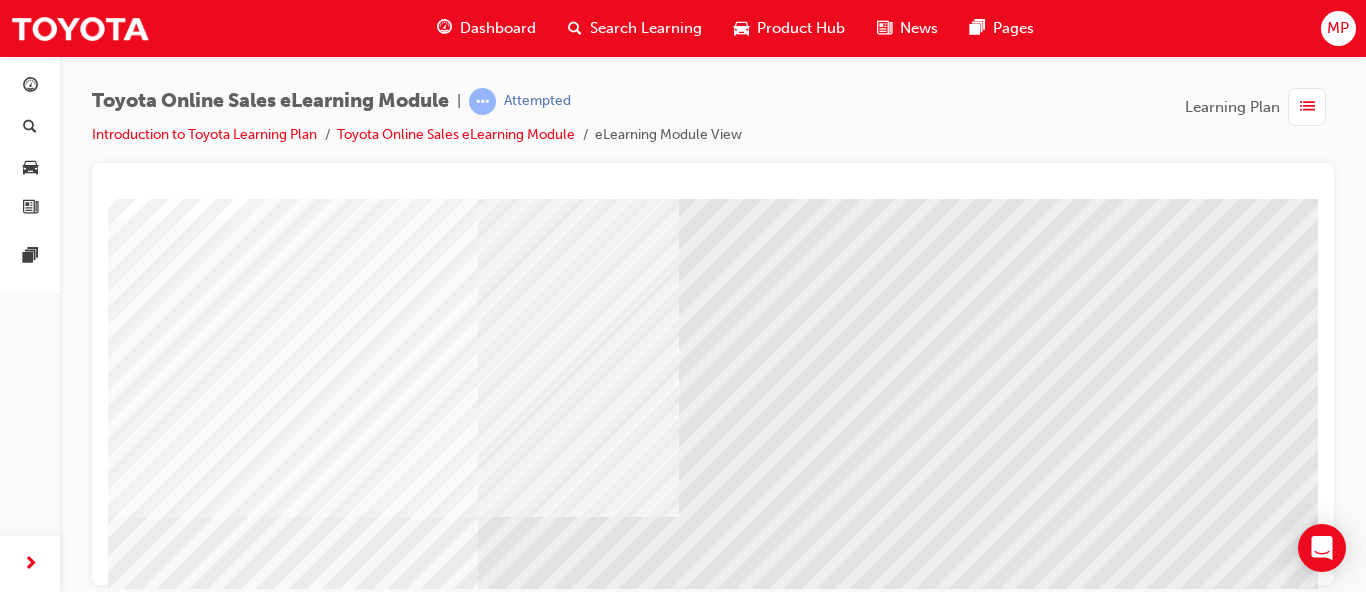 click at bounding box center [178, 4850] 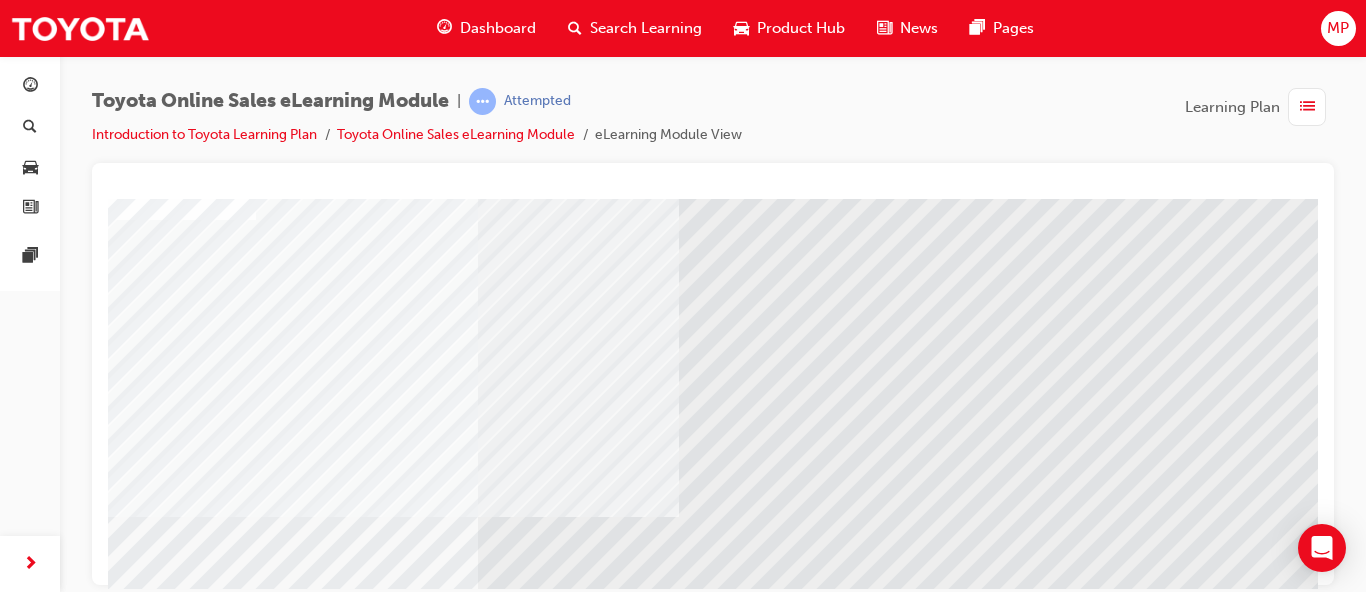 click at bounding box center [178, 5188] 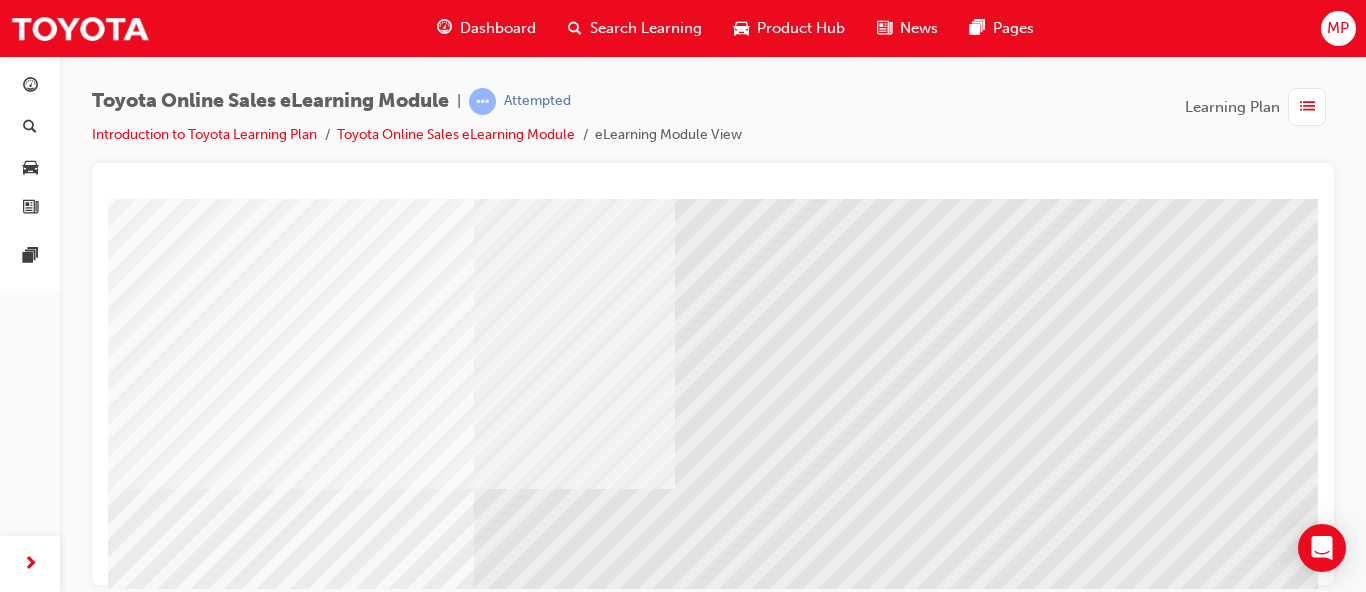 scroll, scrollTop: 211, scrollLeft: 4, axis: both 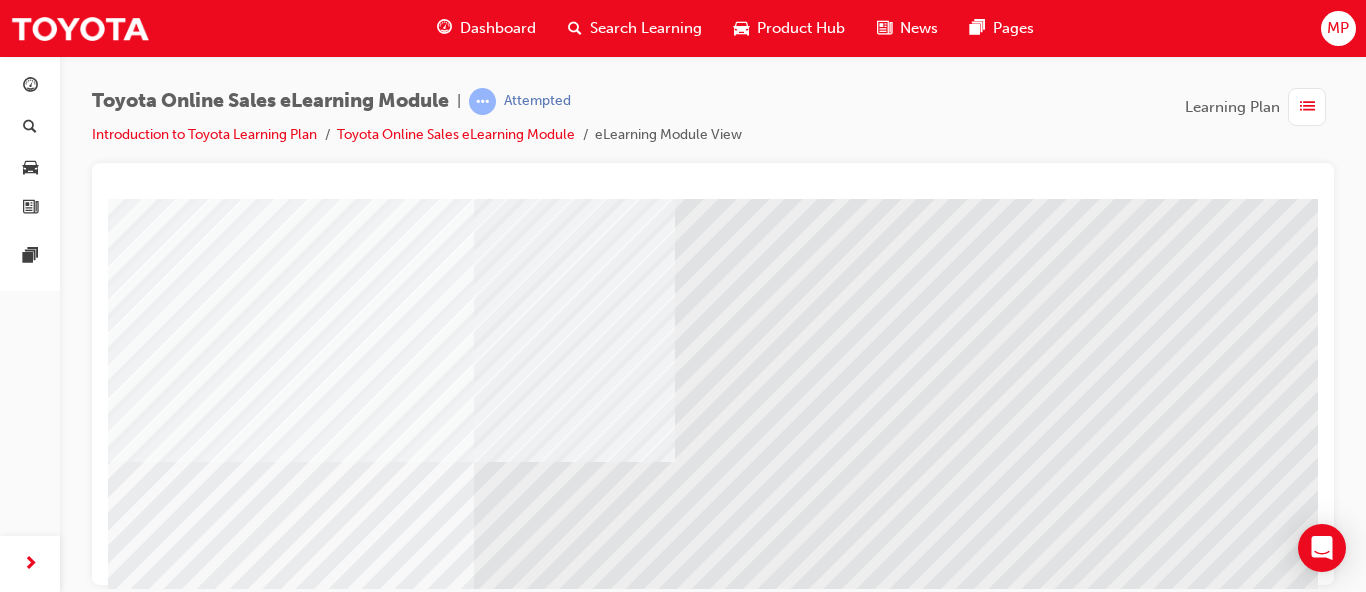 click at bounding box center (174, 5302) 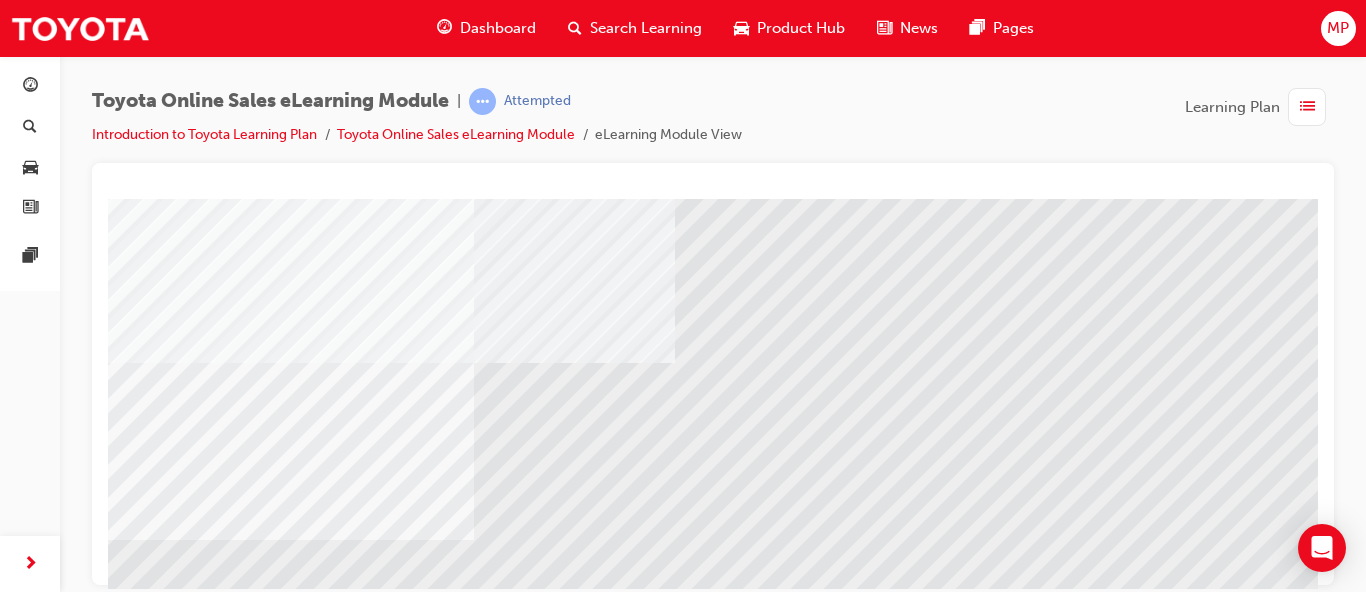 scroll, scrollTop: 360, scrollLeft: 4, axis: both 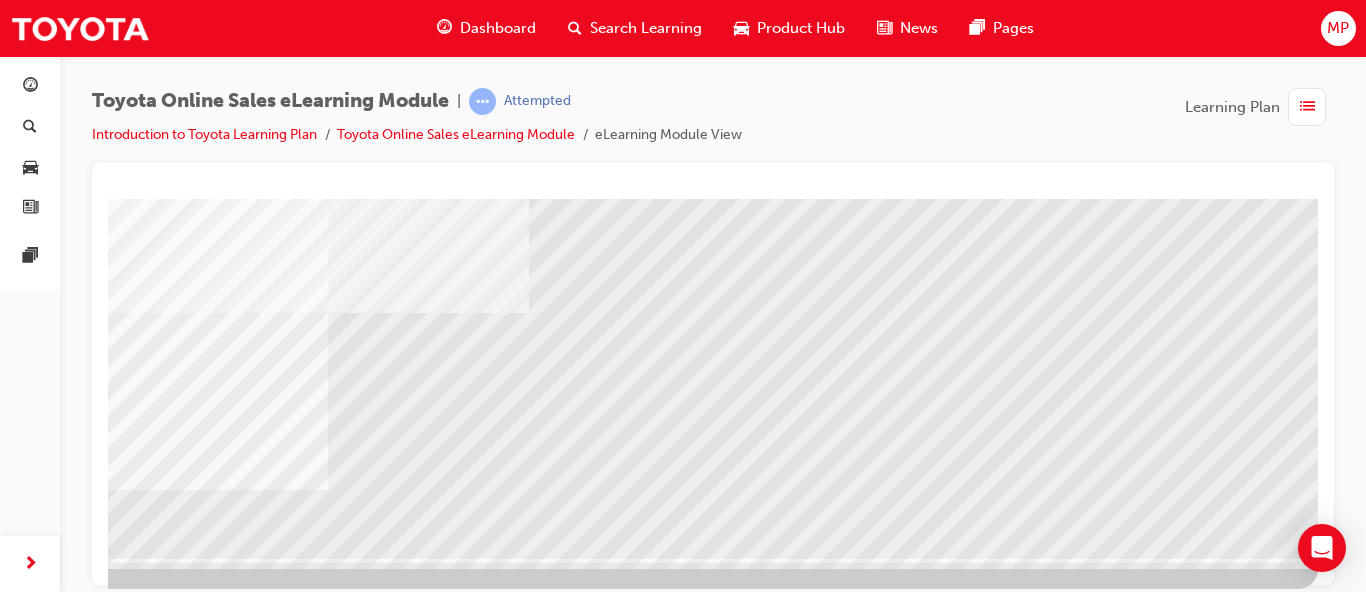 drag, startPoint x: 1126, startPoint y: 580, endPoint x: 1407, endPoint y: 733, distance: 319.95312 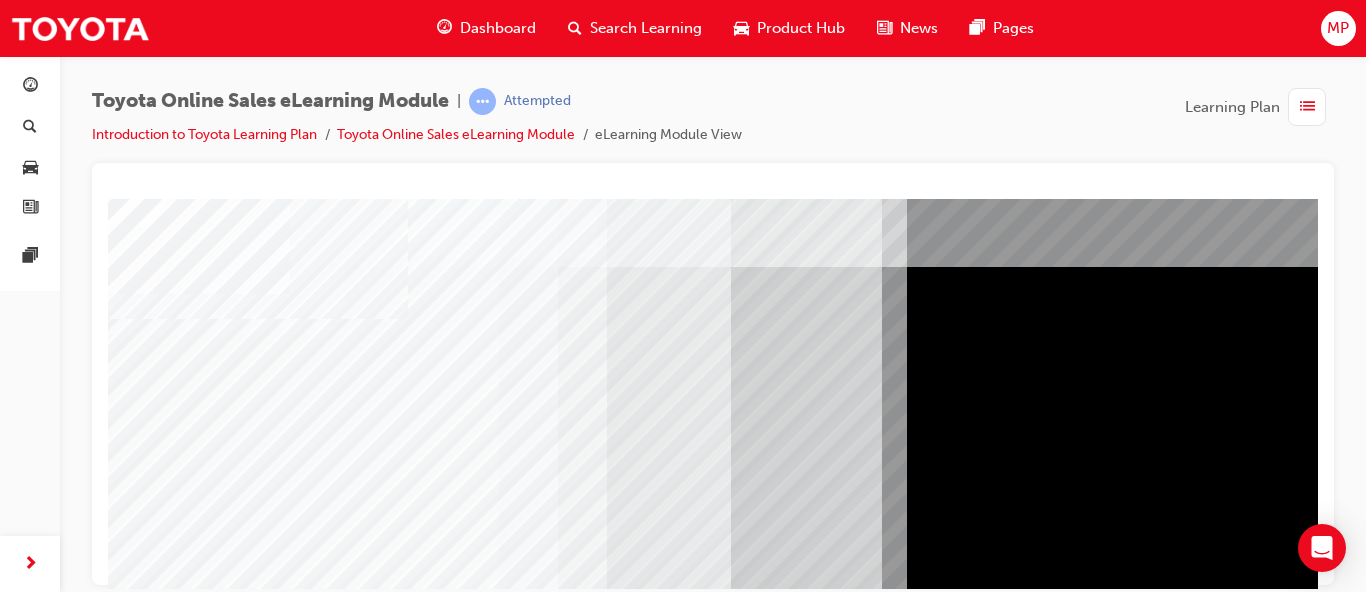 scroll, scrollTop: 0, scrollLeft: 0, axis: both 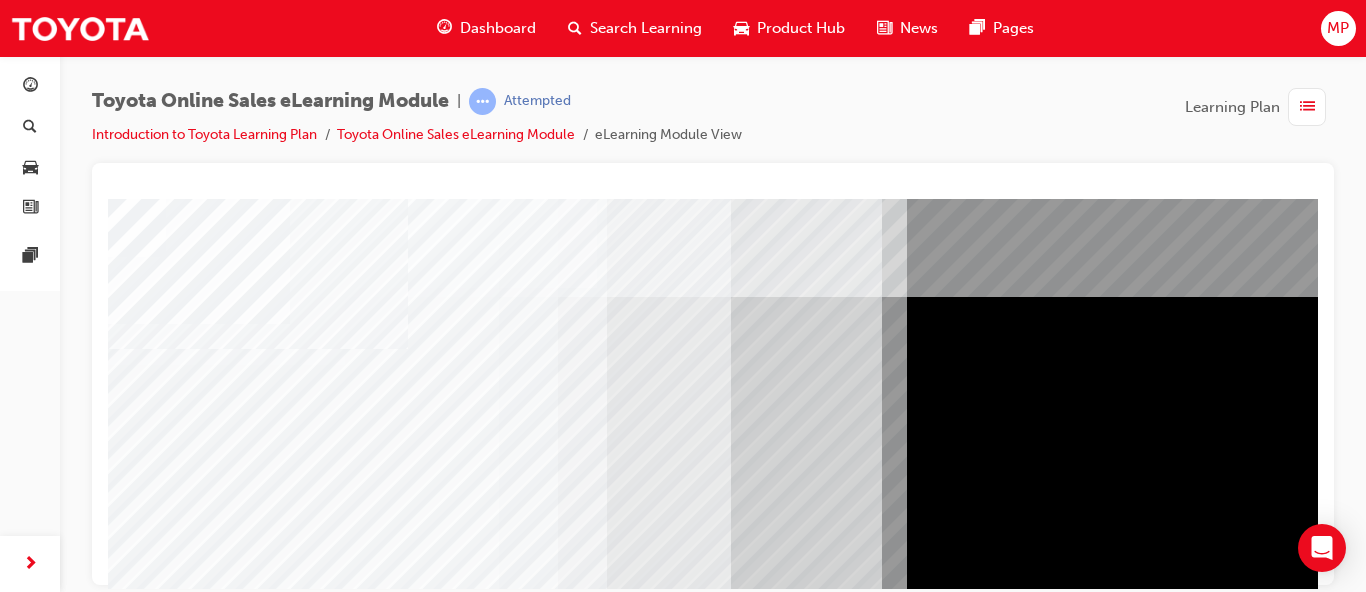 click at bounding box center [133, 5212] 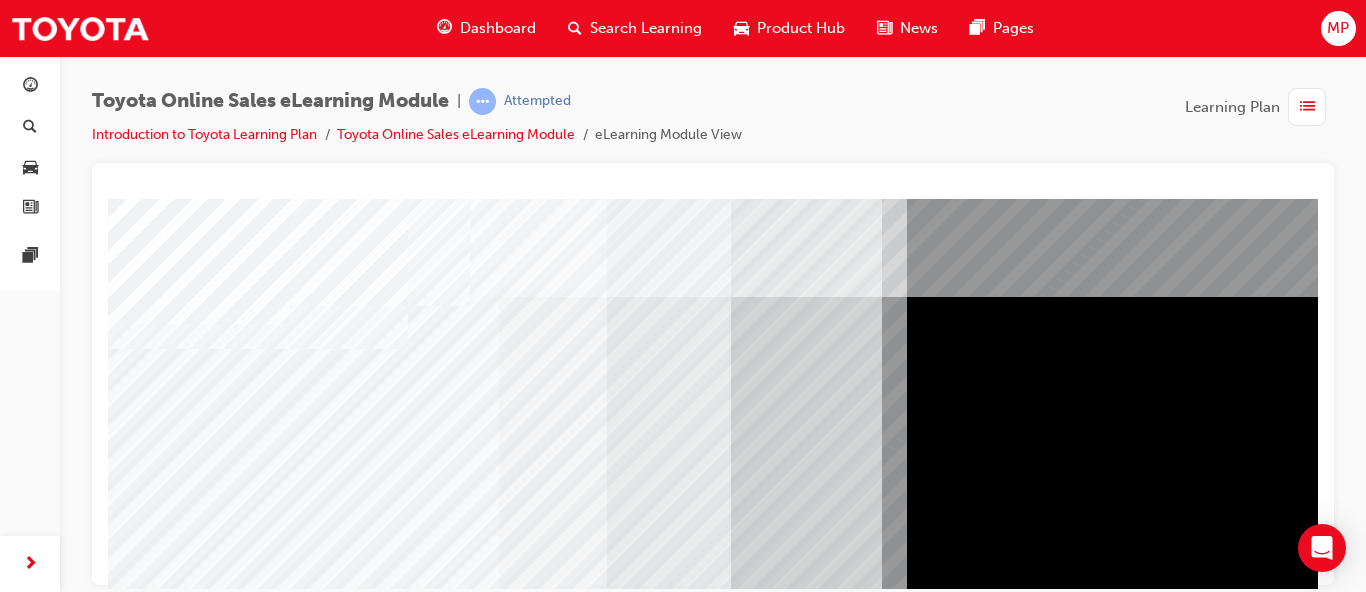 click at bounding box center (133, 5212) 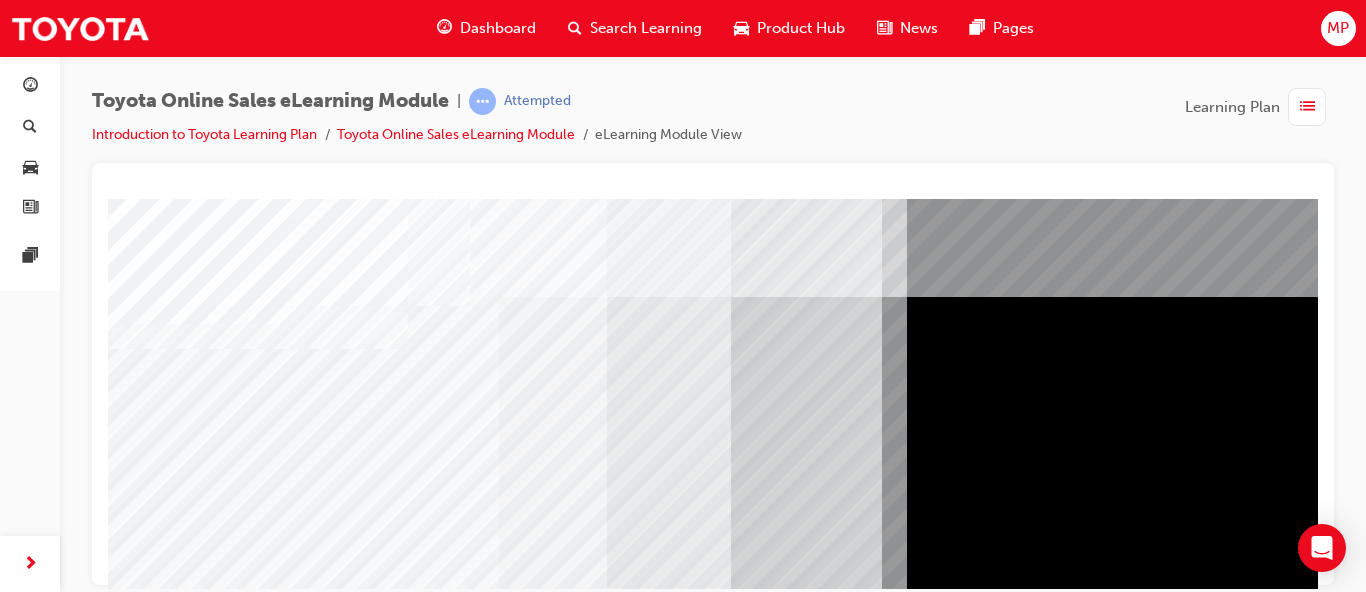 scroll, scrollTop: 306, scrollLeft: 0, axis: vertical 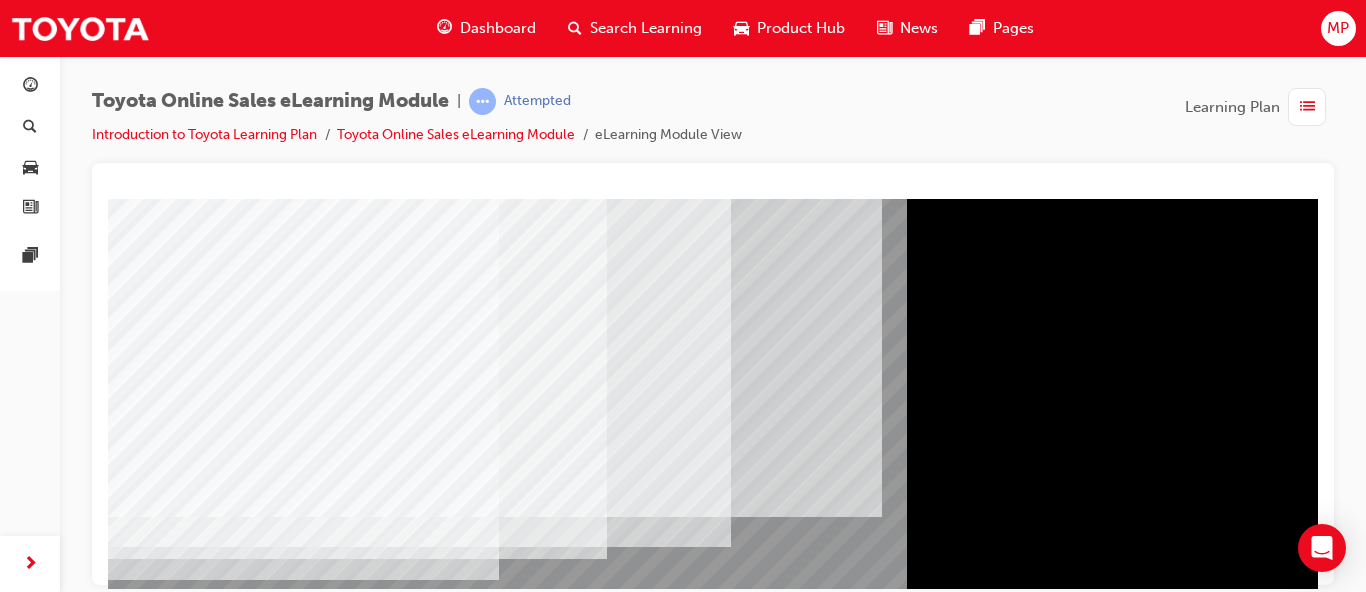 click at bounding box center [133, 4956] 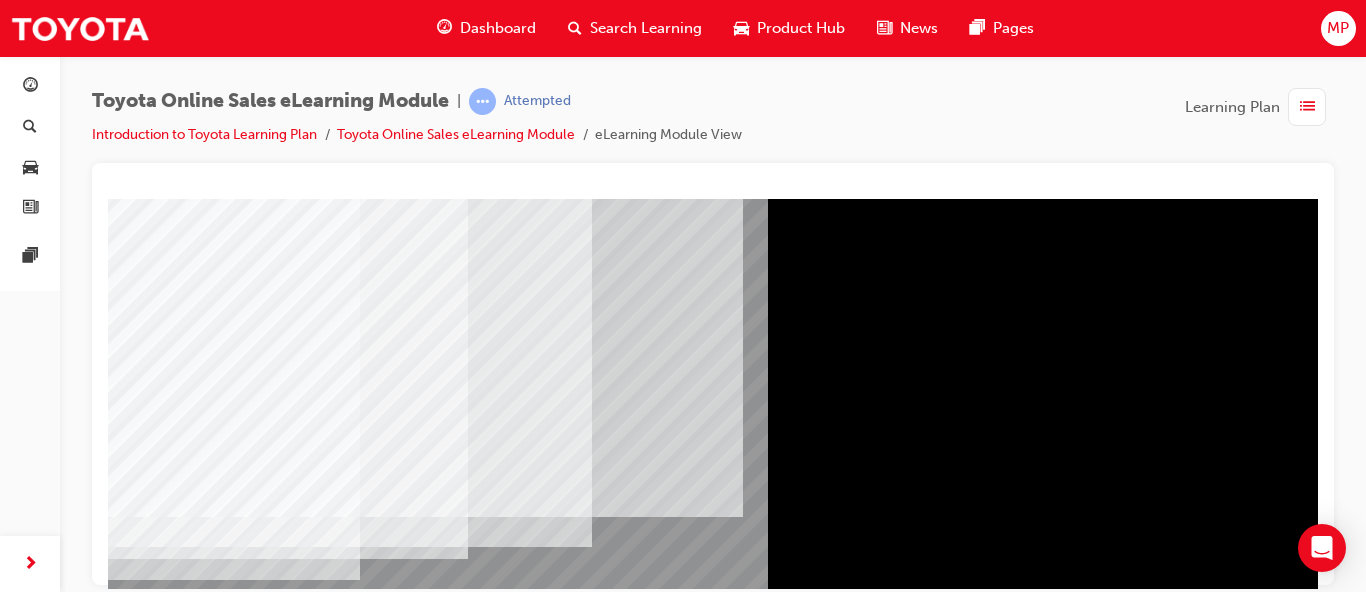 scroll, scrollTop: 306, scrollLeft: 144, axis: both 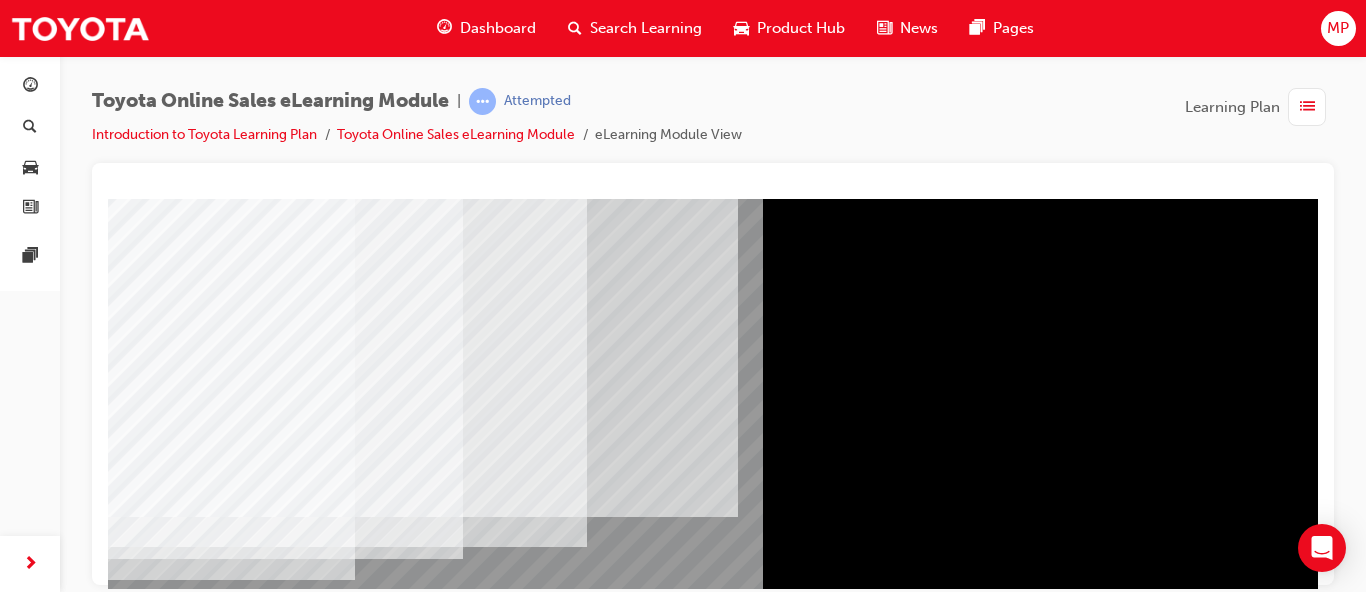 click at bounding box center [55, 4818] 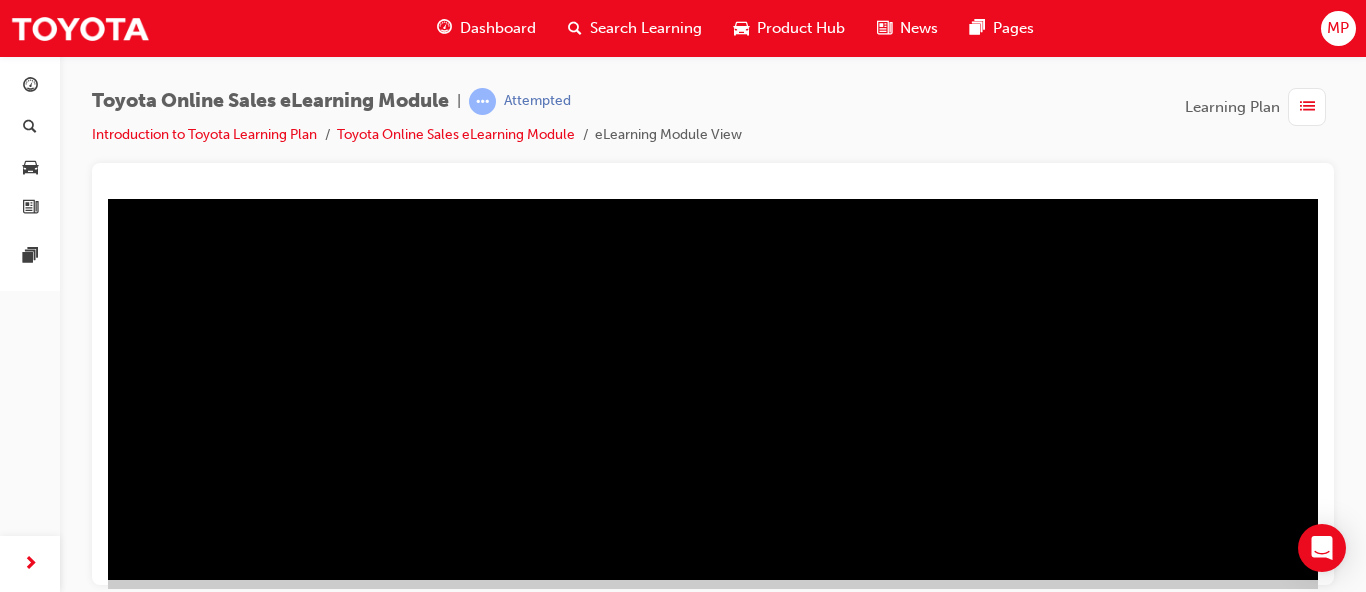 scroll, scrollTop: 360, scrollLeft: 0, axis: vertical 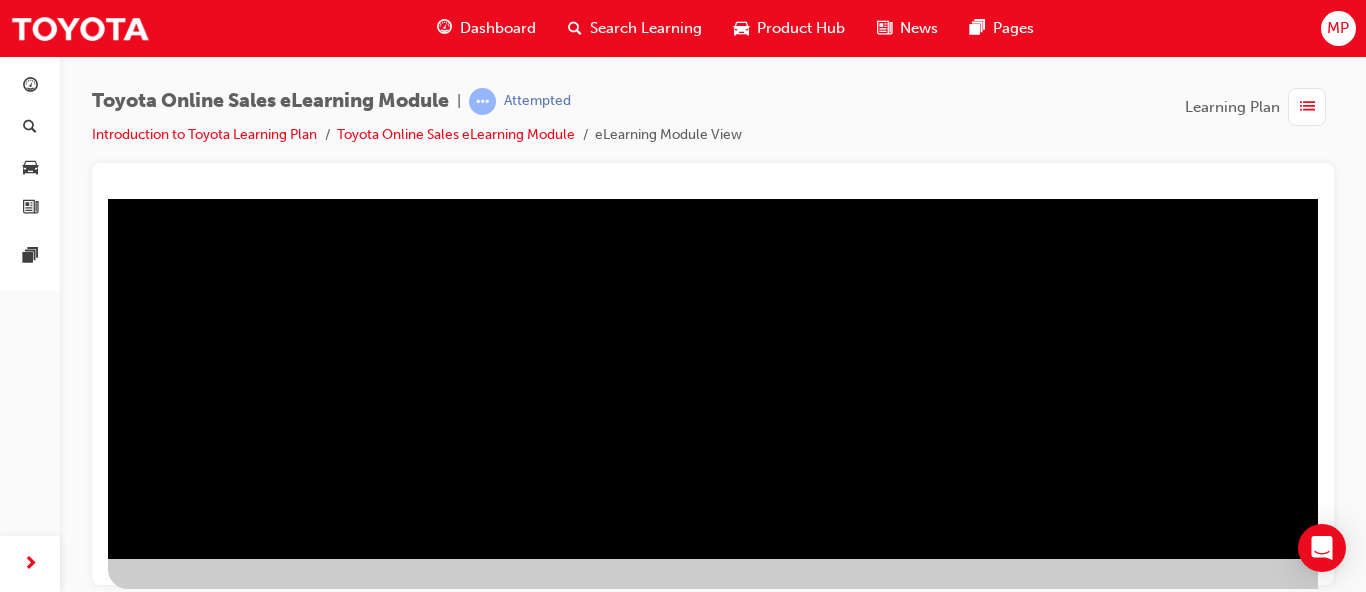click at bounding box center (171, 984) 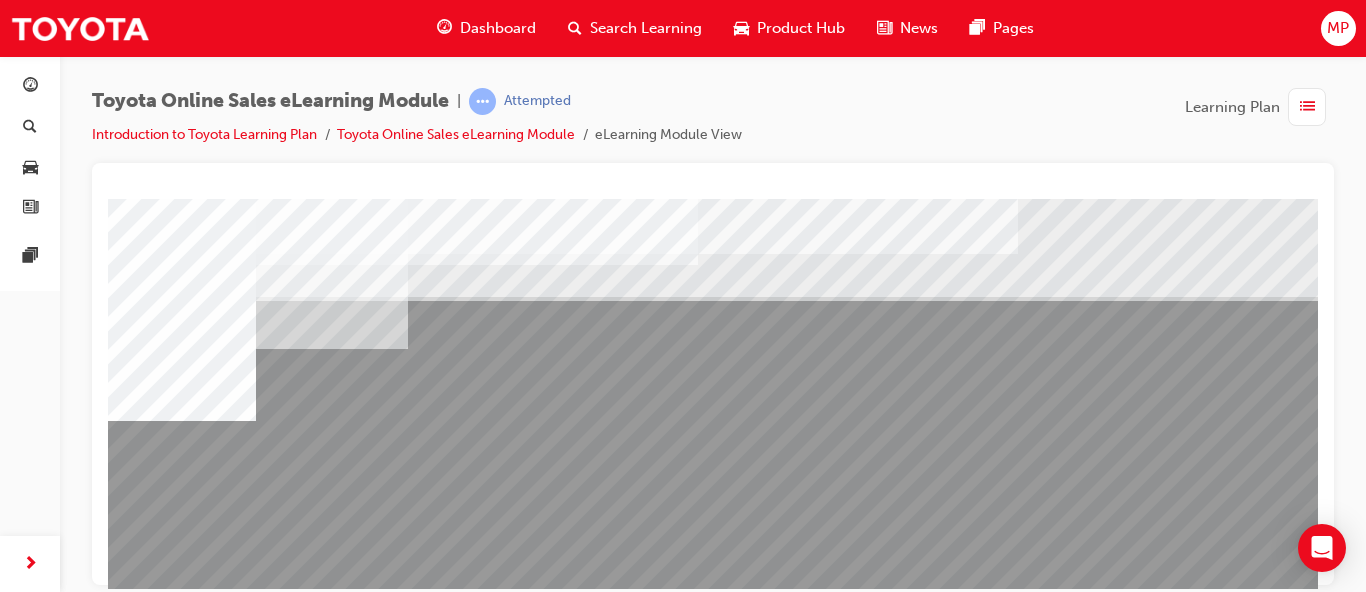 scroll, scrollTop: 102, scrollLeft: 0, axis: vertical 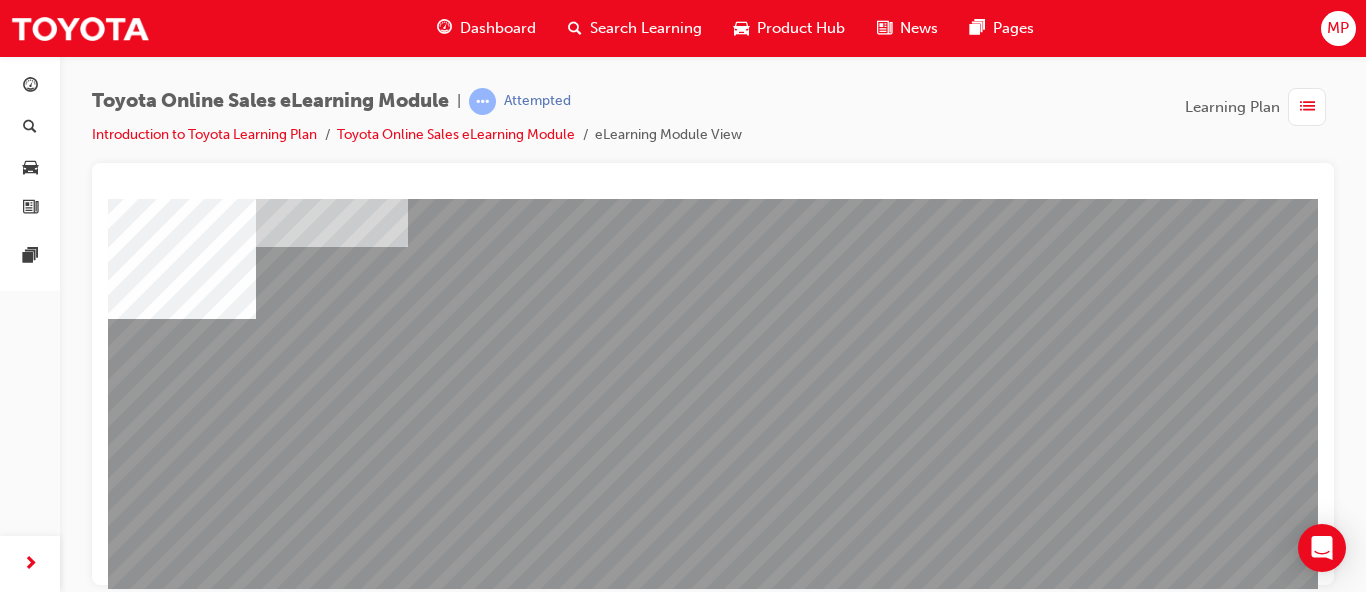 click at bounding box center [173, 5029] 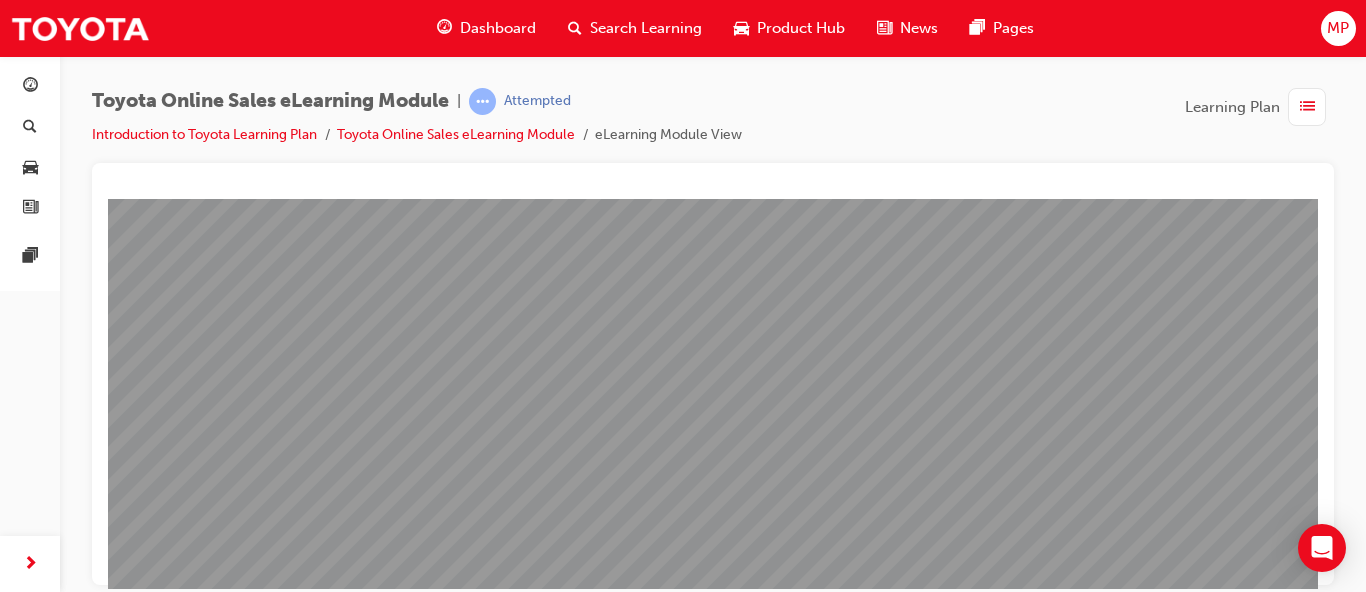 scroll, scrollTop: 306, scrollLeft: 0, axis: vertical 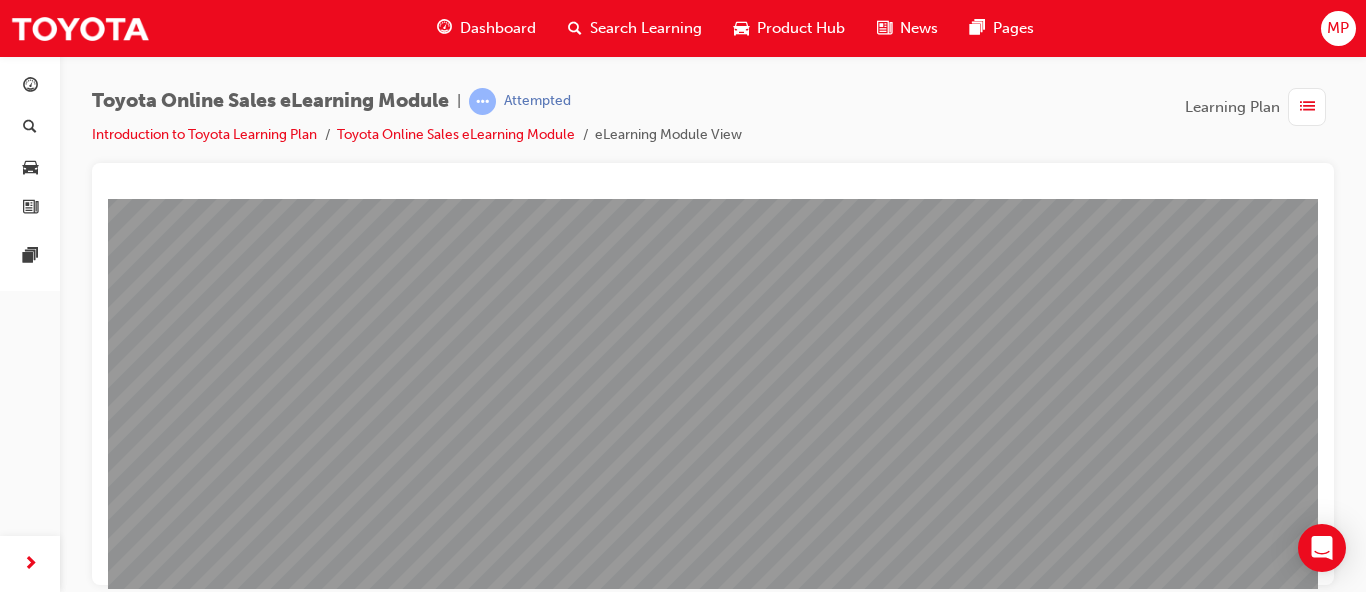 click at bounding box center (178, 4100) 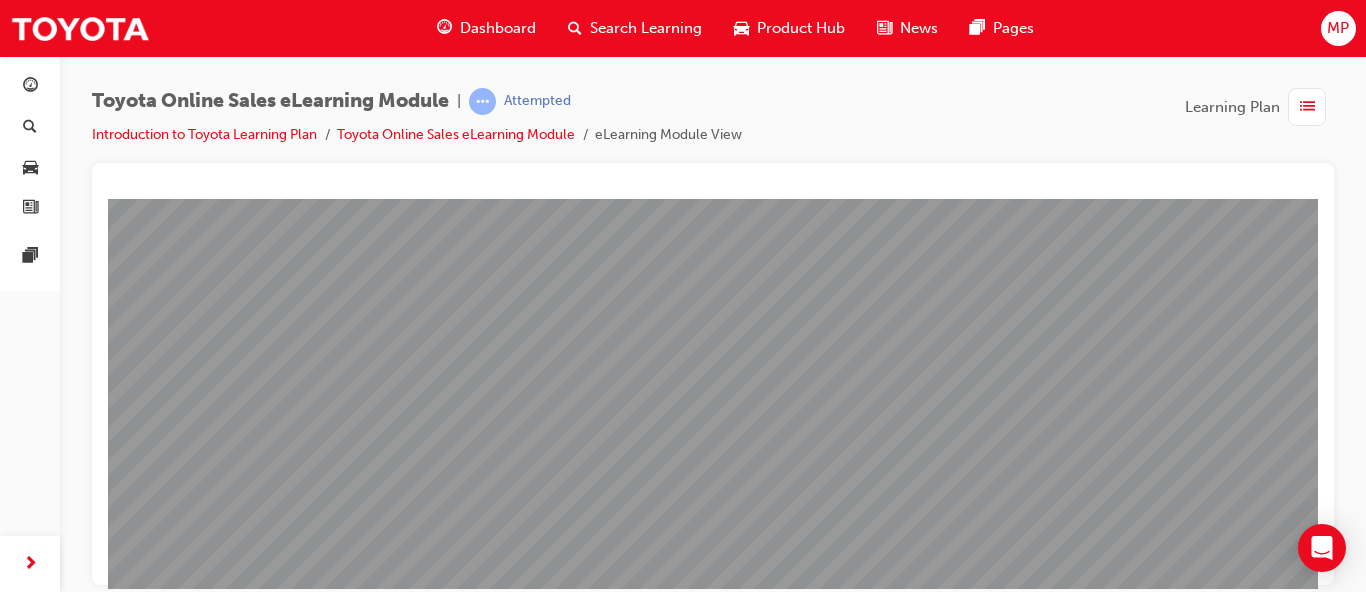 scroll, scrollTop: 306, scrollLeft: 150, axis: both 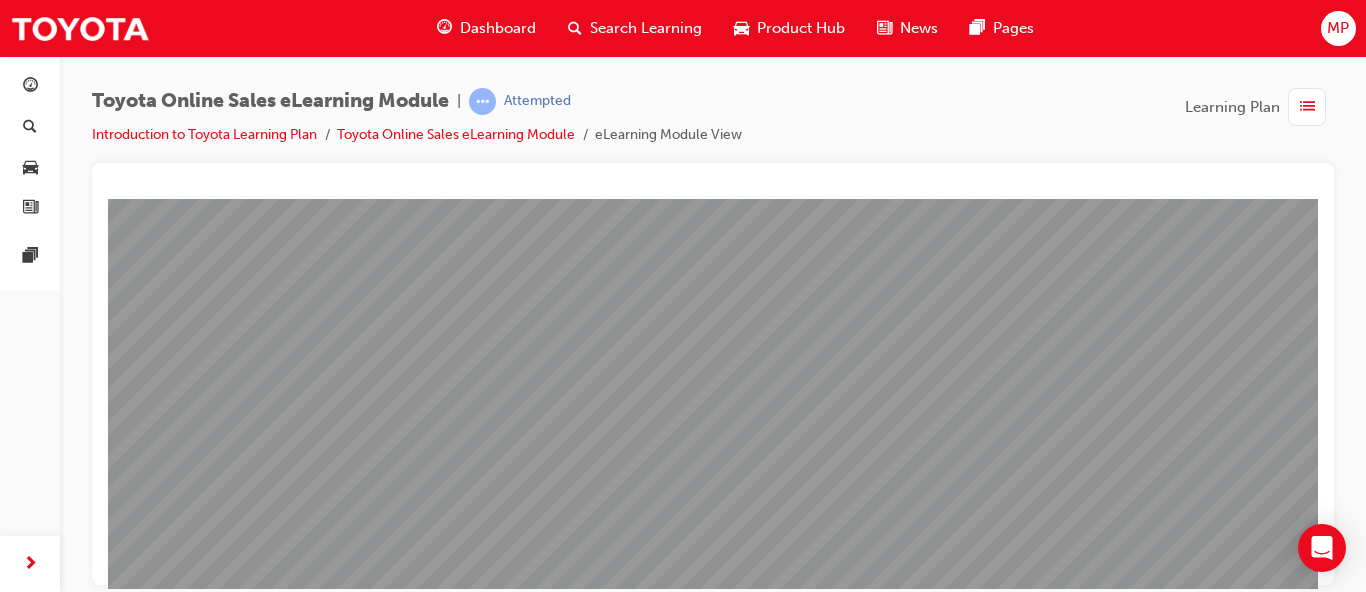 click at bounding box center [28, 4645] 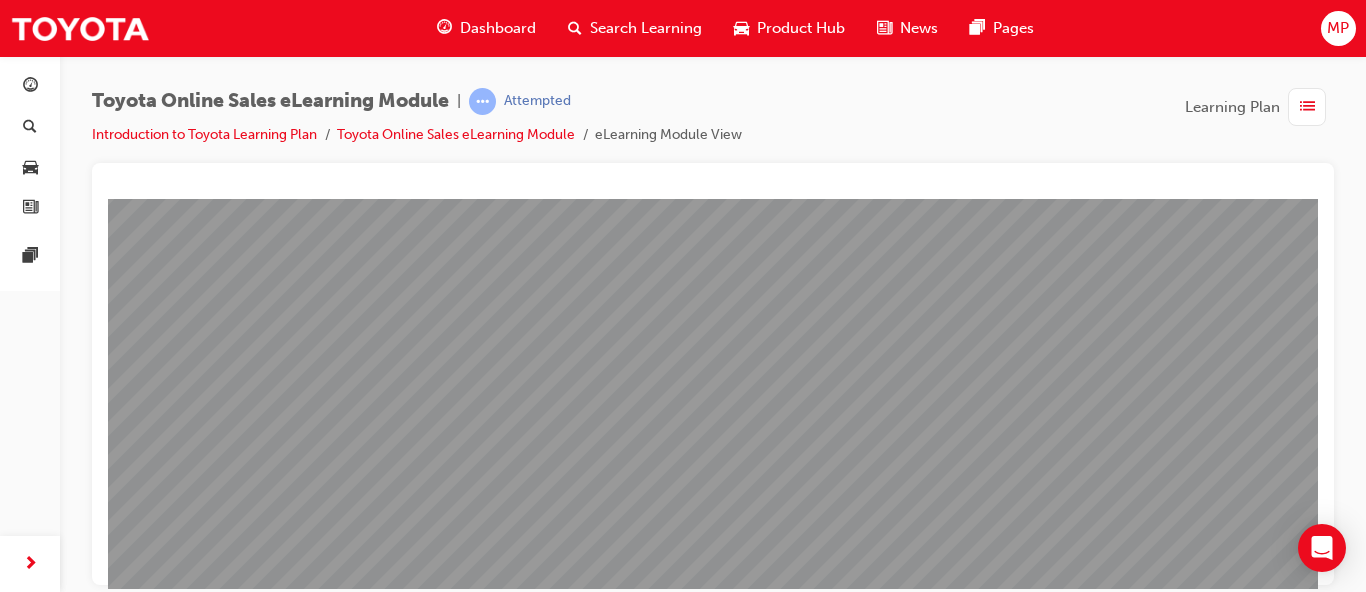 click at bounding box center (21, 6064) 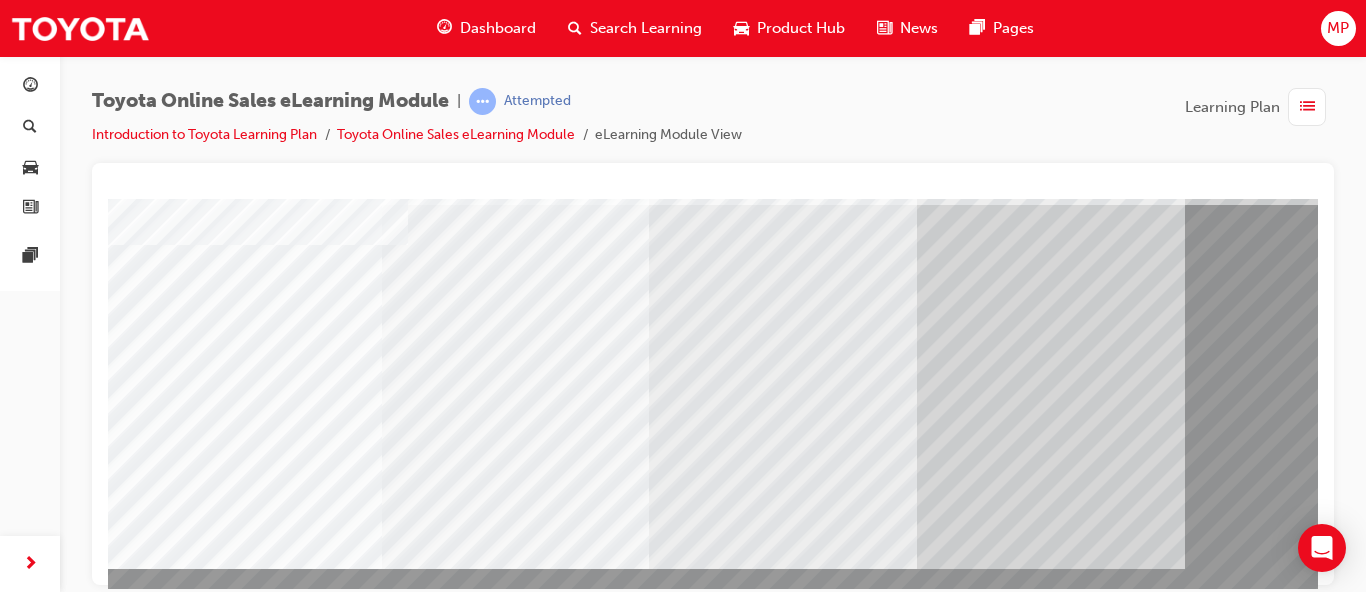 scroll, scrollTop: 102, scrollLeft: 0, axis: vertical 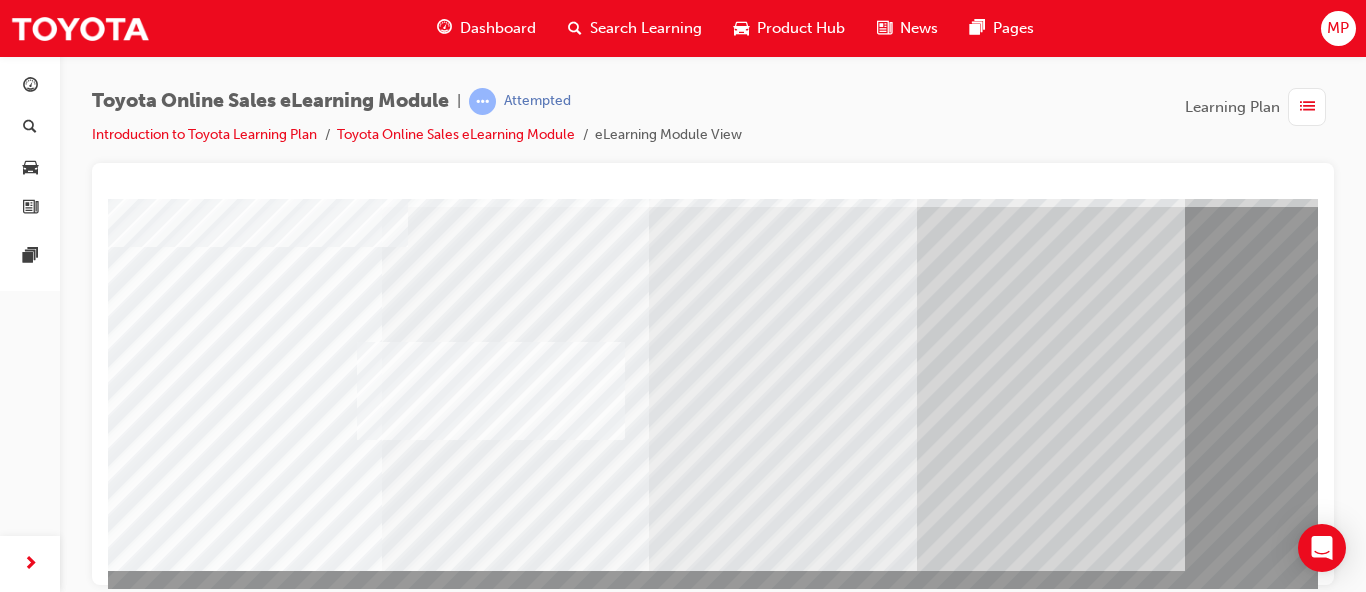 click at bounding box center [788, 456] 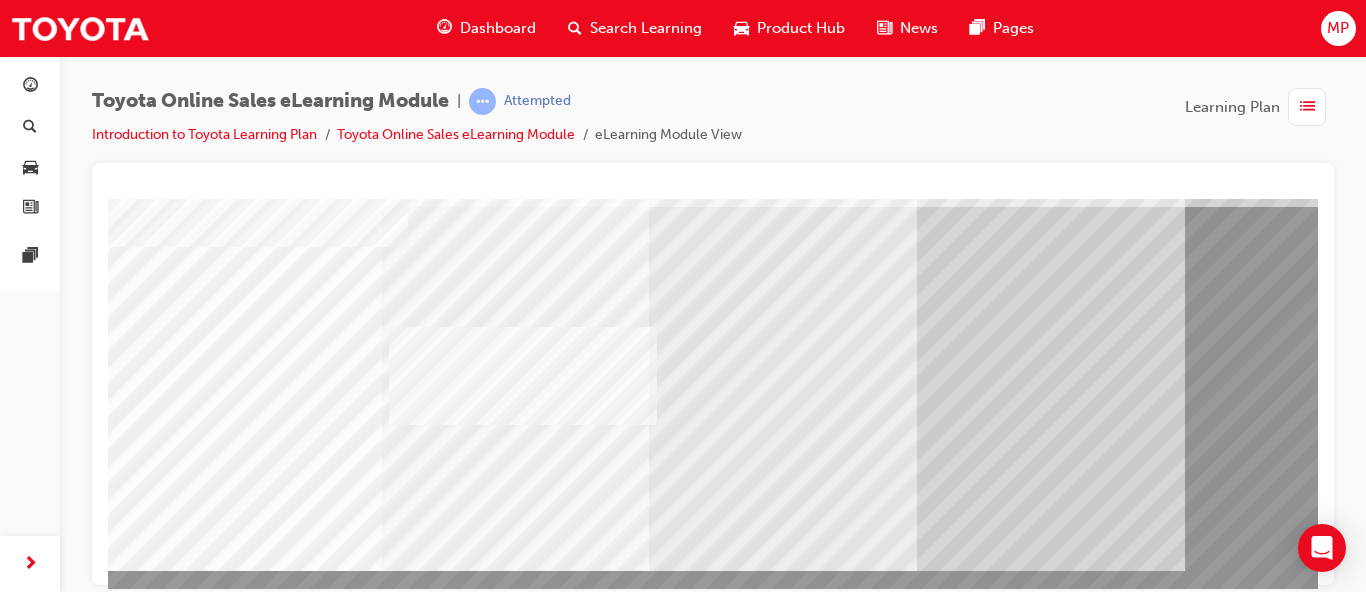 click at bounding box center (788, 456) 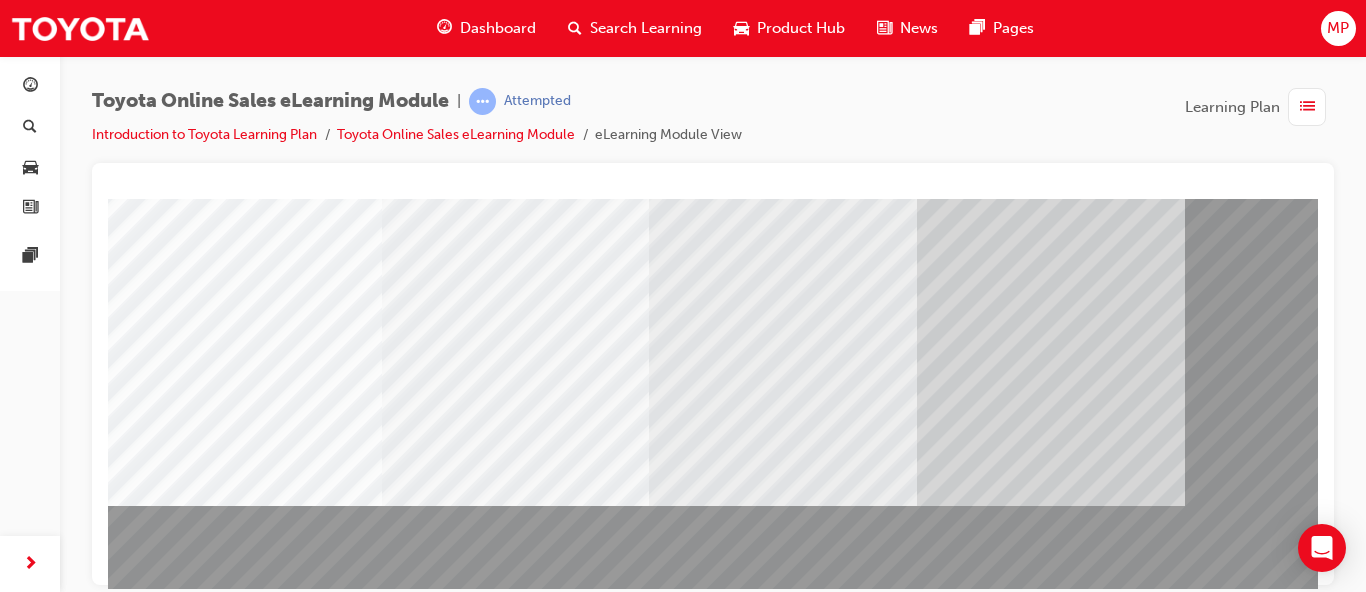 scroll, scrollTop: 204, scrollLeft: 0, axis: vertical 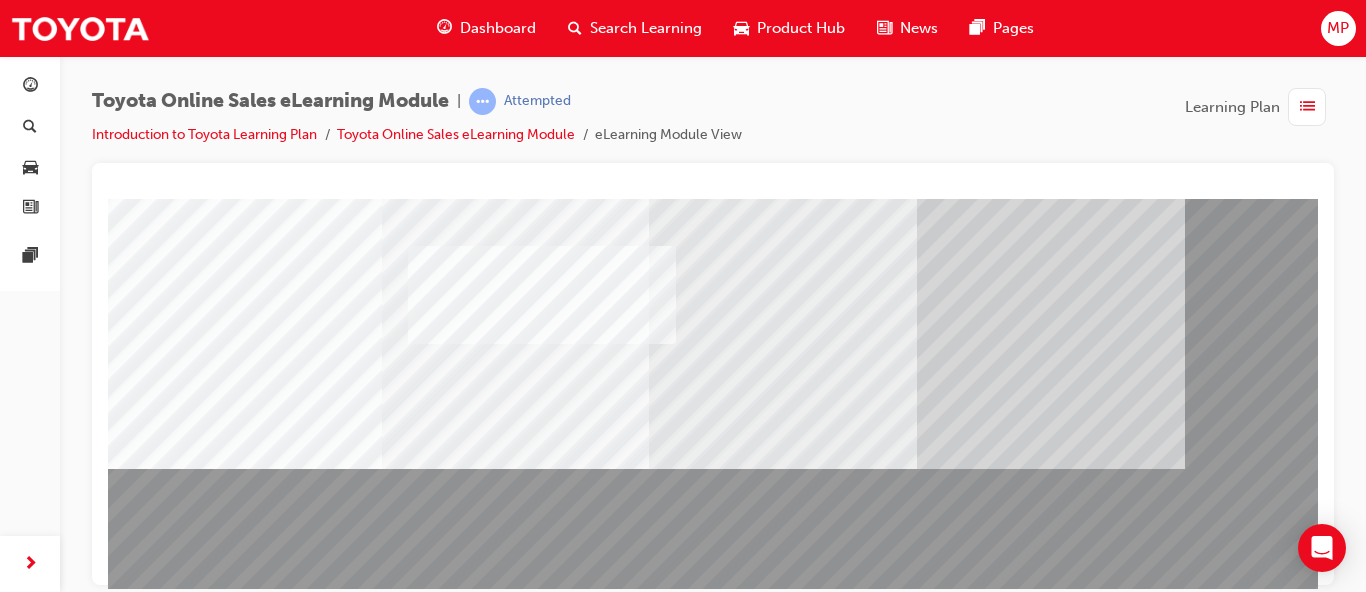 click at bounding box center (788, 354) 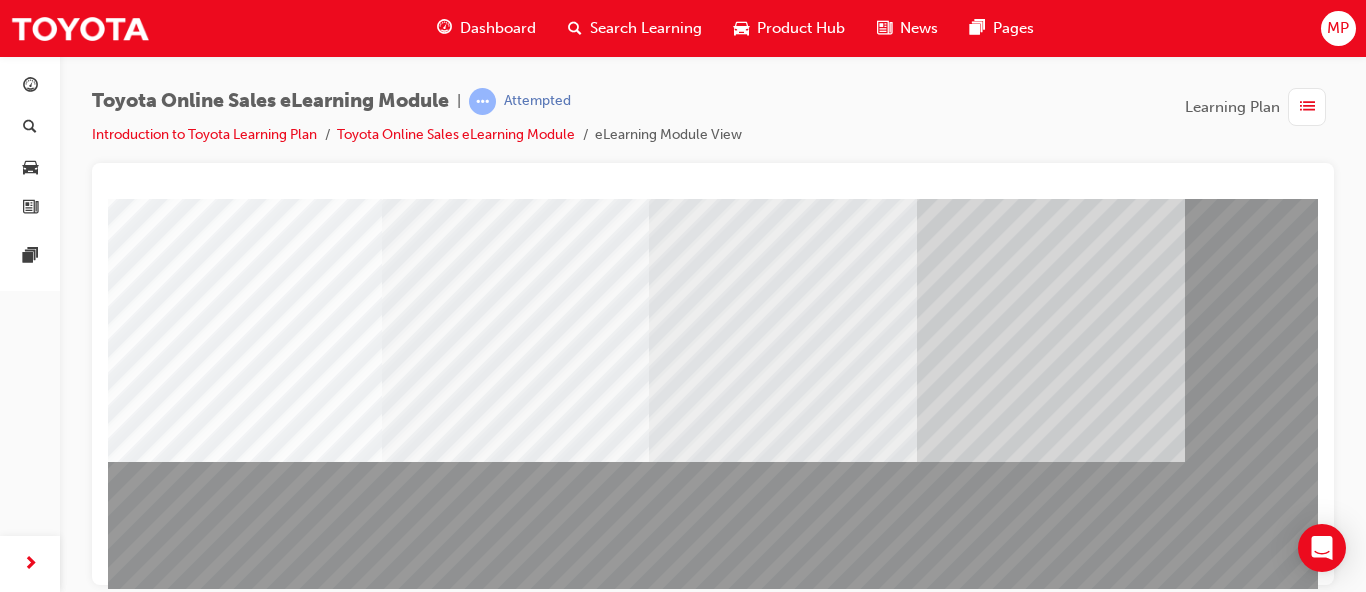 scroll, scrollTop: 258, scrollLeft: 0, axis: vertical 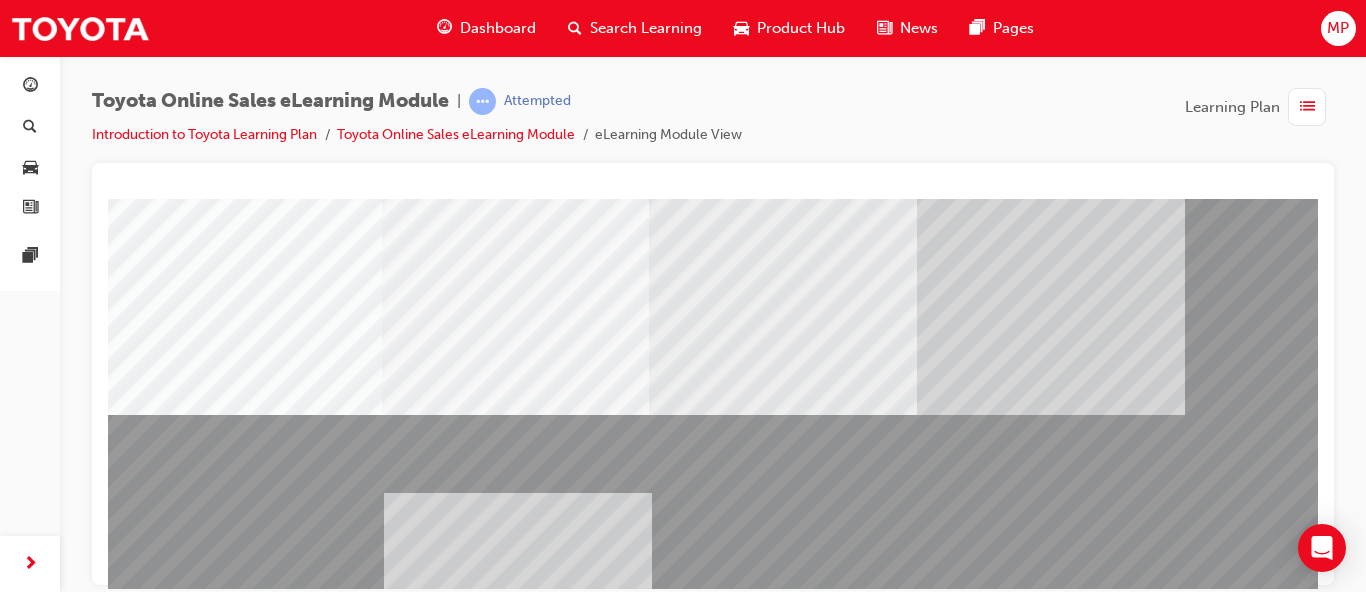click at bounding box center [788, 300] 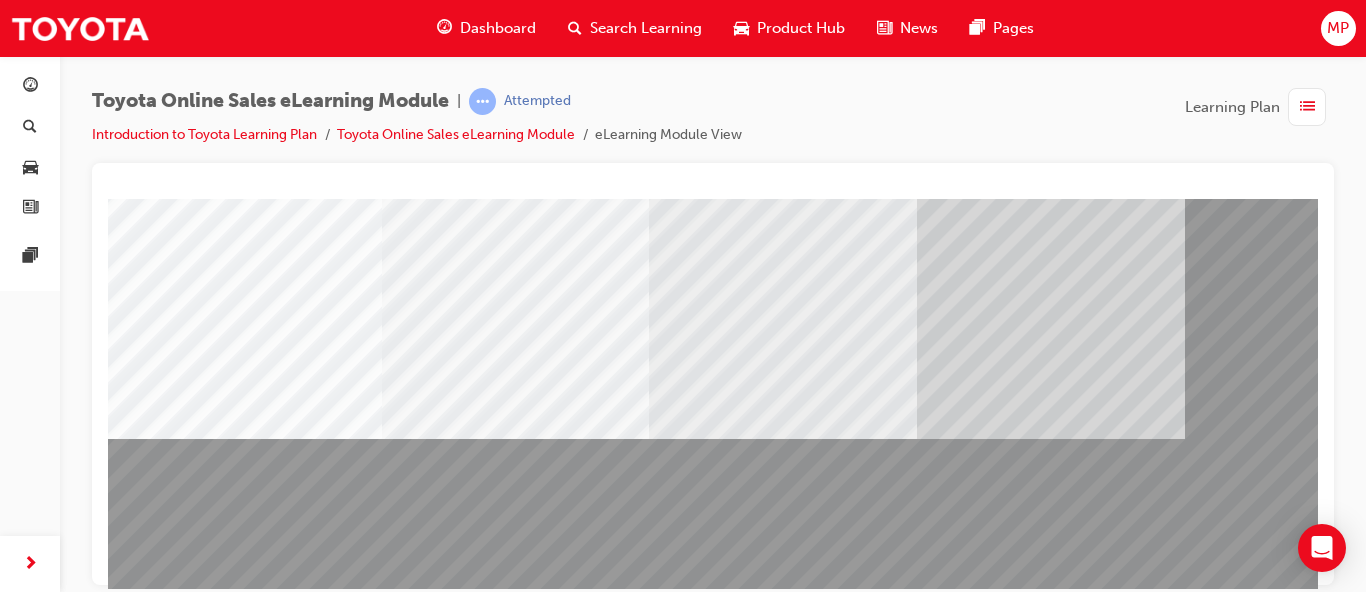 scroll, scrollTop: 156, scrollLeft: 0, axis: vertical 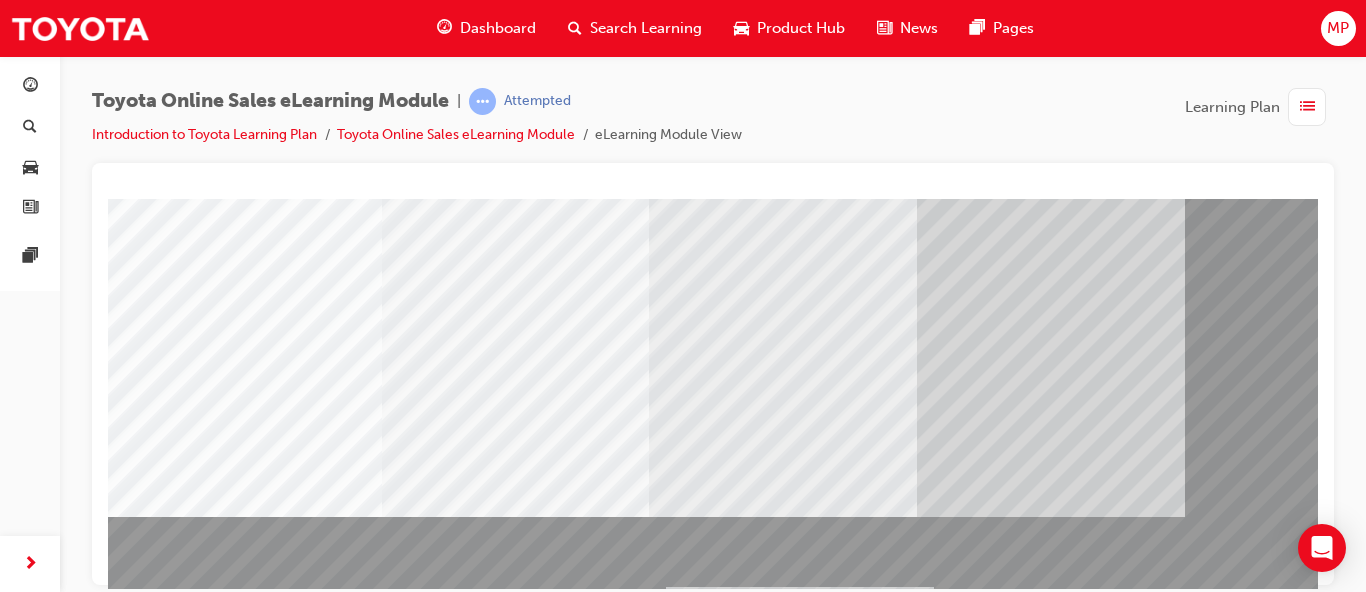 drag, startPoint x: 252, startPoint y: 339, endPoint x: 801, endPoint y: 639, distance: 625.6205 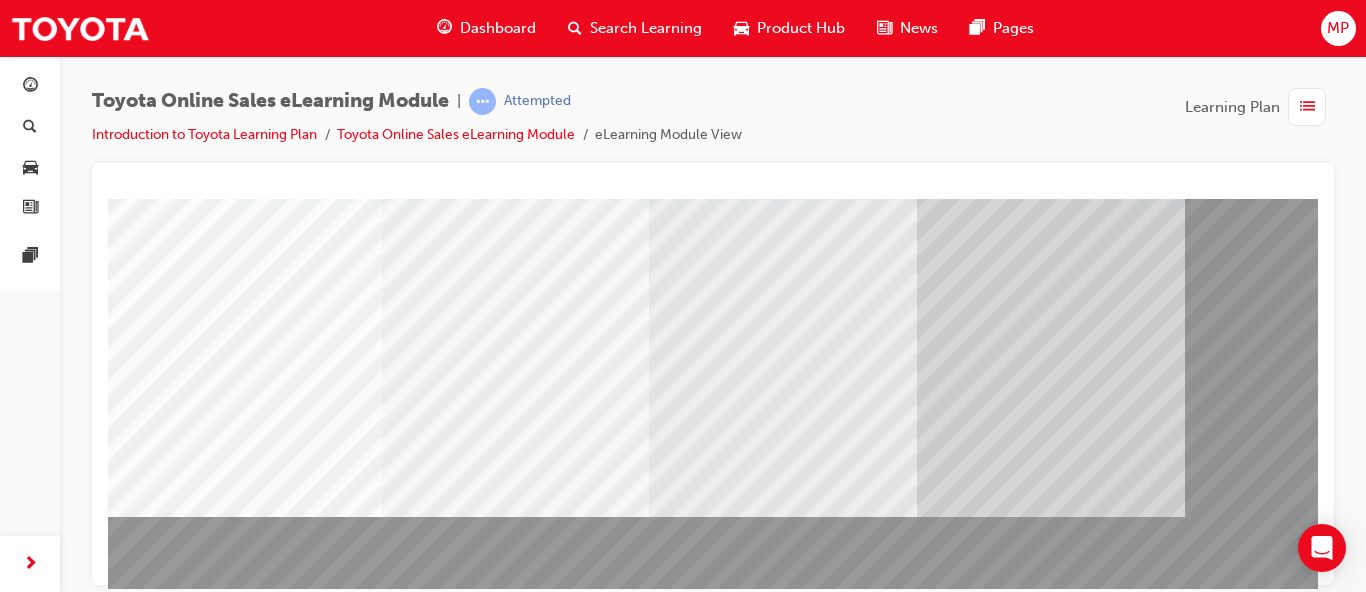 drag, startPoint x: 747, startPoint y: 534, endPoint x: 769, endPoint y: 382, distance: 153.58385 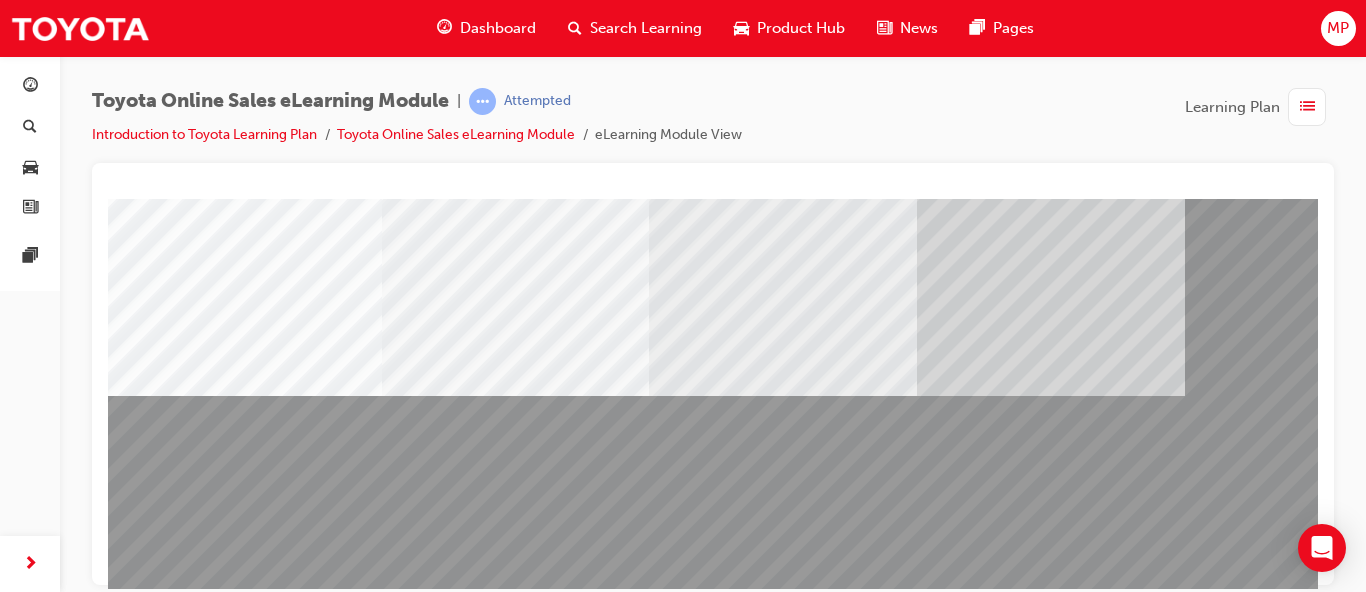 scroll, scrollTop: 360, scrollLeft: 0, axis: vertical 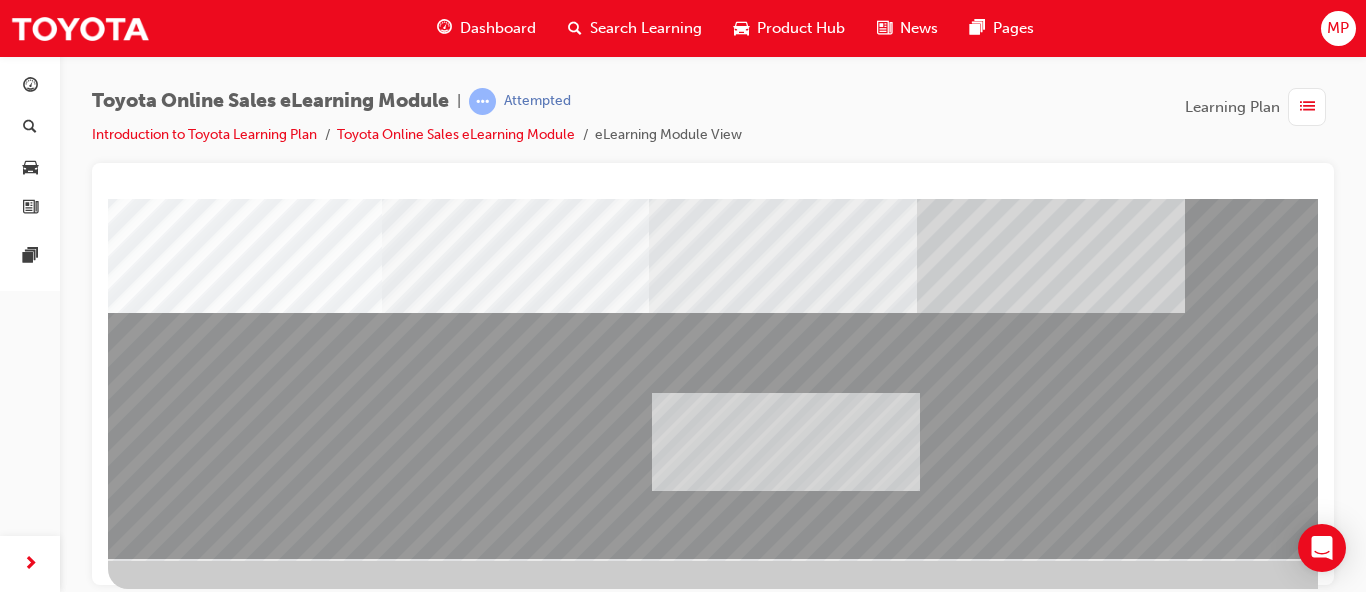 click at bounding box center (788, 198) 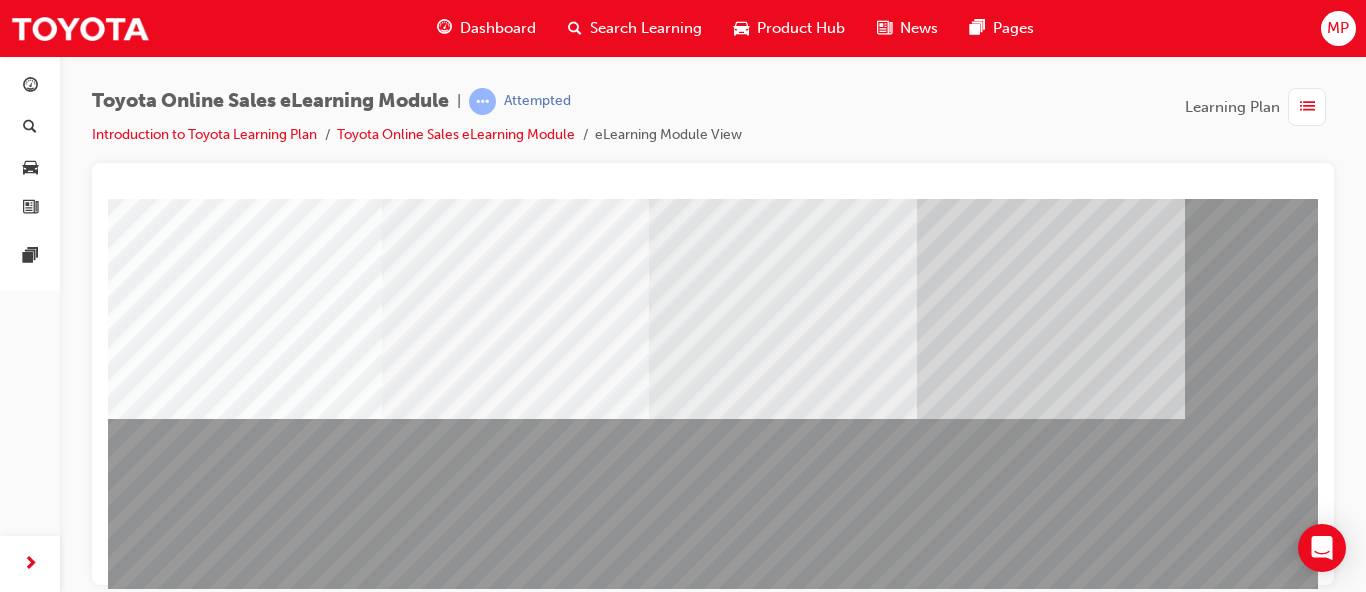 scroll, scrollTop: 156, scrollLeft: 0, axis: vertical 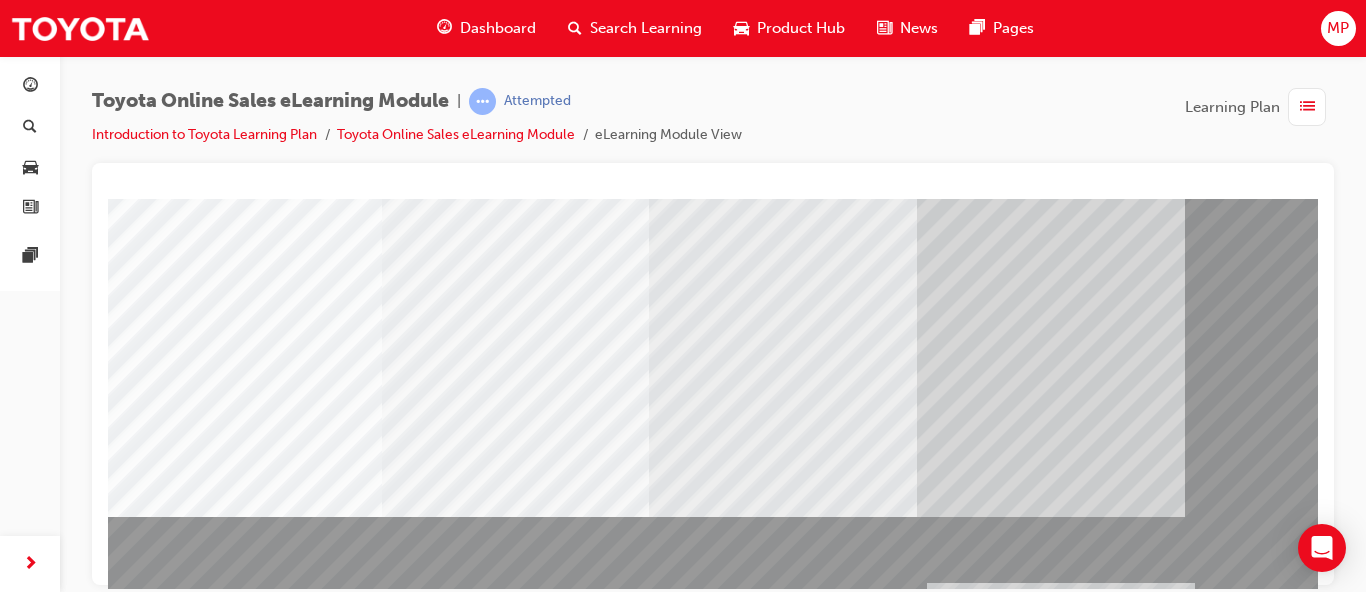 drag, startPoint x: 267, startPoint y: 441, endPoint x: 1077, endPoint y: 636, distance: 833.14166 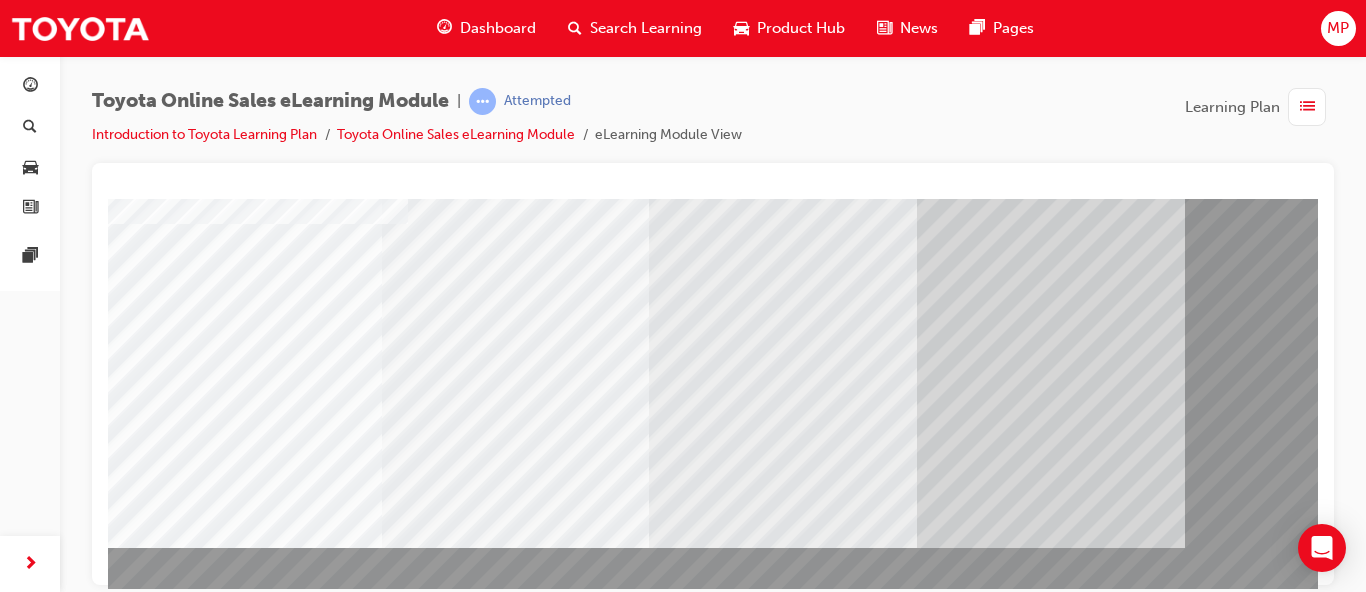 scroll, scrollTop: 156, scrollLeft: 0, axis: vertical 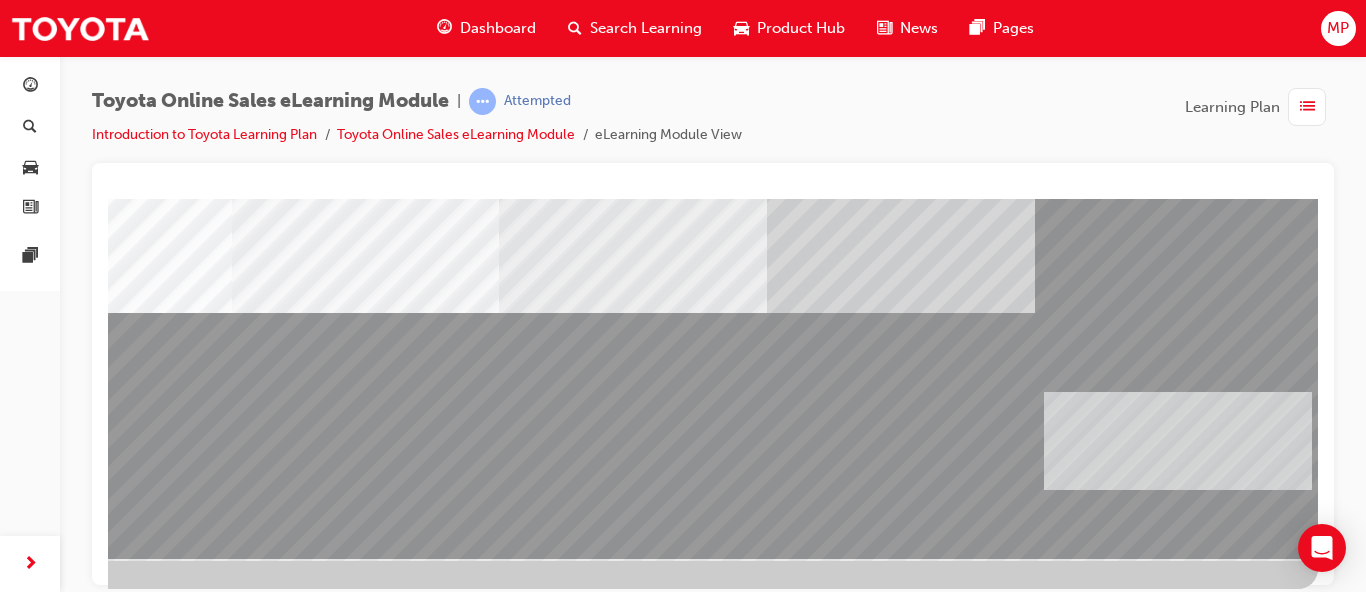 click at bounding box center (638, 198) 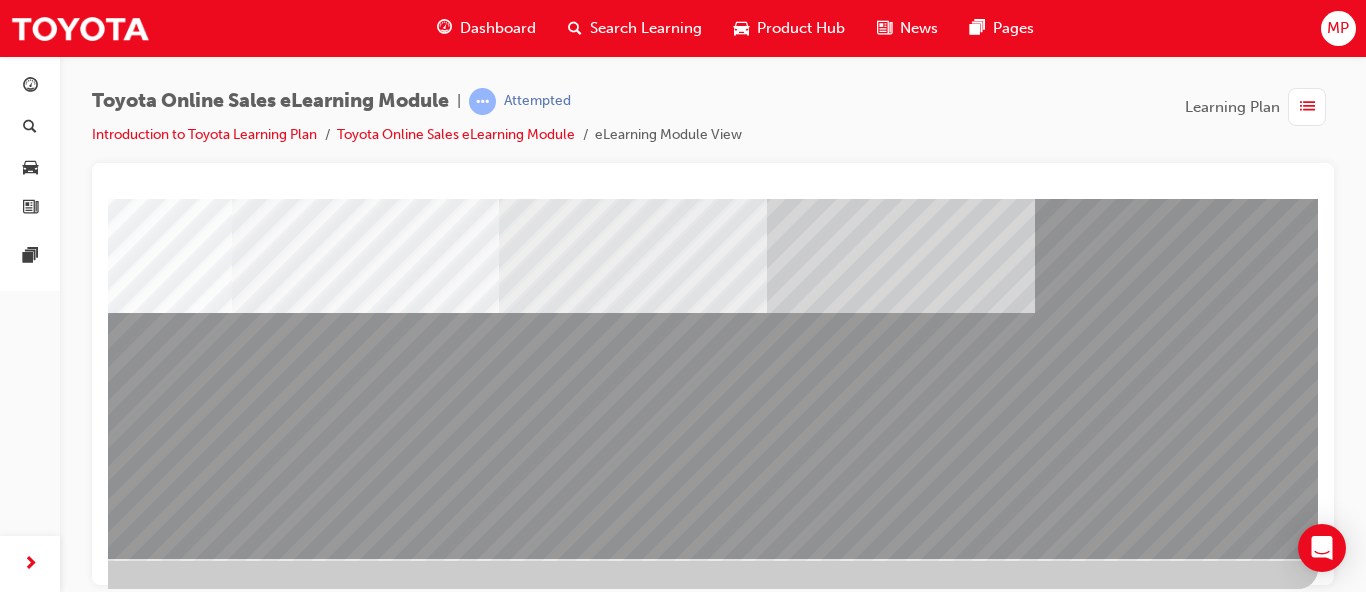click at bounding box center (21, 3538) 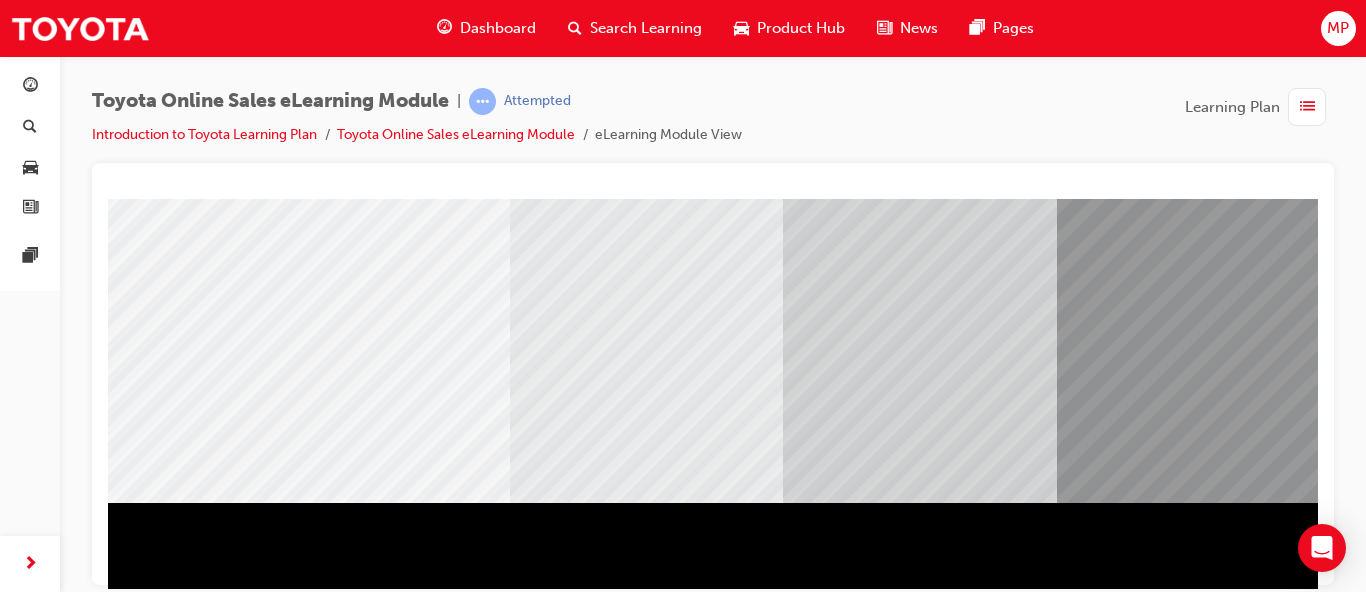 scroll, scrollTop: 360, scrollLeft: 0, axis: vertical 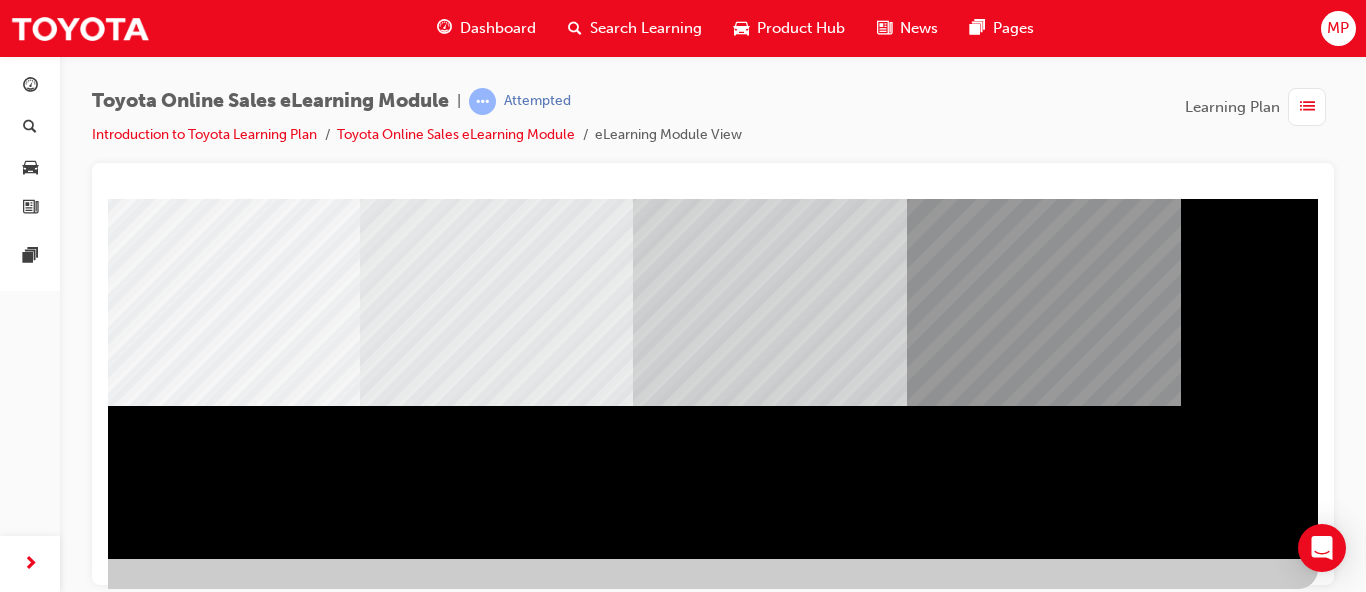 drag, startPoint x: 1125, startPoint y: 582, endPoint x: 1428, endPoint y: 728, distance: 336.3406 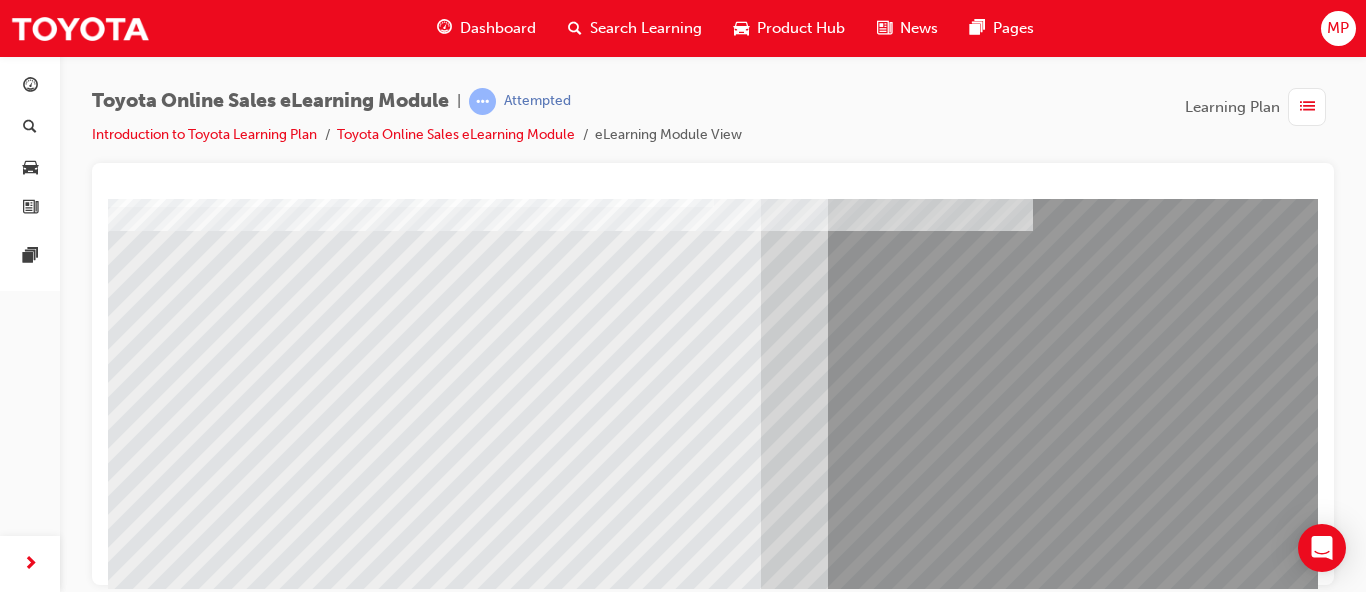 scroll, scrollTop: 306, scrollLeft: 0, axis: vertical 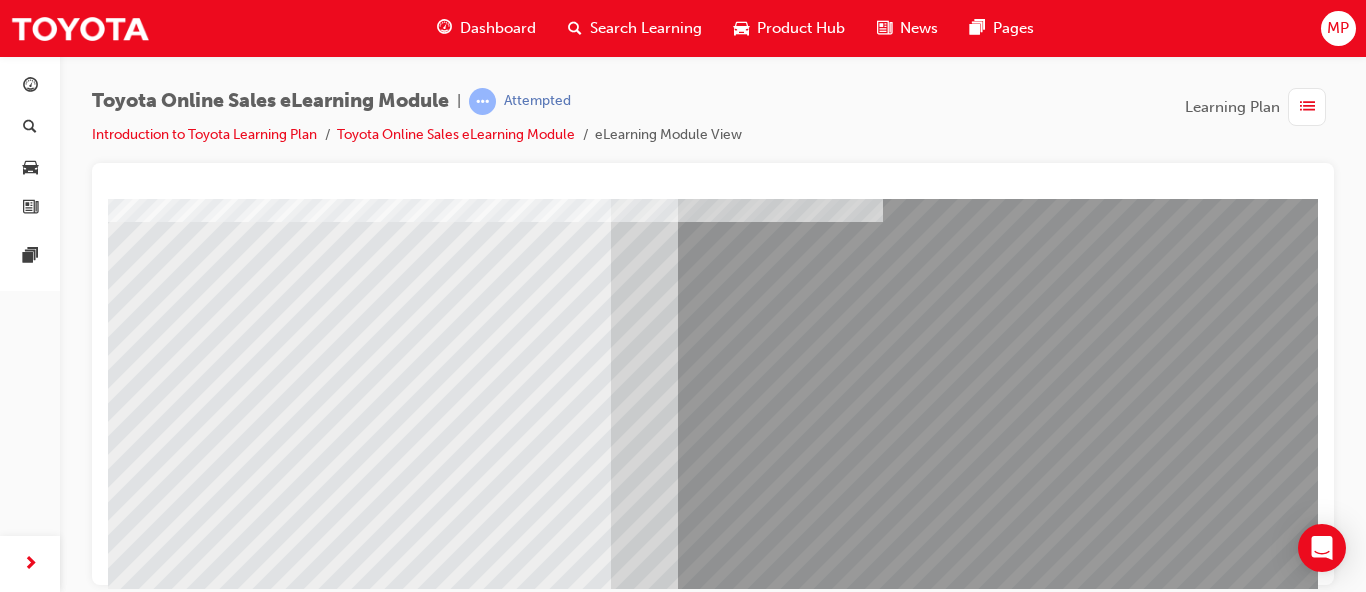 click at bounding box center (21, 3594) 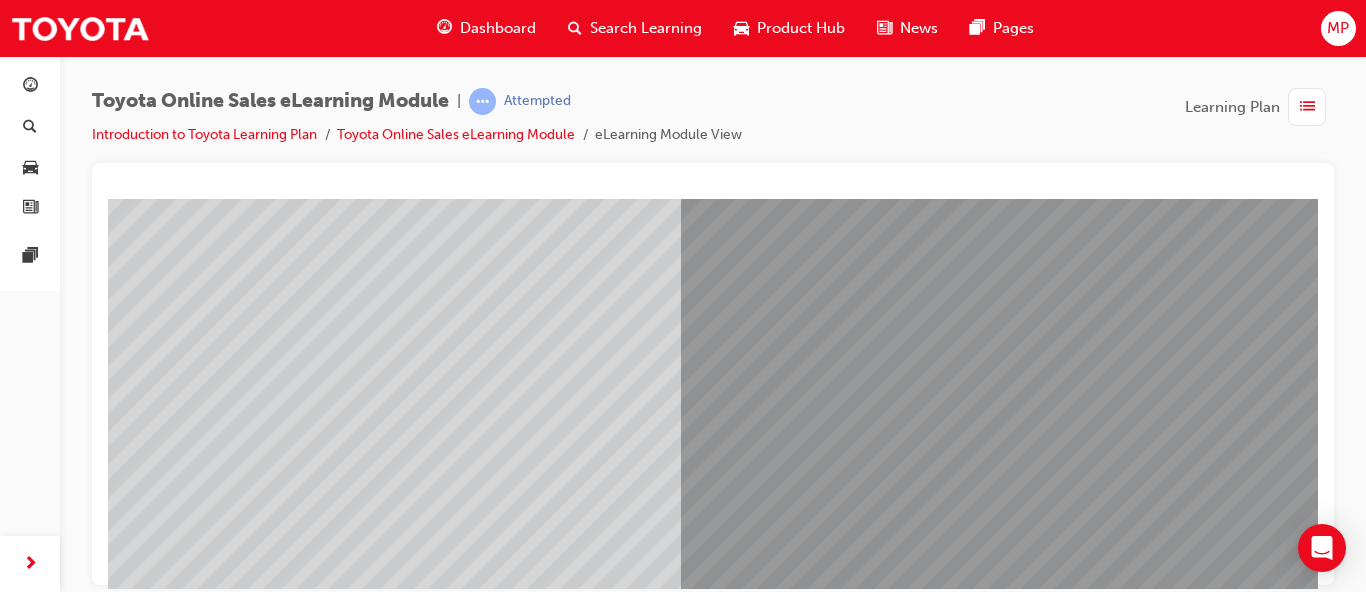 scroll, scrollTop: 306, scrollLeft: 0, axis: vertical 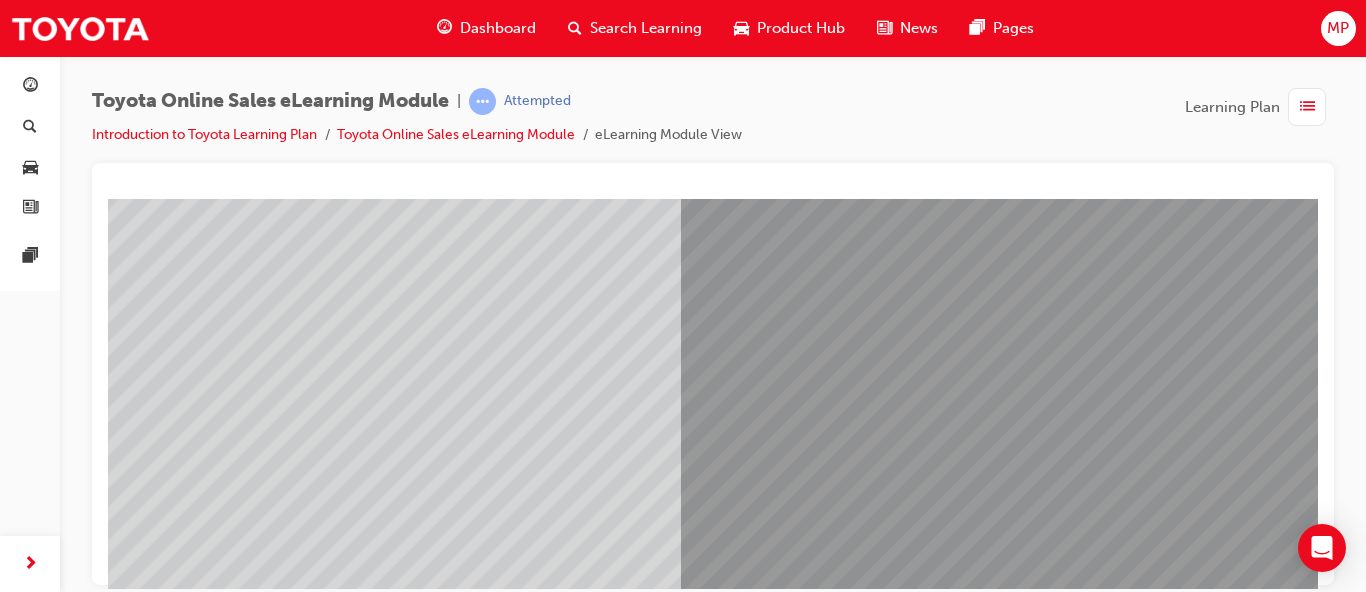 click at bounding box center [133, 4045] 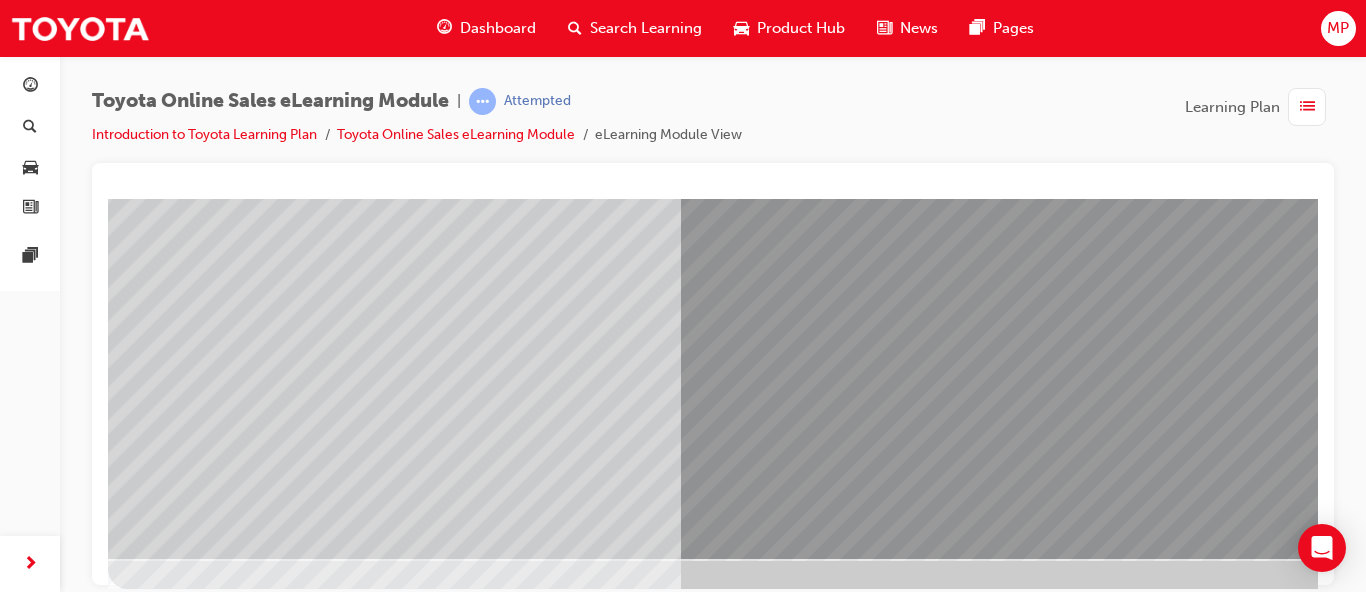click at bounding box center [171, 4936] 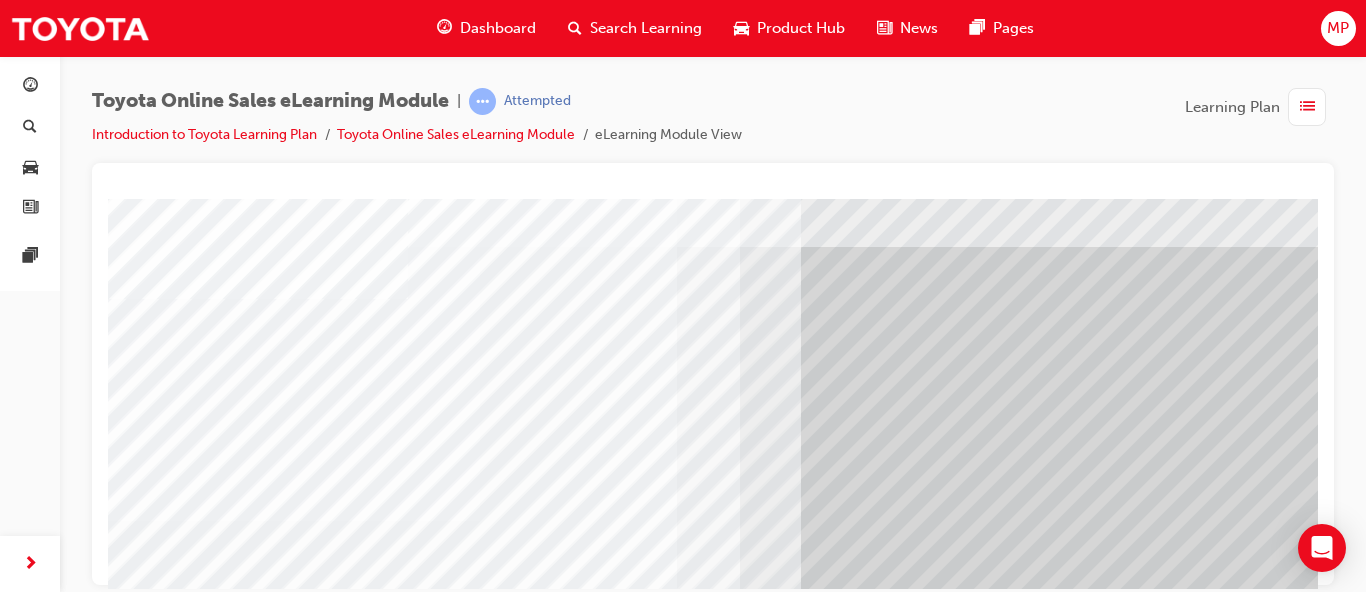 scroll, scrollTop: 360, scrollLeft: 0, axis: vertical 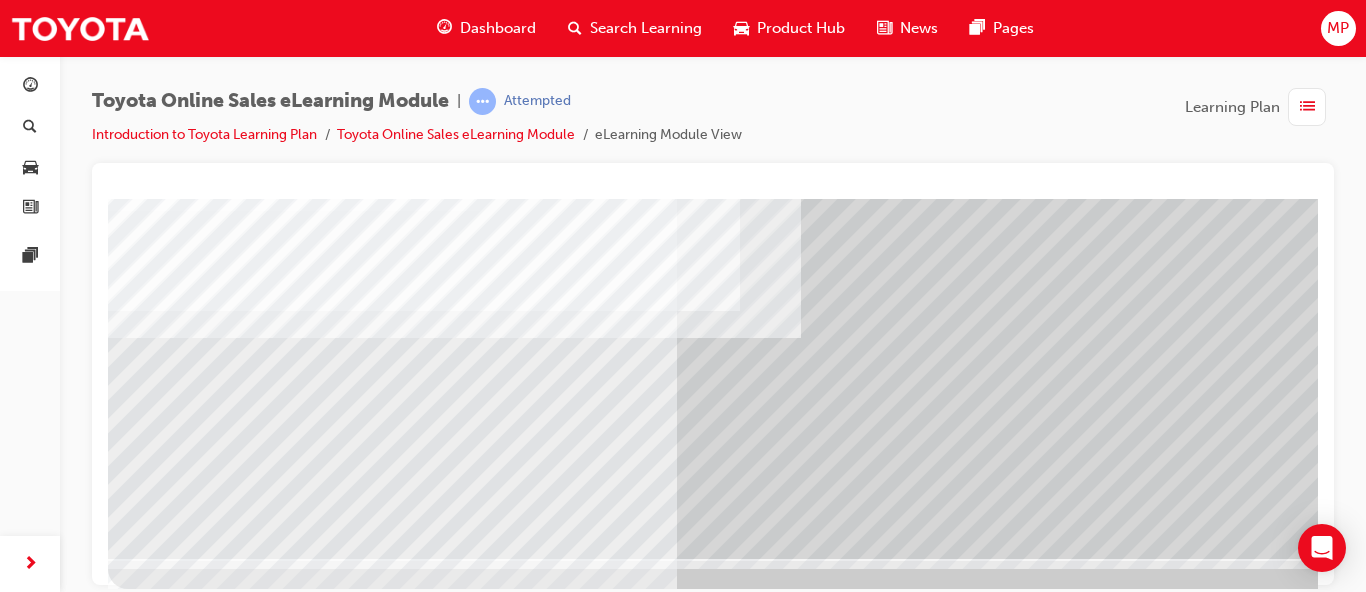 click at bounding box center [171, 3795] 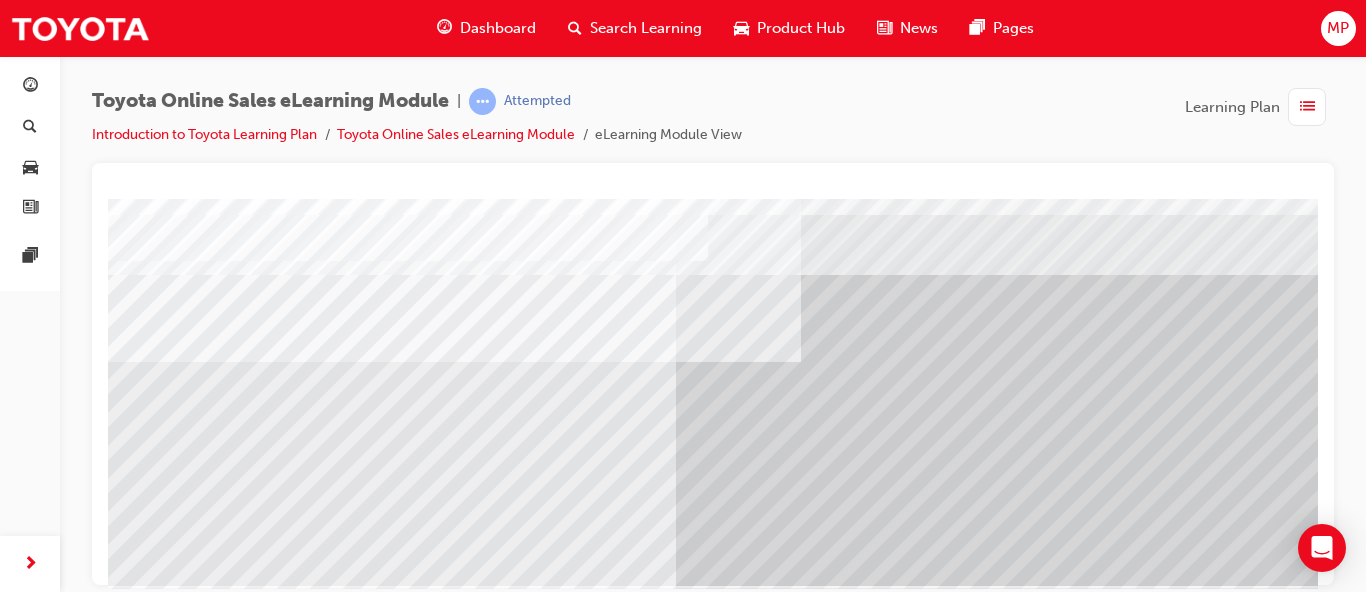 scroll, scrollTop: 360, scrollLeft: 0, axis: vertical 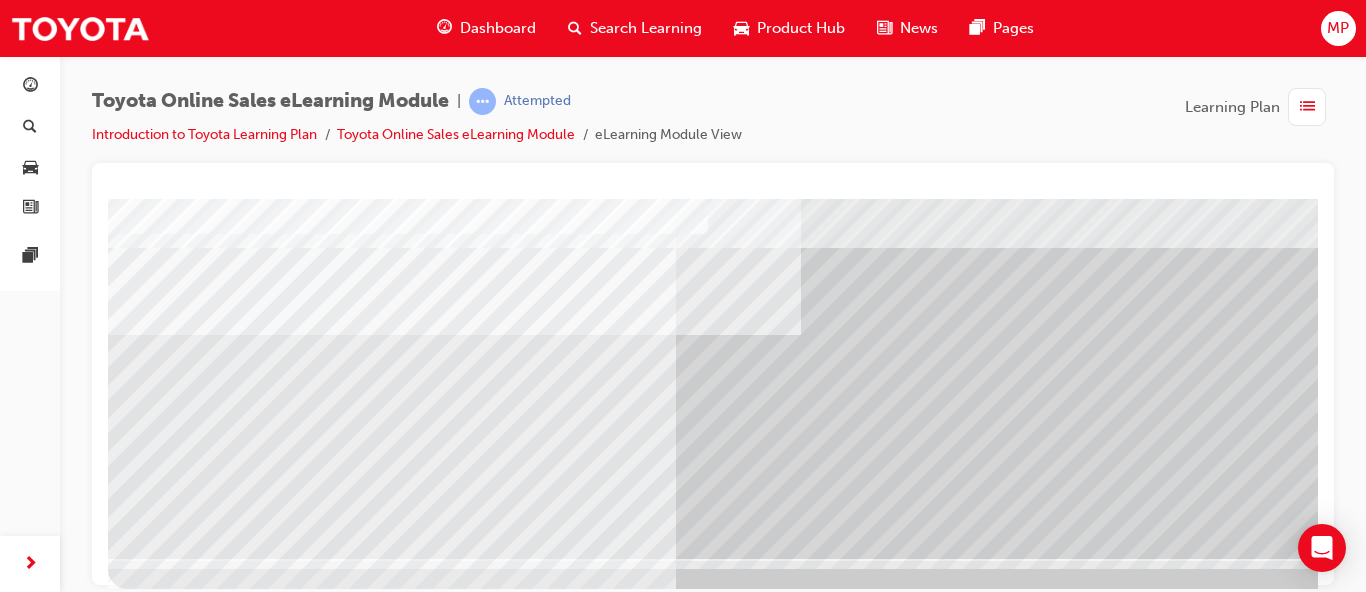 click at bounding box center [171, 3444] 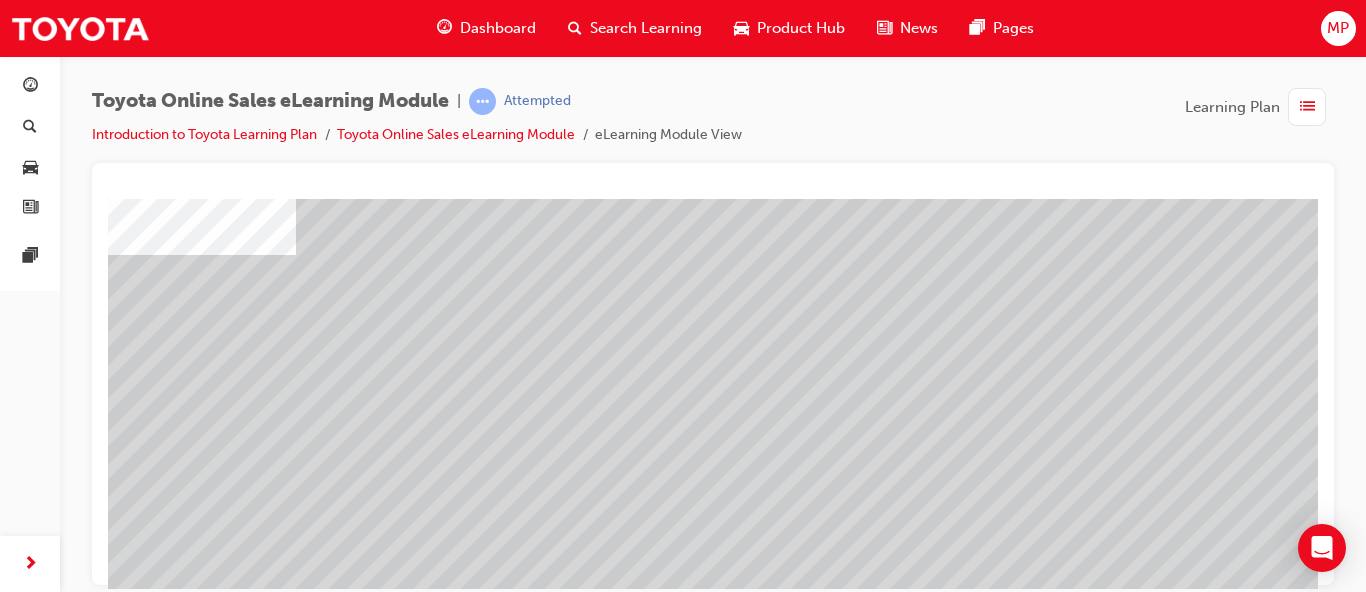 scroll, scrollTop: 204, scrollLeft: 0, axis: vertical 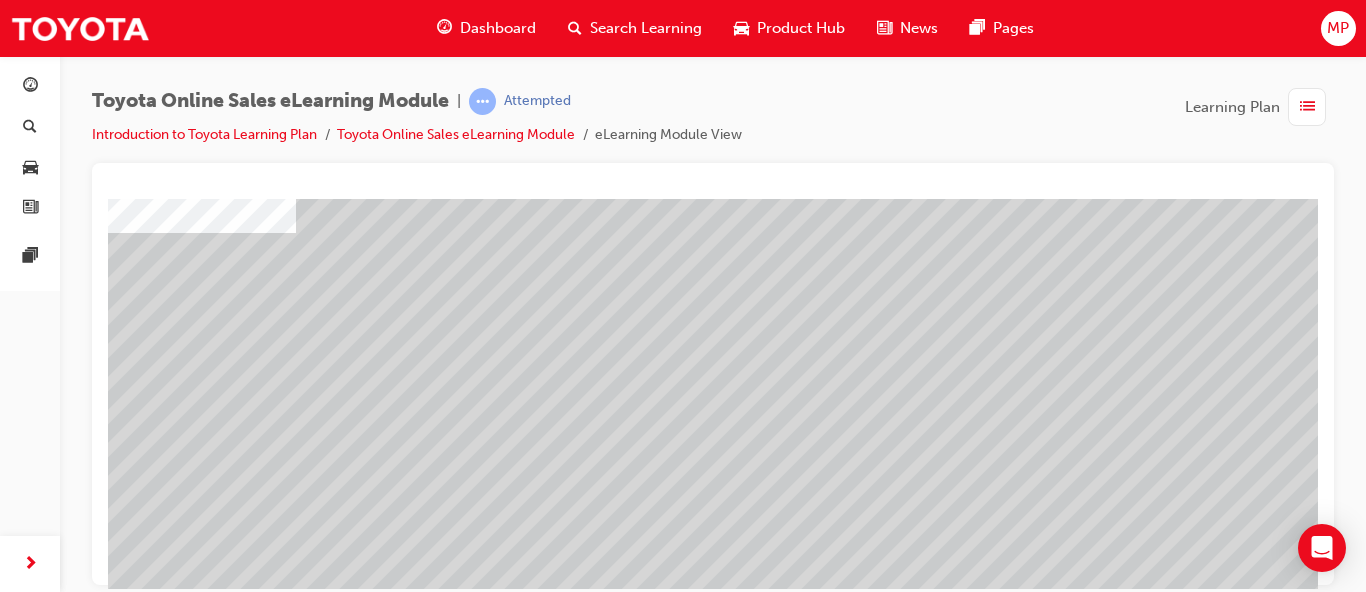 click at bounding box center (198, 4575) 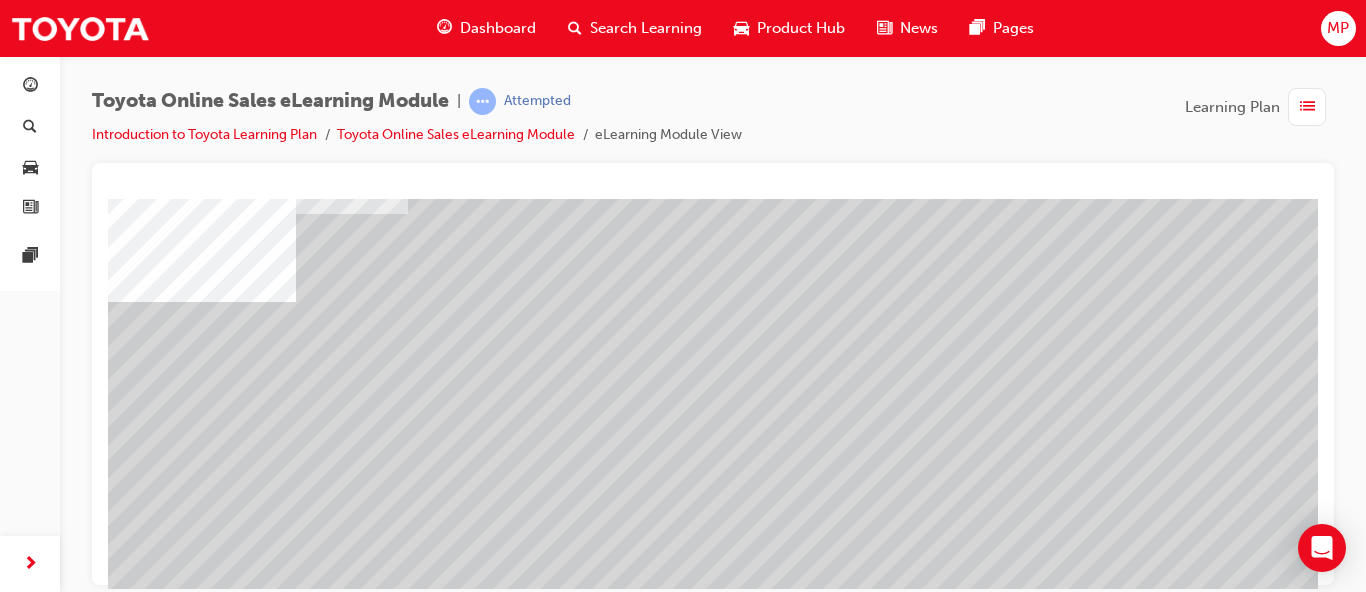 scroll, scrollTop: 102, scrollLeft: 0, axis: vertical 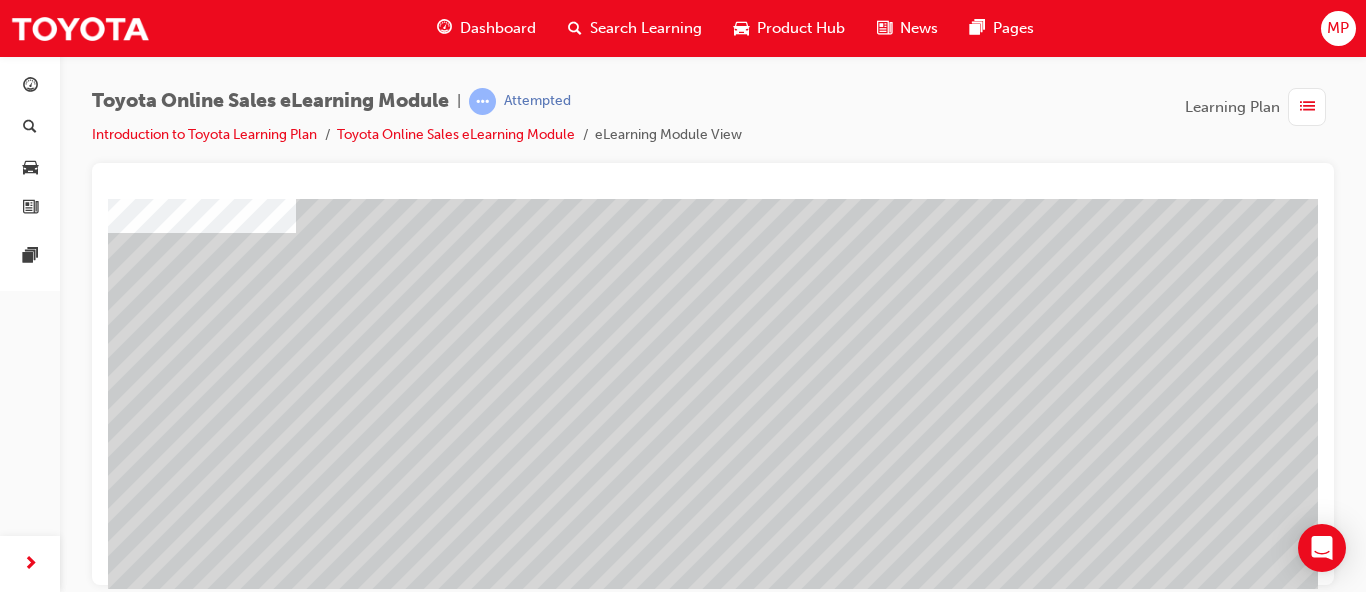 click at bounding box center [198, 4645] 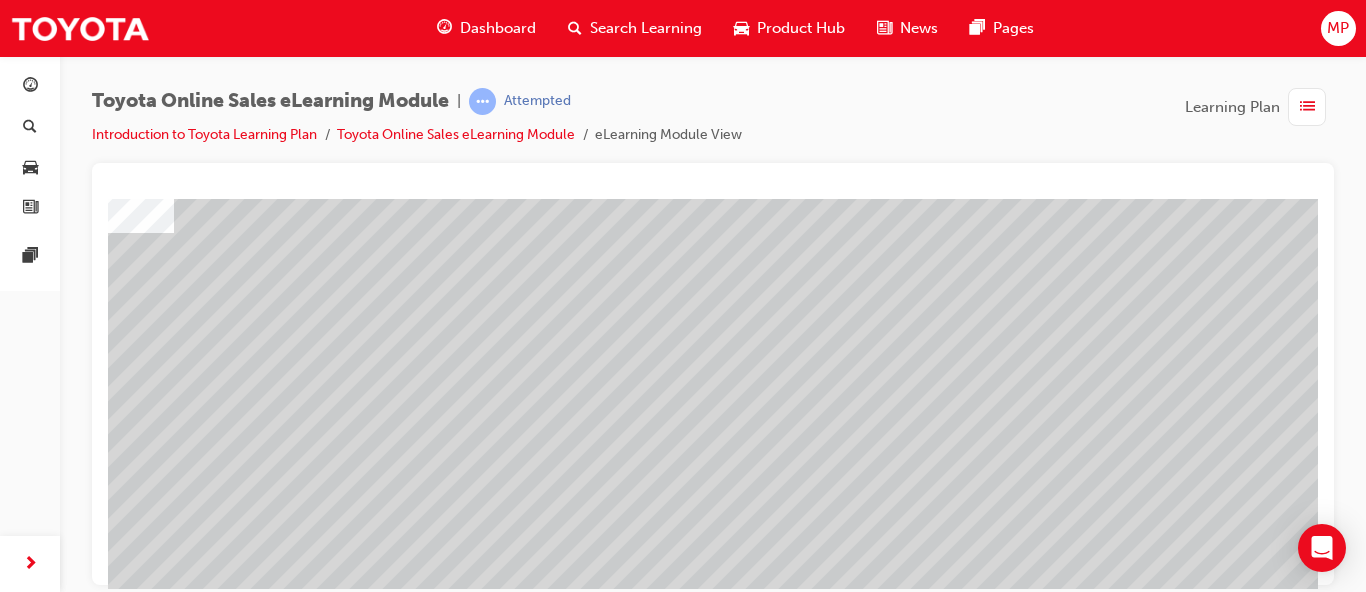 scroll, scrollTop: 204, scrollLeft: 150, axis: both 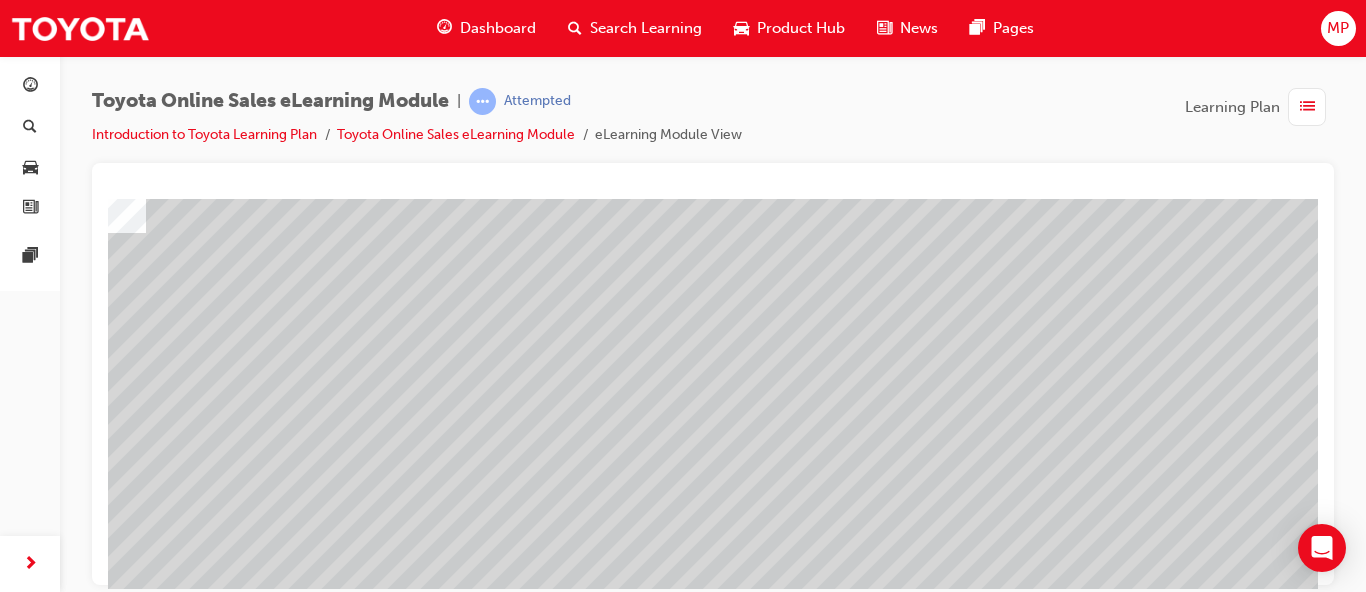 click at bounding box center [48, 4925] 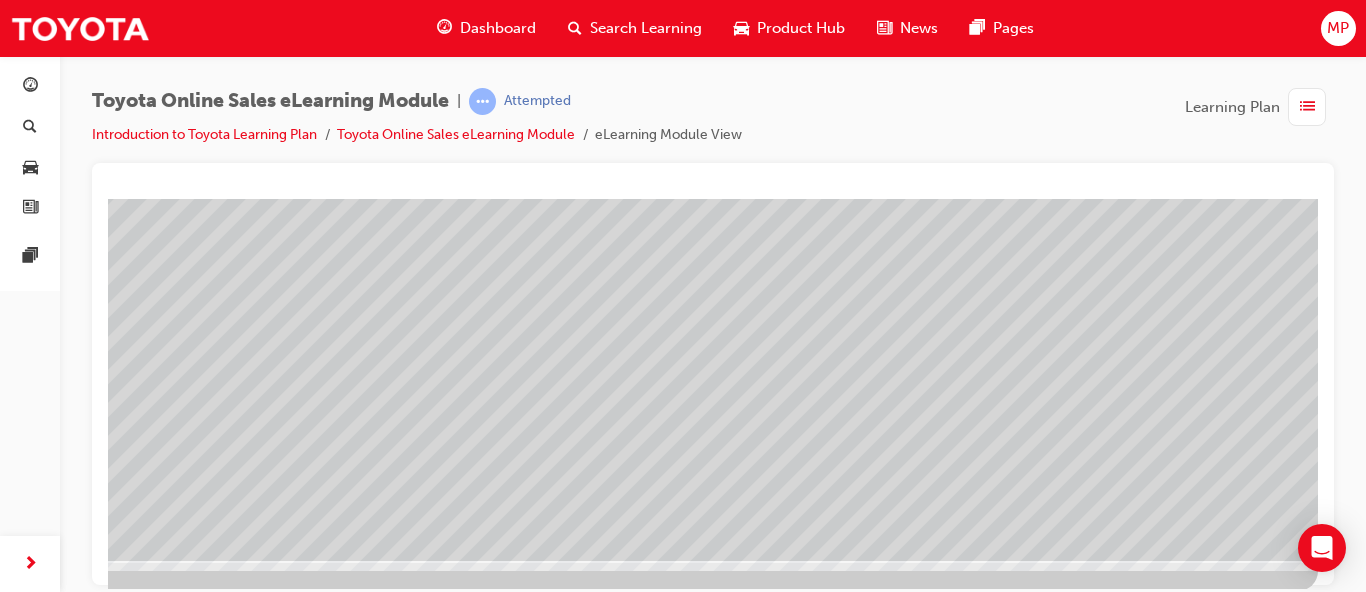 scroll, scrollTop: 360, scrollLeft: 150, axis: both 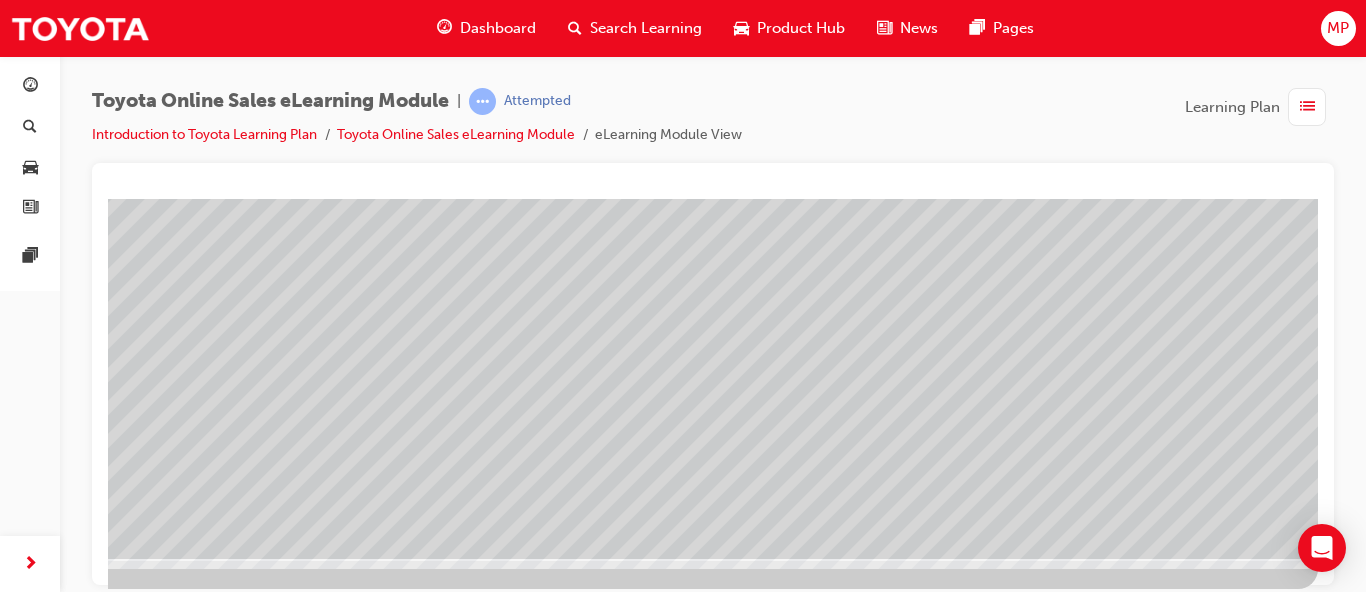 click at bounding box center [21, 2986] 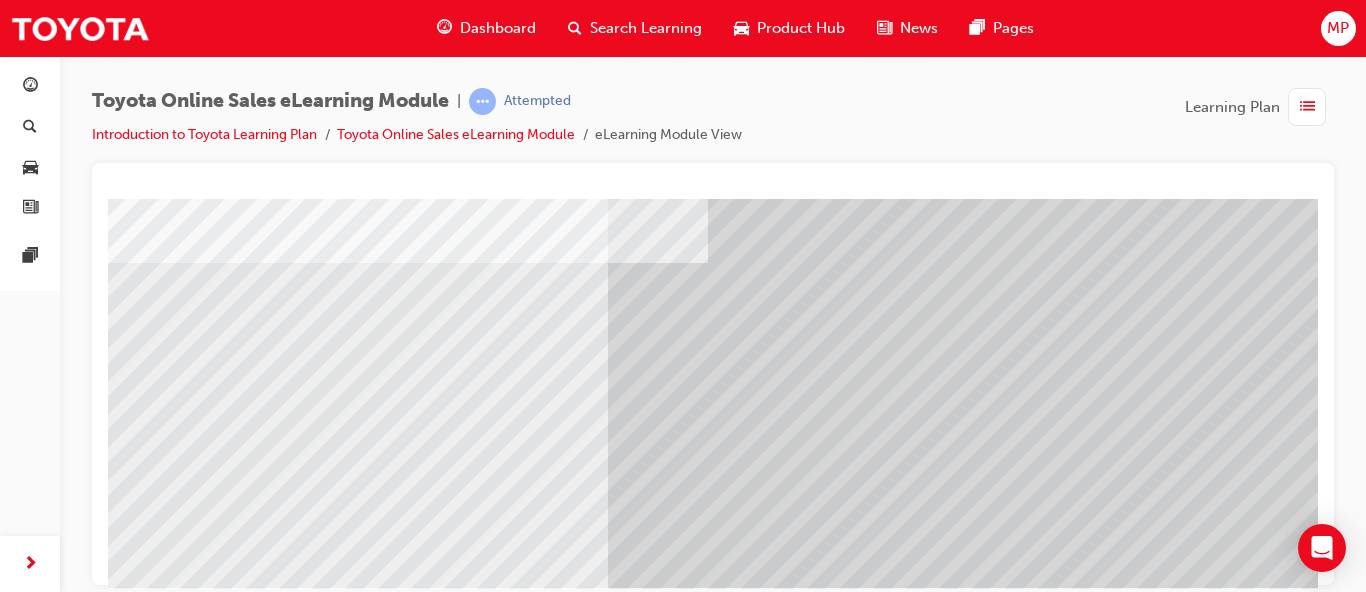 scroll, scrollTop: 360, scrollLeft: 0, axis: vertical 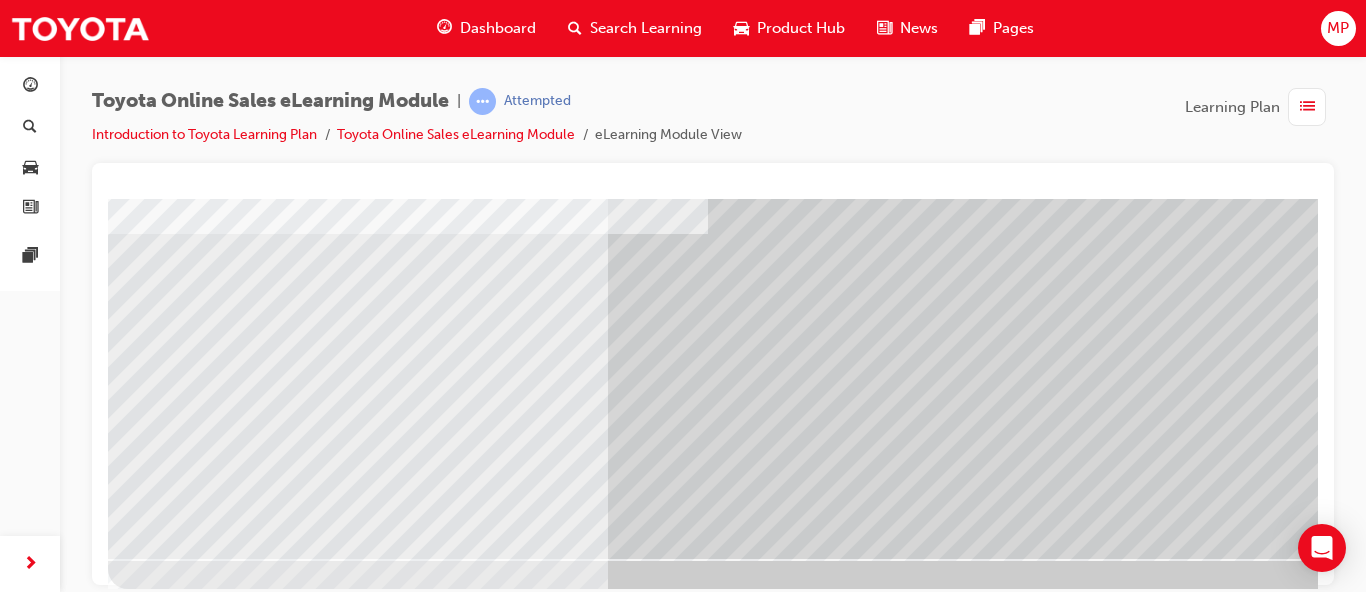 click at bounding box center (171, 4237) 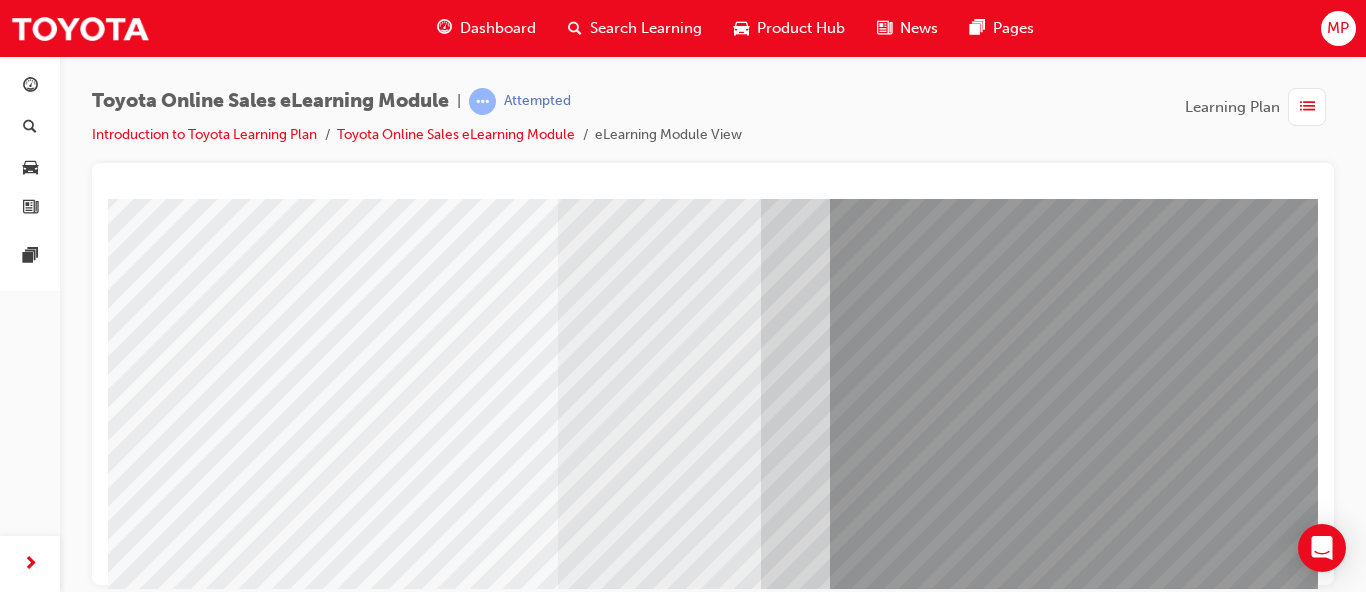 scroll, scrollTop: 306, scrollLeft: 0, axis: vertical 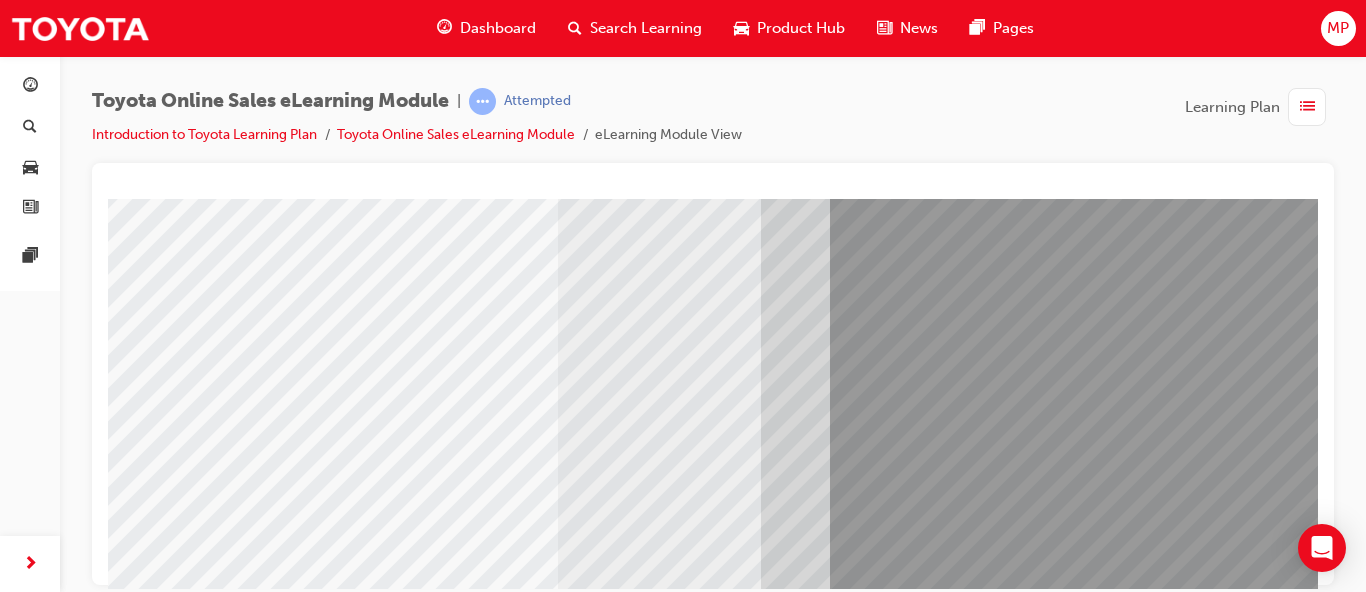 click at bounding box center (171, 3125) 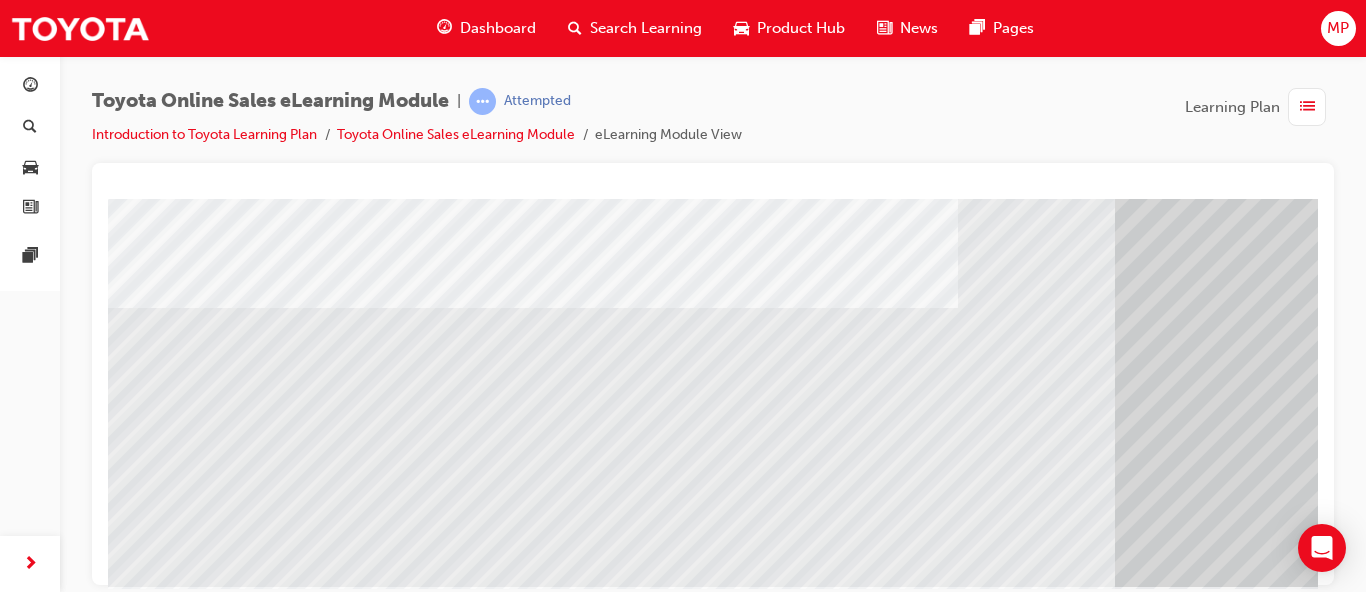 scroll, scrollTop: 360, scrollLeft: 0, axis: vertical 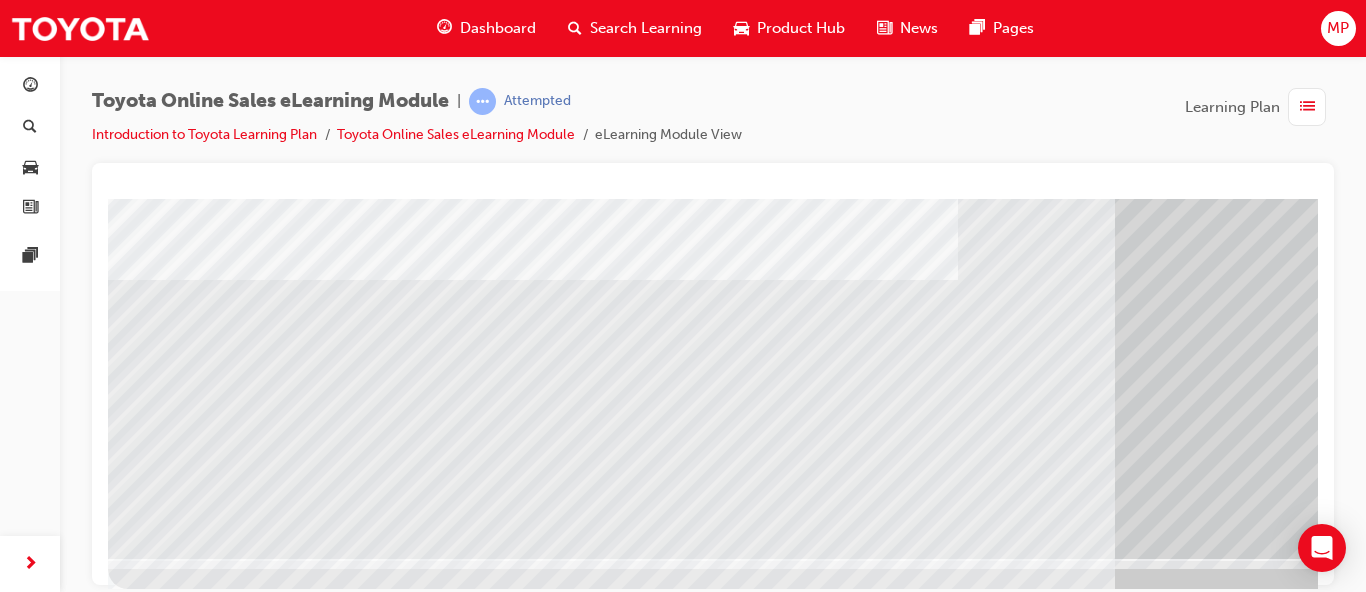 click at bounding box center (308, 2545) 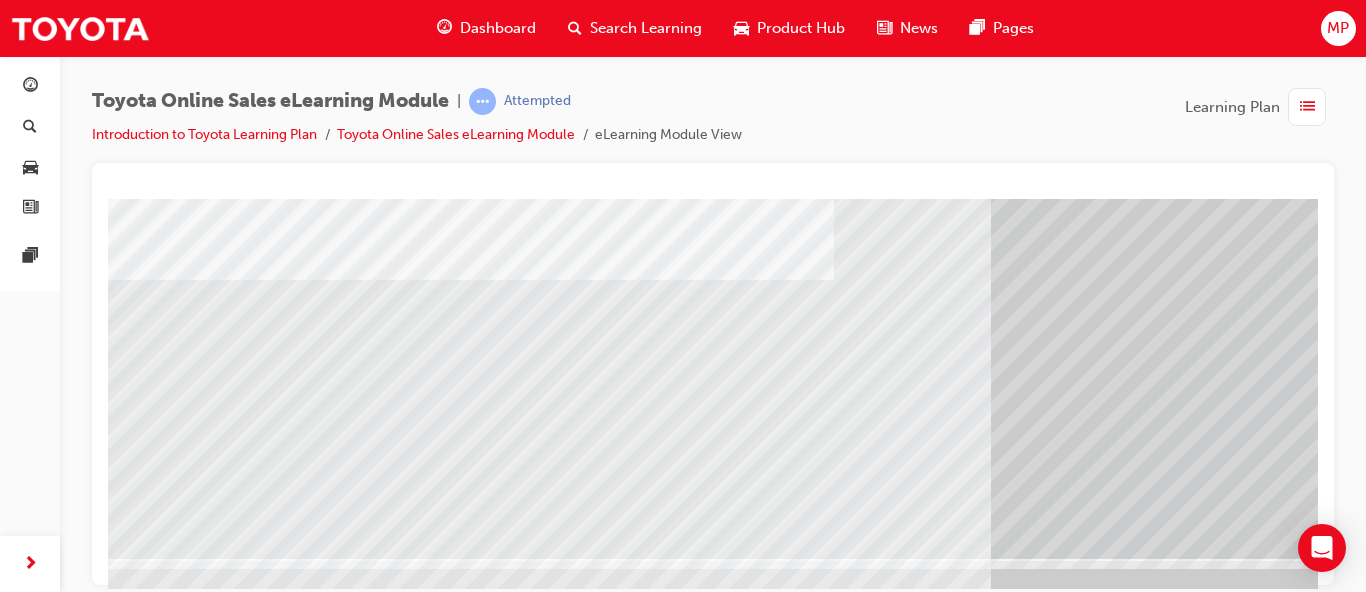 scroll, scrollTop: 360, scrollLeft: 127, axis: both 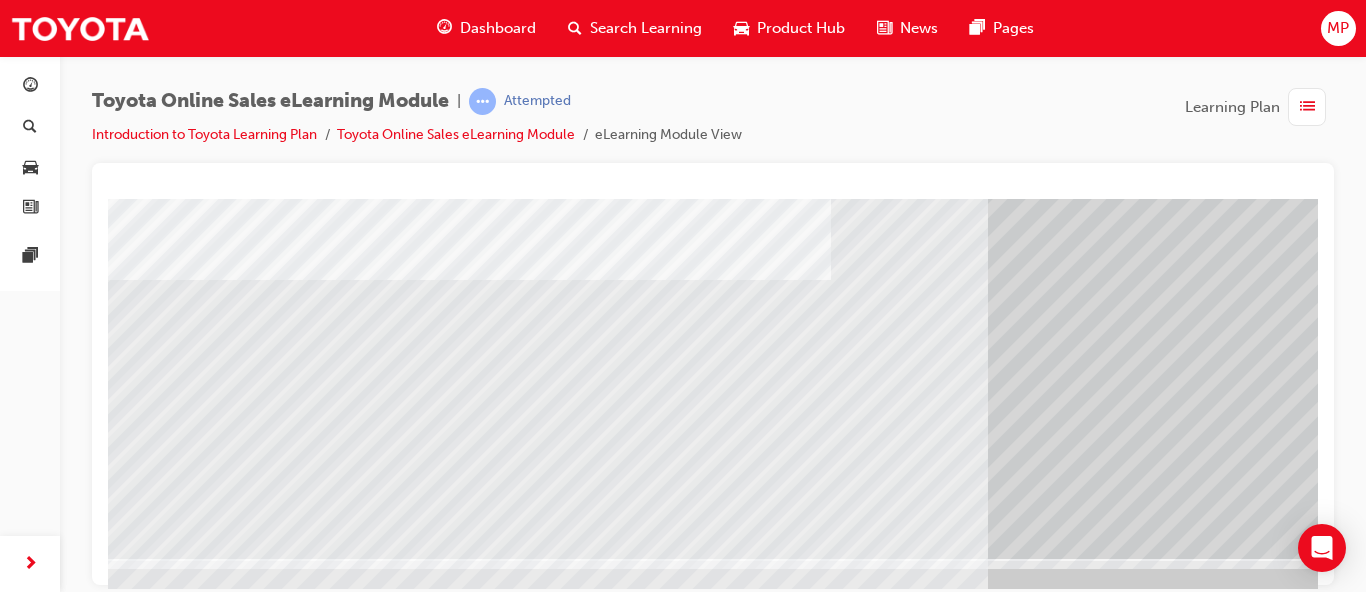 click at bounding box center [44, 2492] 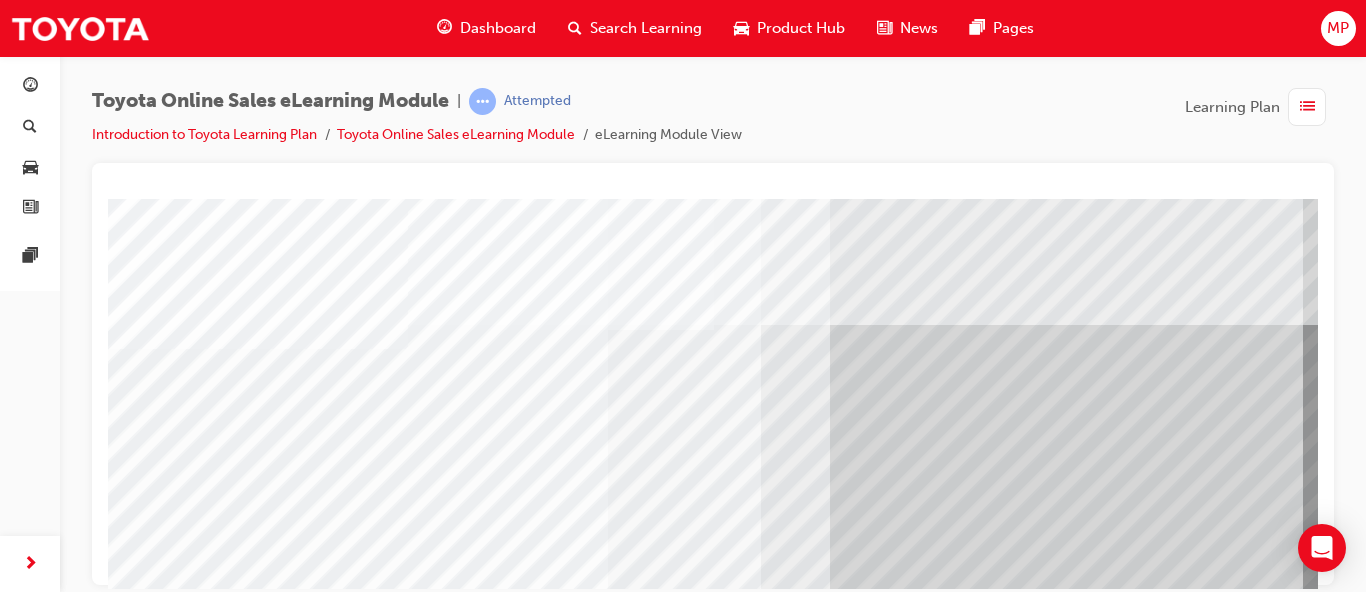 scroll, scrollTop: 102, scrollLeft: 0, axis: vertical 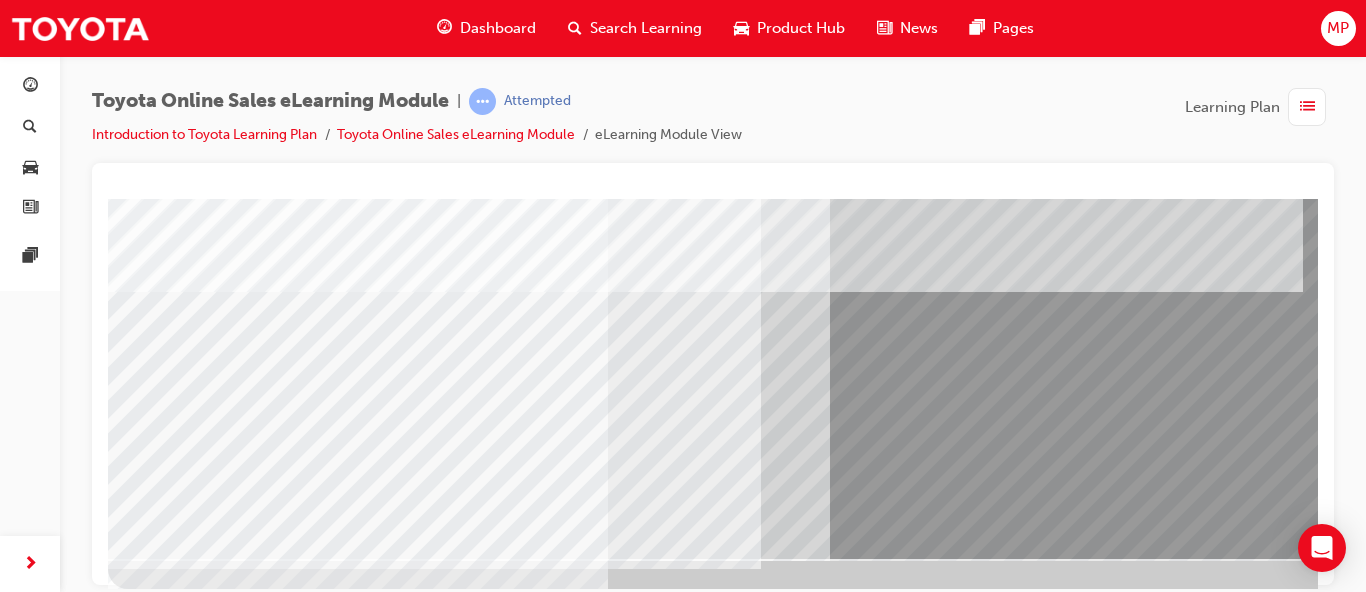 click at bounding box center (171, 4228) 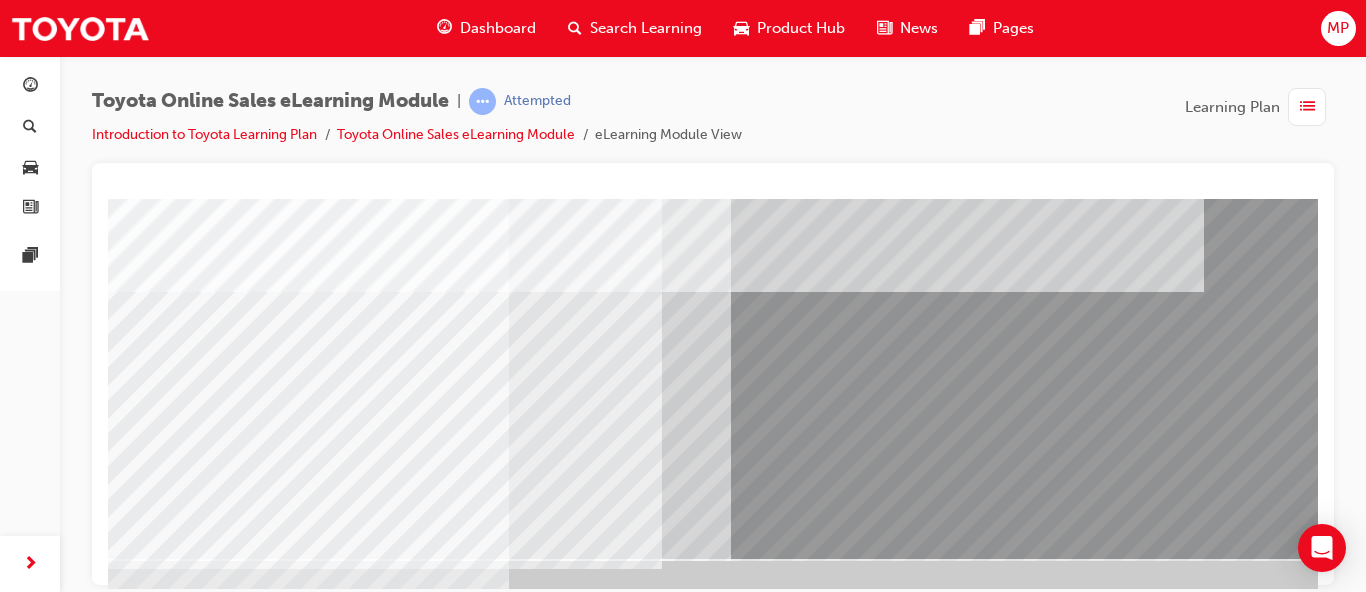 scroll, scrollTop: 360, scrollLeft: 150, axis: both 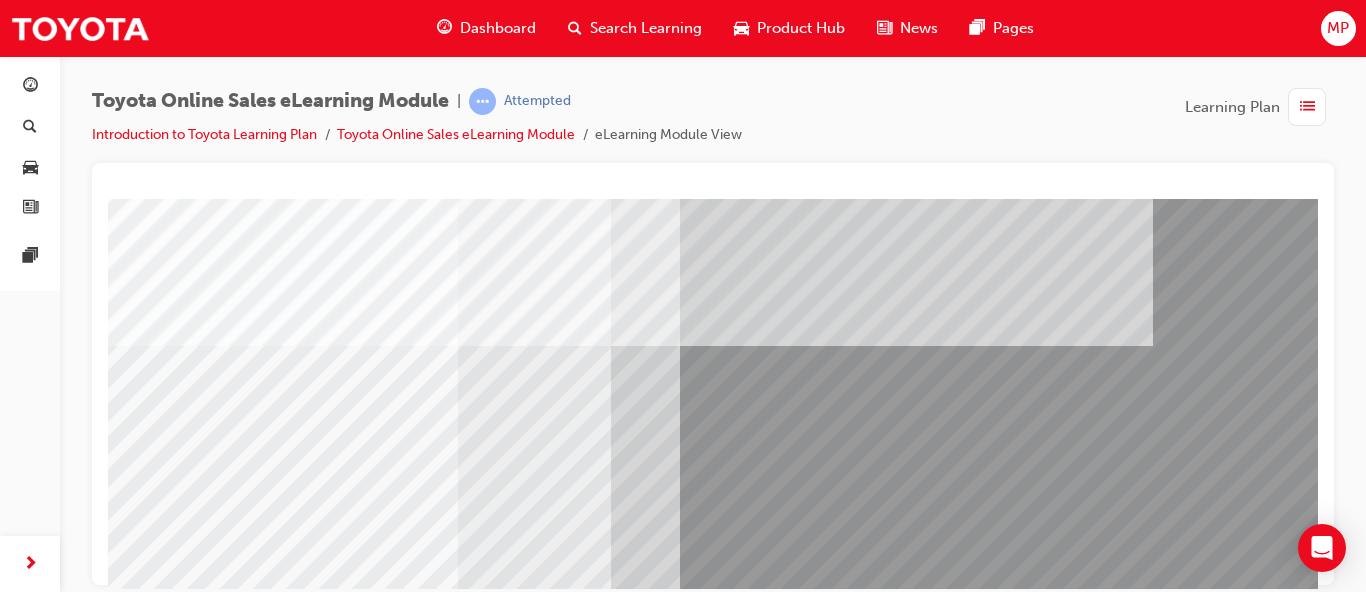 click at bounding box center (162, 4534) 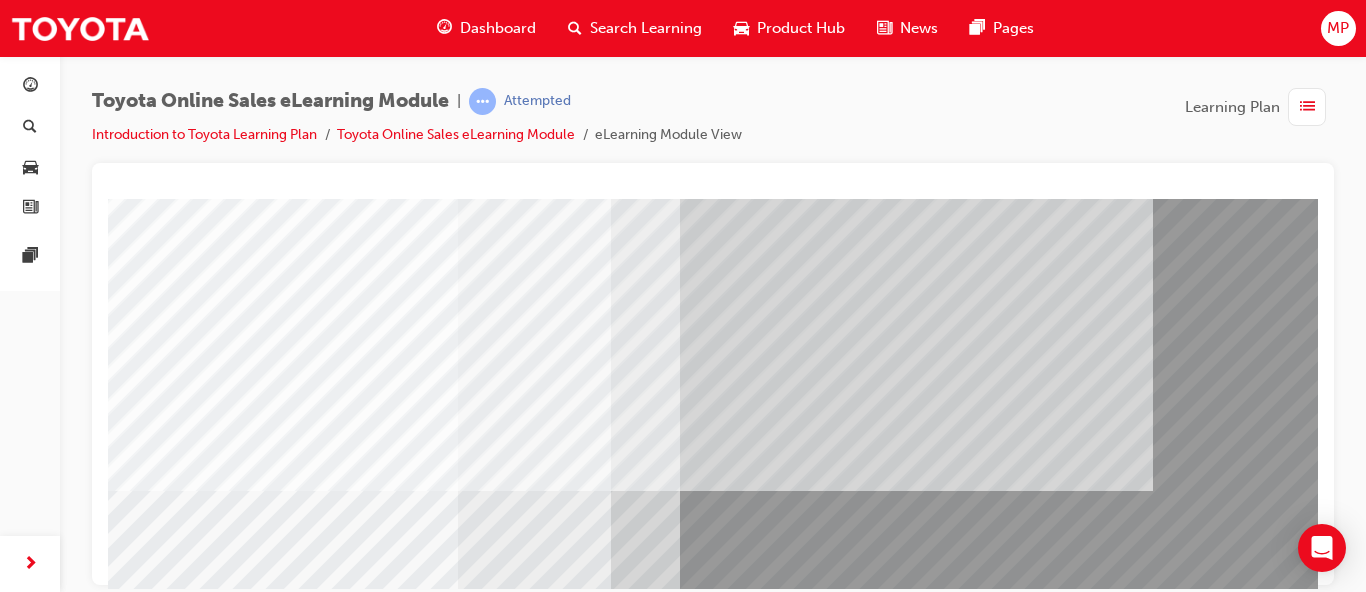 scroll, scrollTop: 156, scrollLeft: 150, axis: both 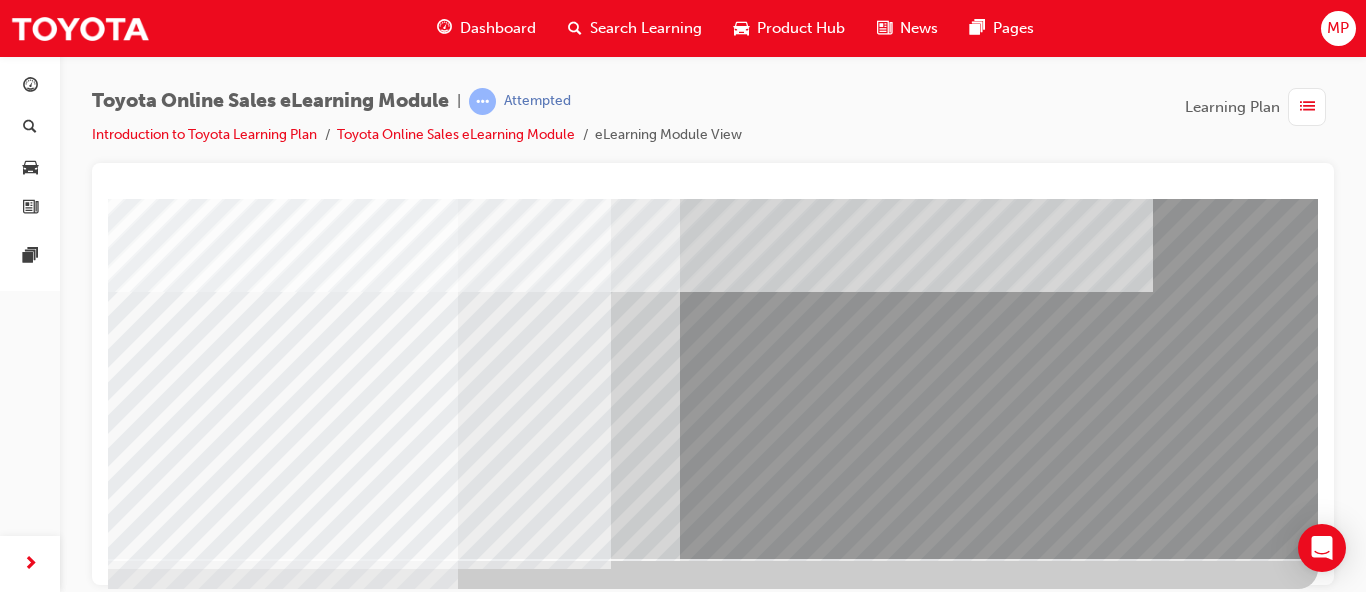 click at bounding box center (21, 3161) 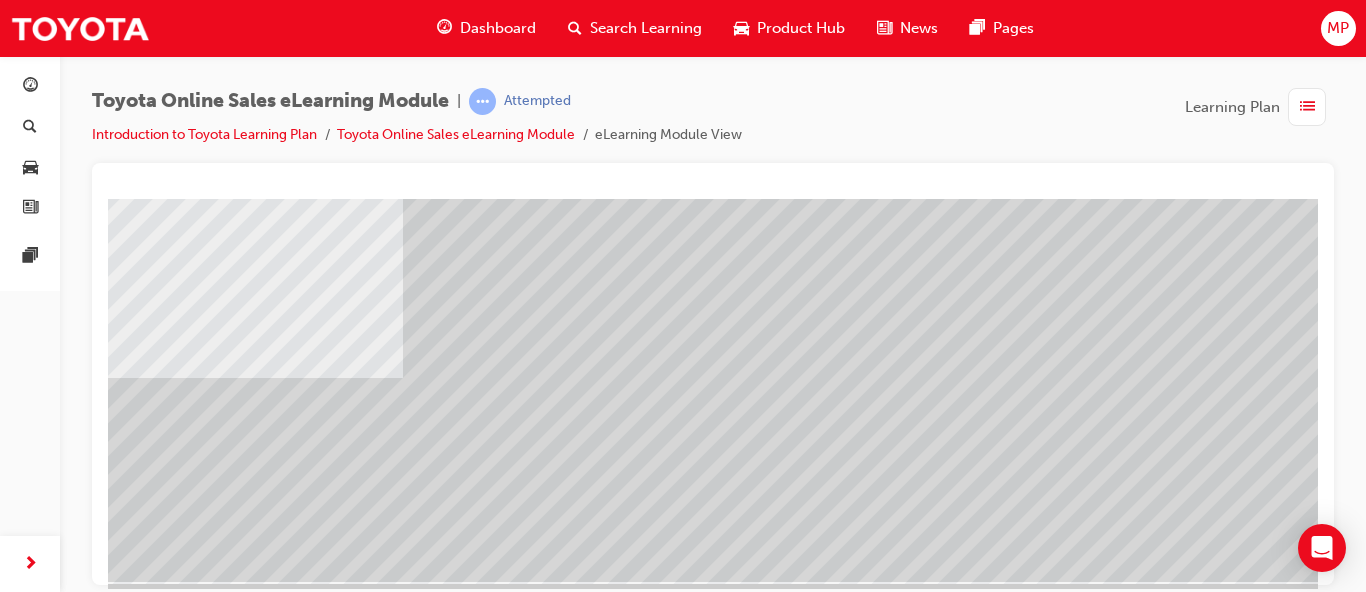 scroll, scrollTop: 360, scrollLeft: 0, axis: vertical 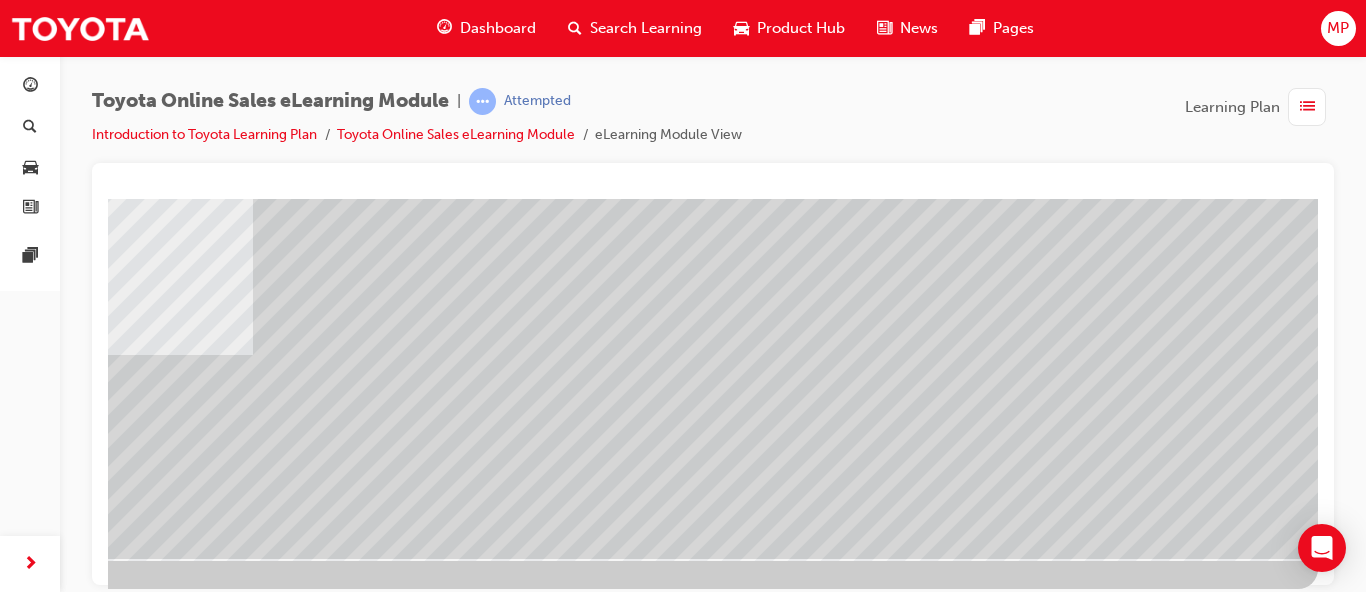 click at bounding box center (21, 2844) 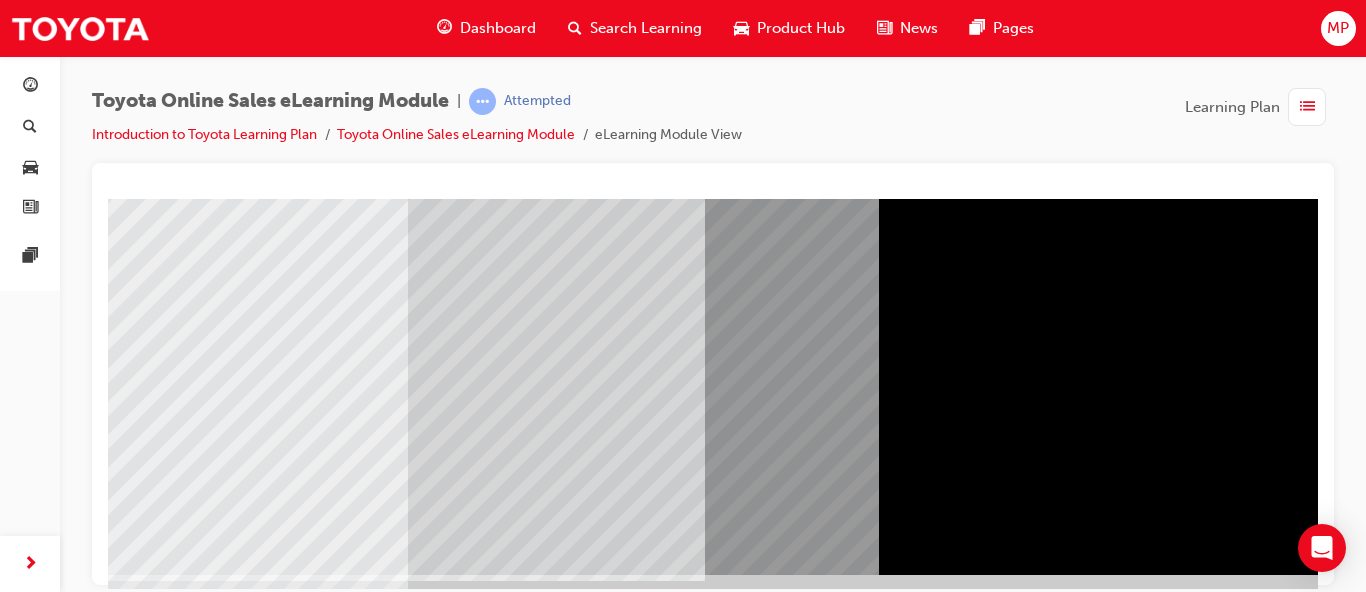 scroll, scrollTop: 360, scrollLeft: 0, axis: vertical 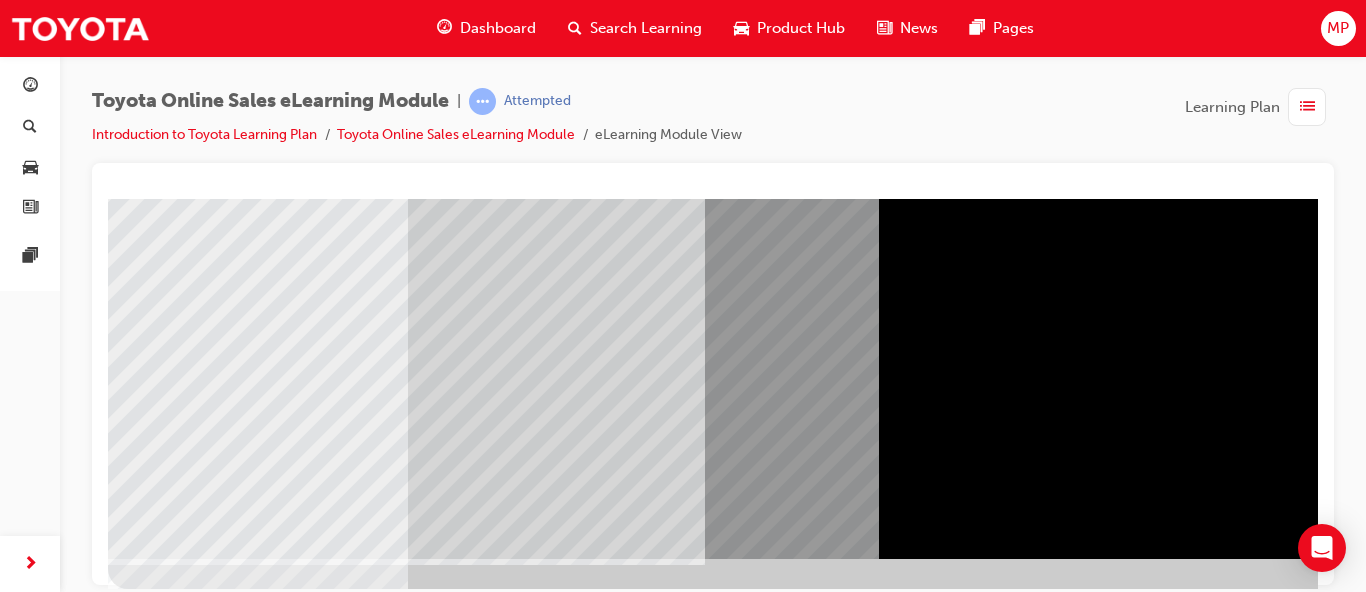 click at bounding box center [323, 4274] 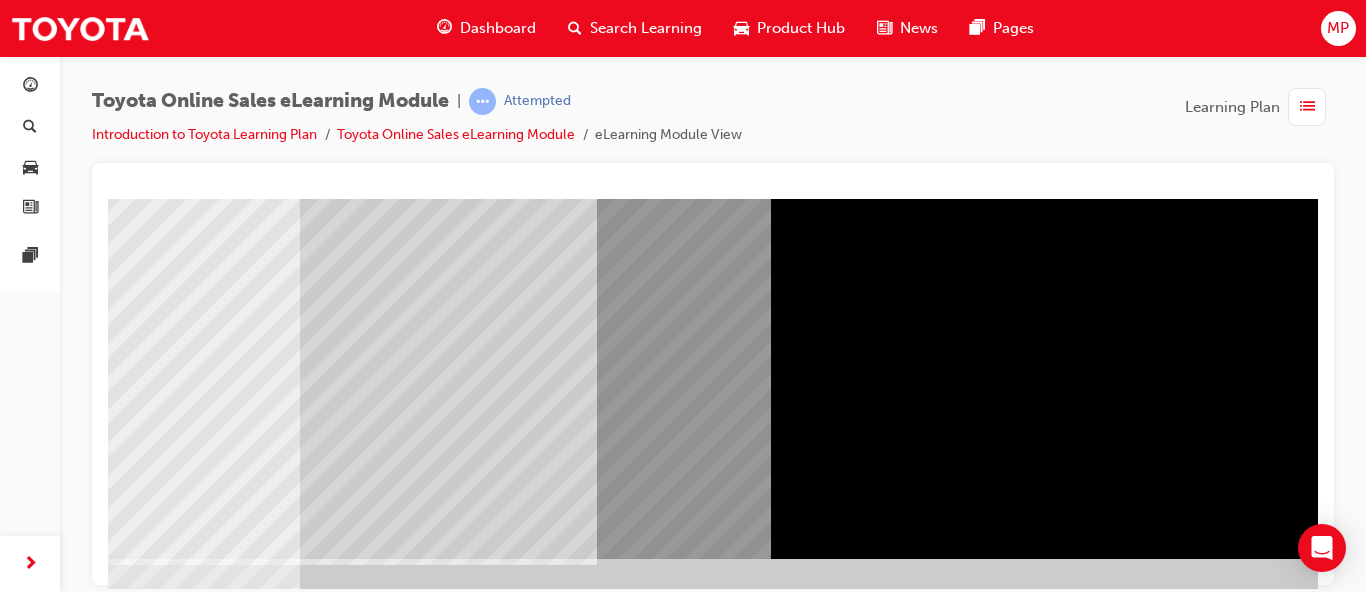 scroll, scrollTop: 360, scrollLeft: 150, axis: both 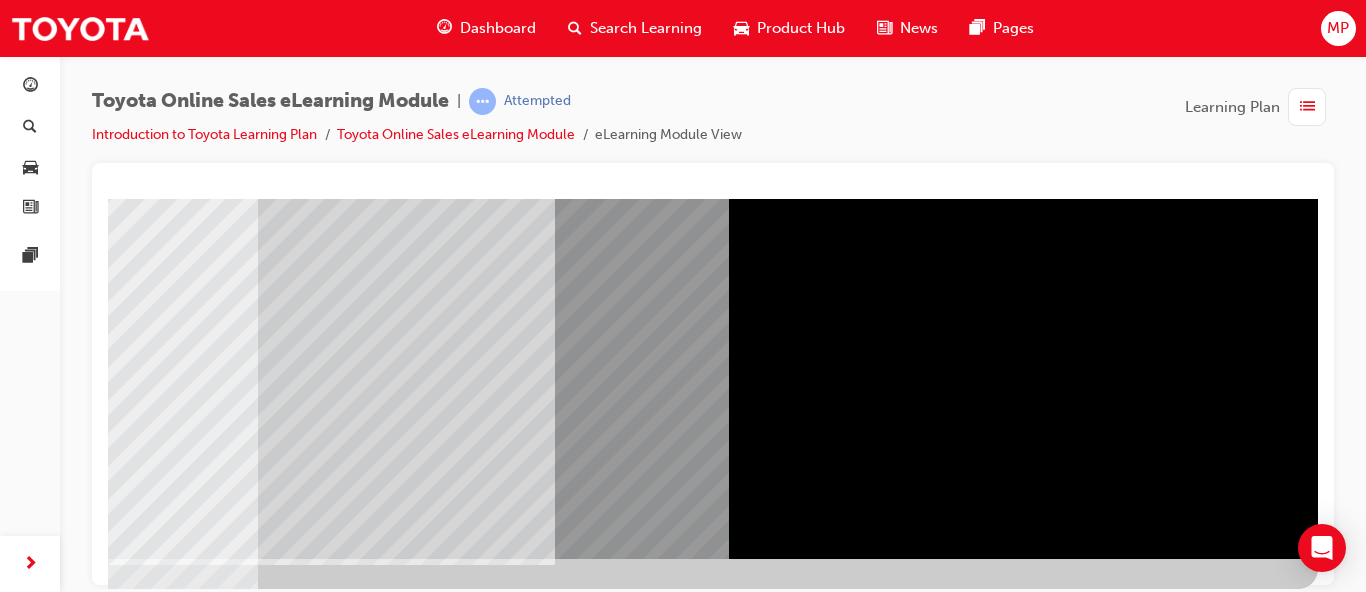 click at bounding box center [21, 4335] 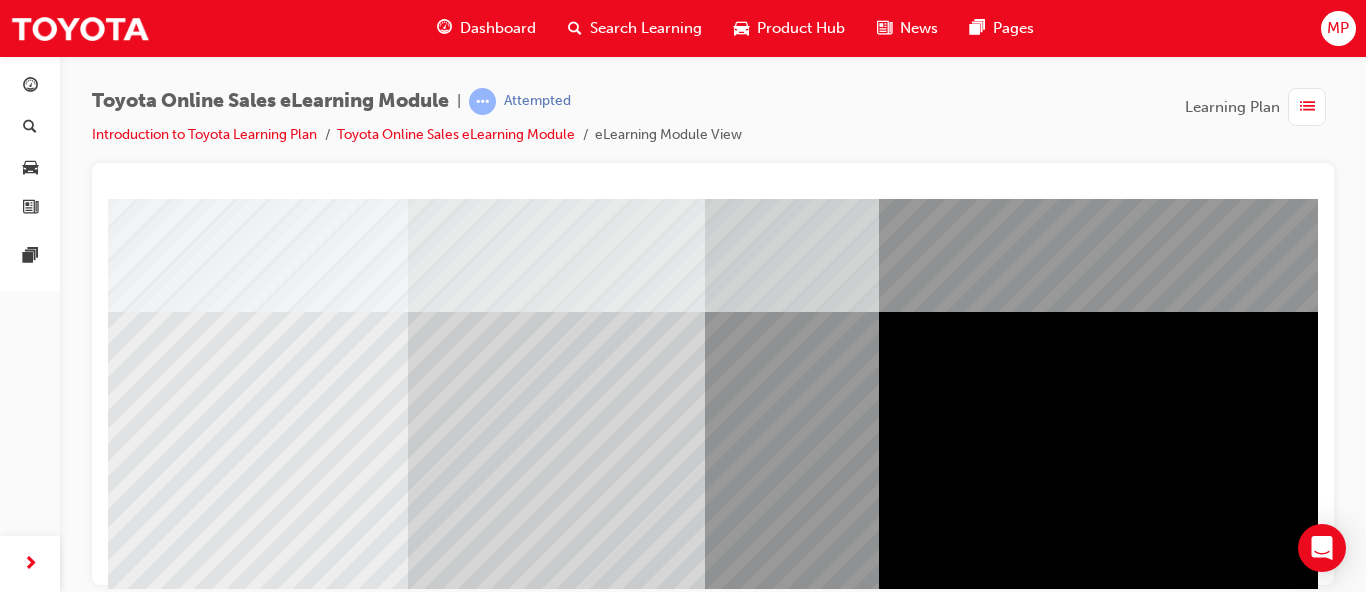 scroll, scrollTop: 306, scrollLeft: 0, axis: vertical 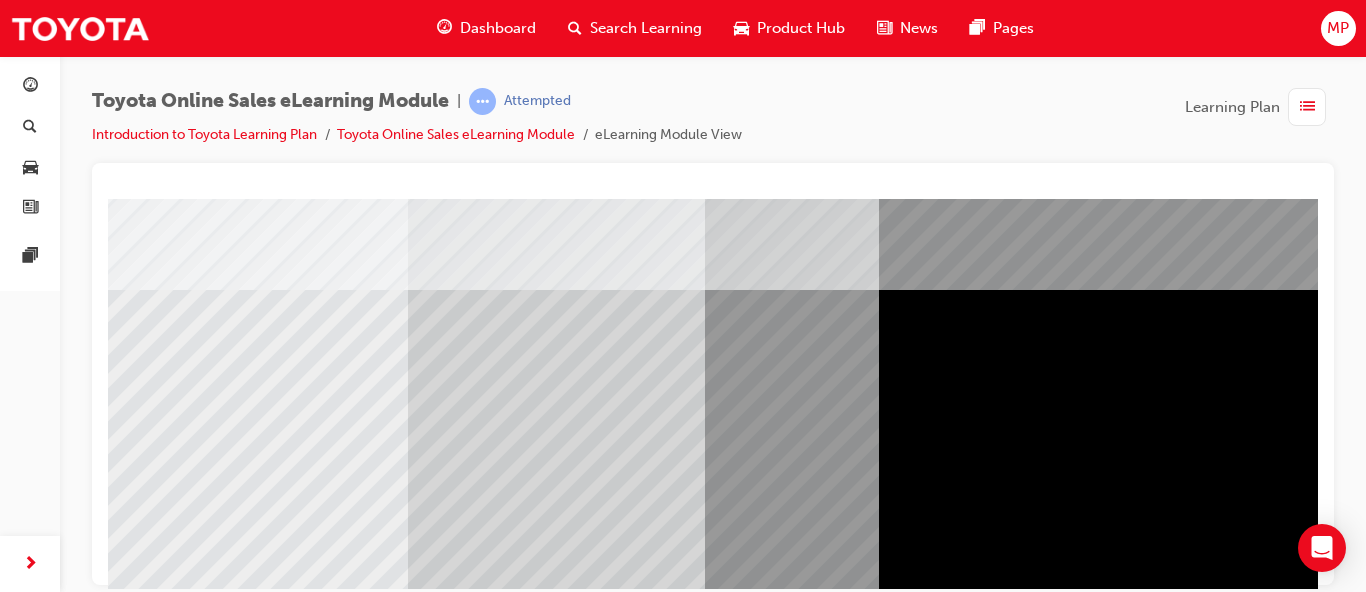 click at bounding box center [218, 4685] 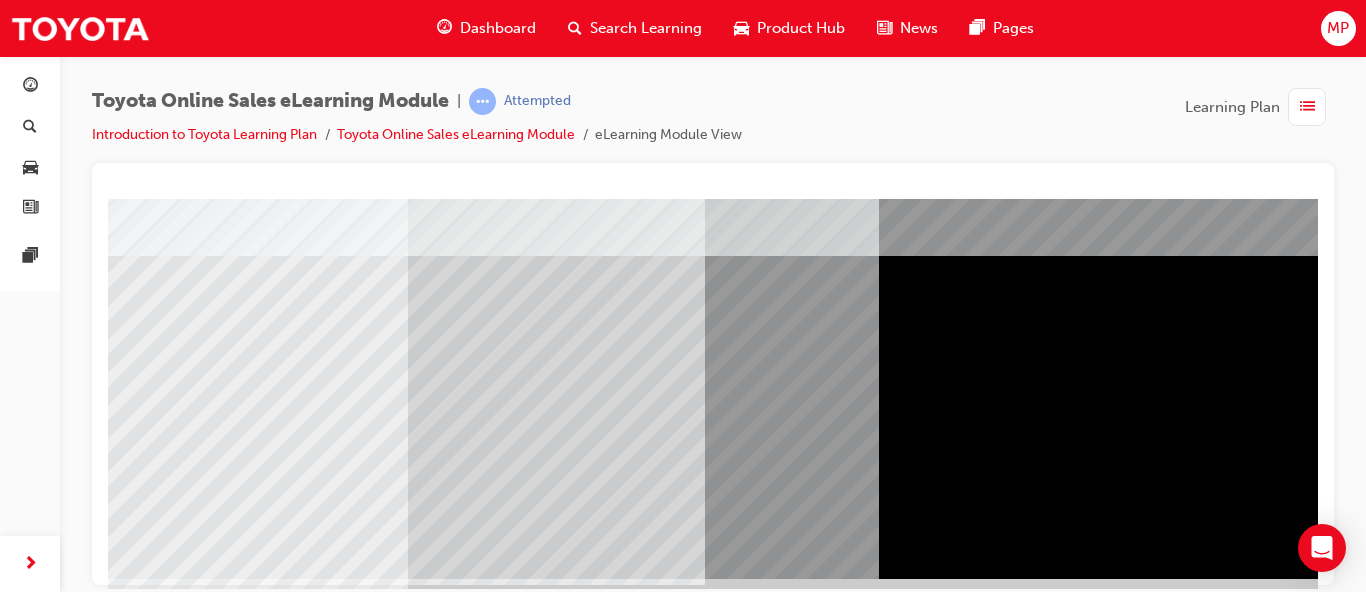 scroll, scrollTop: 360, scrollLeft: 0, axis: vertical 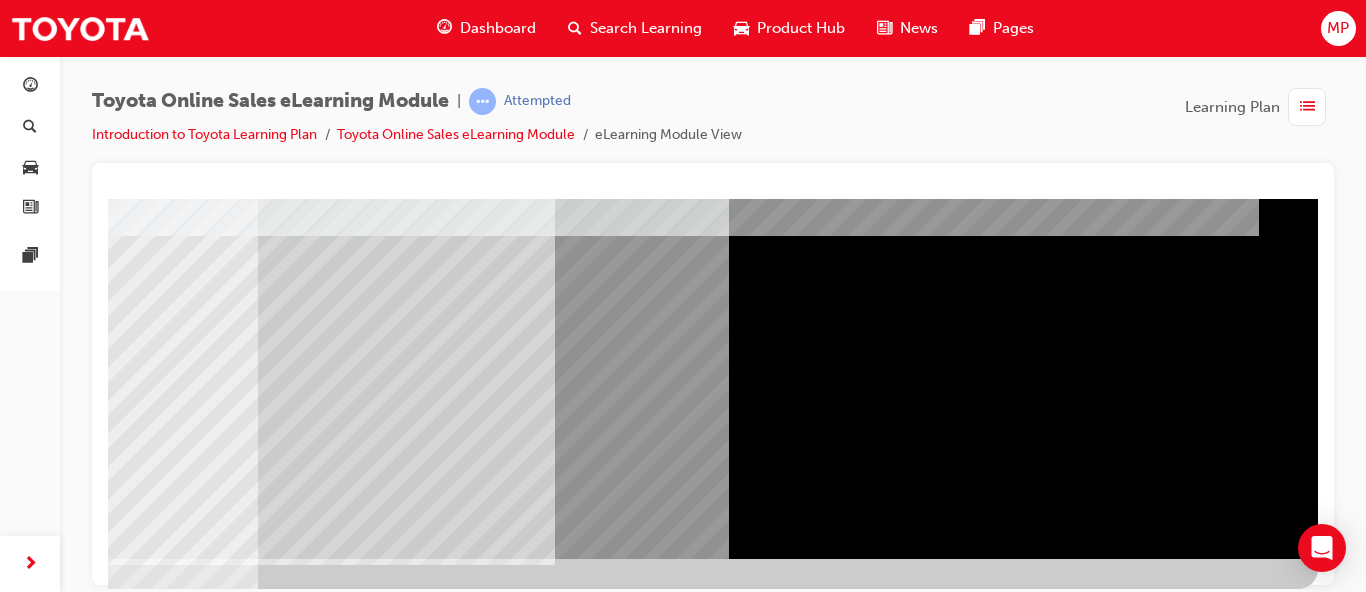 click at bounding box center (21, 4759) 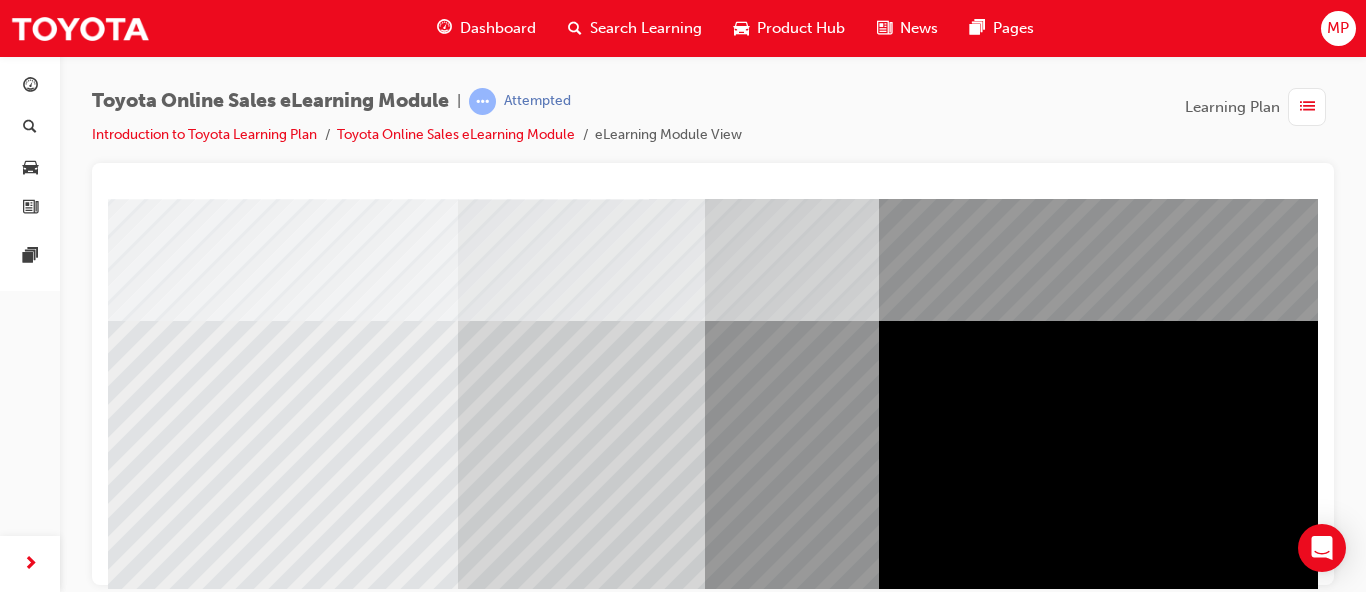 scroll, scrollTop: 306, scrollLeft: 0, axis: vertical 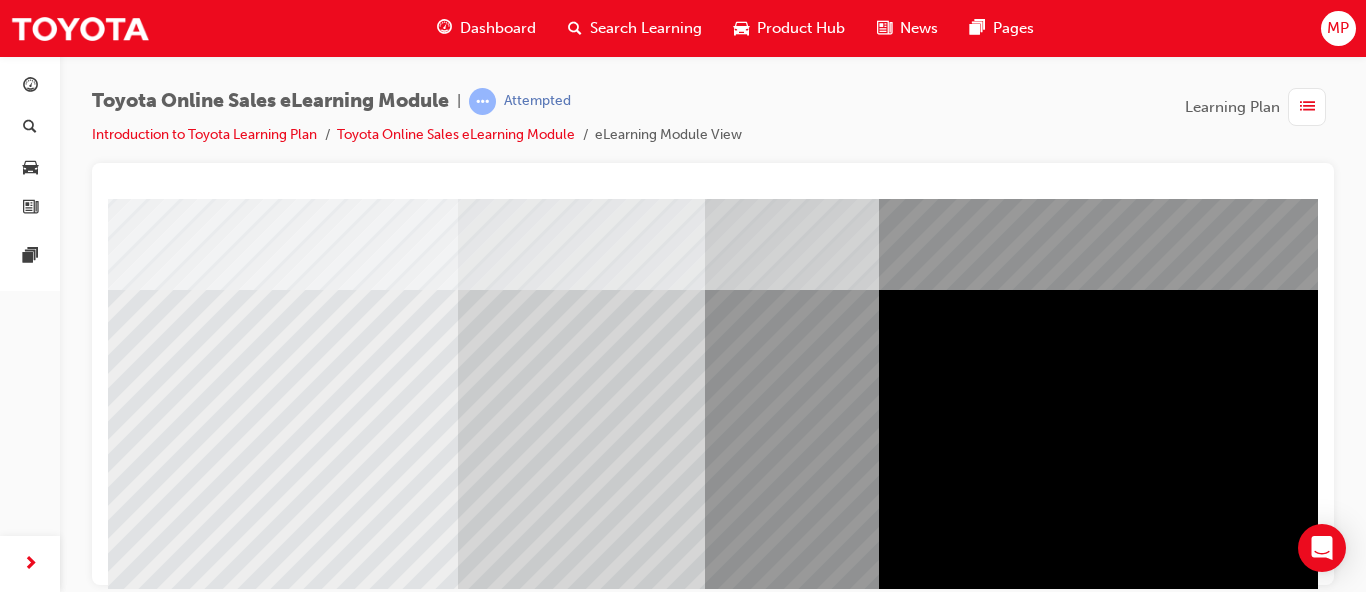 click at bounding box center [171, 4926] 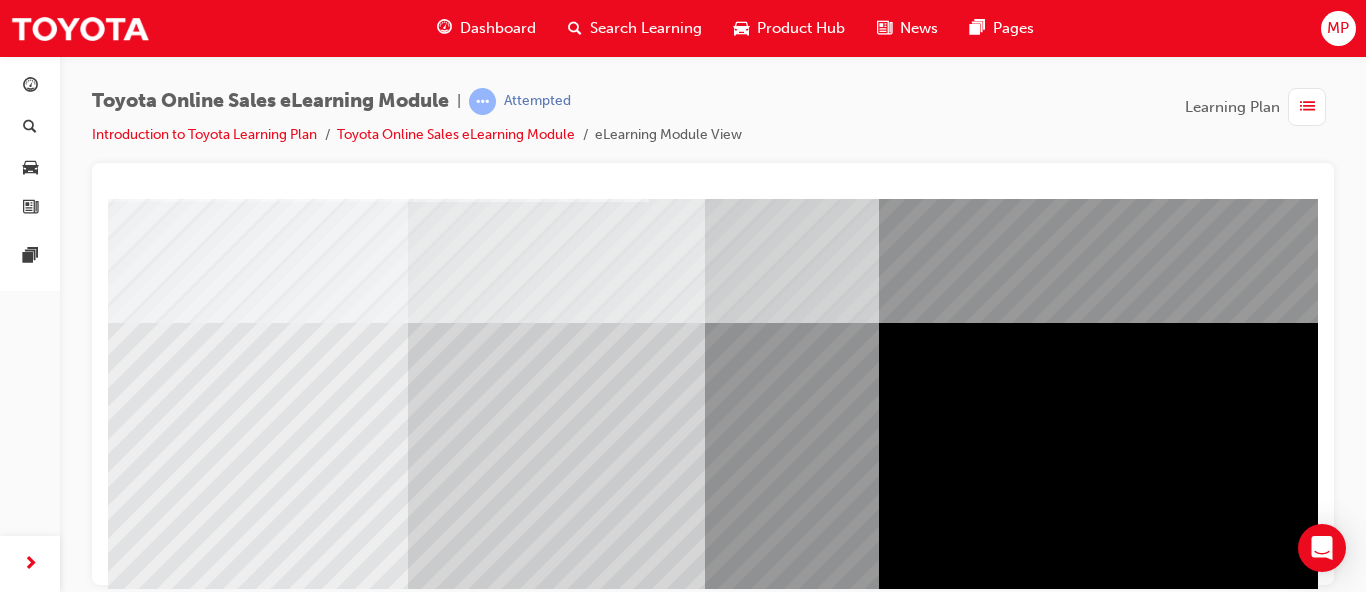 scroll, scrollTop: 306, scrollLeft: 0, axis: vertical 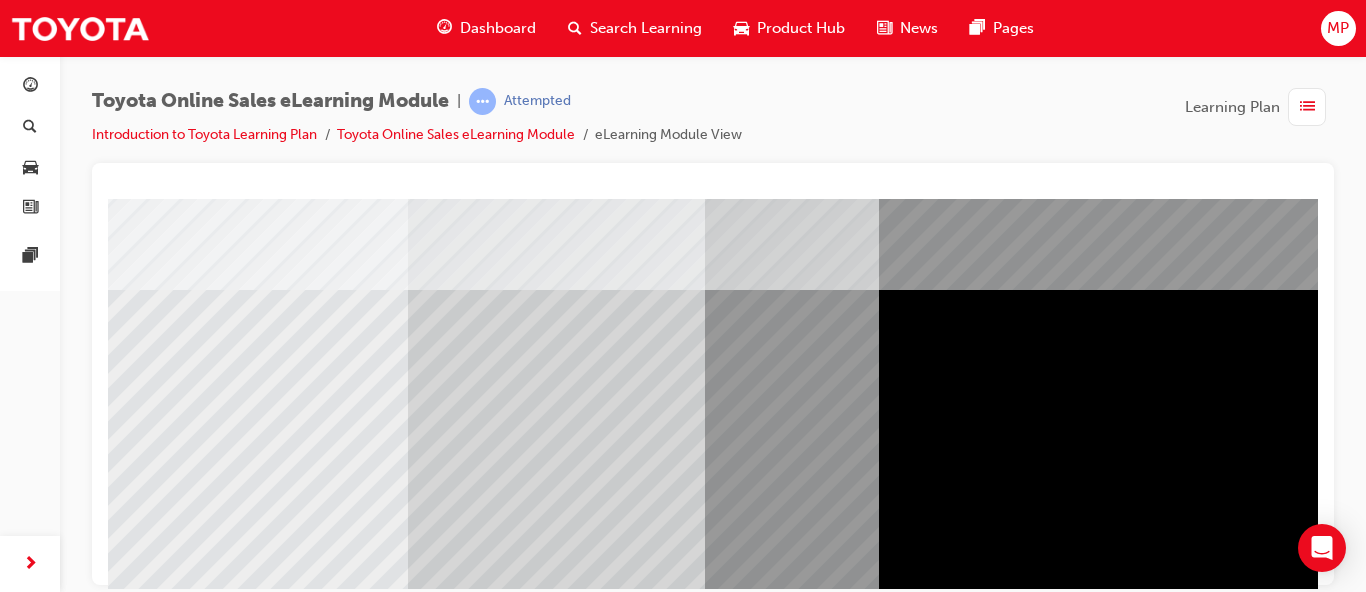 click at bounding box center (171, 4953) 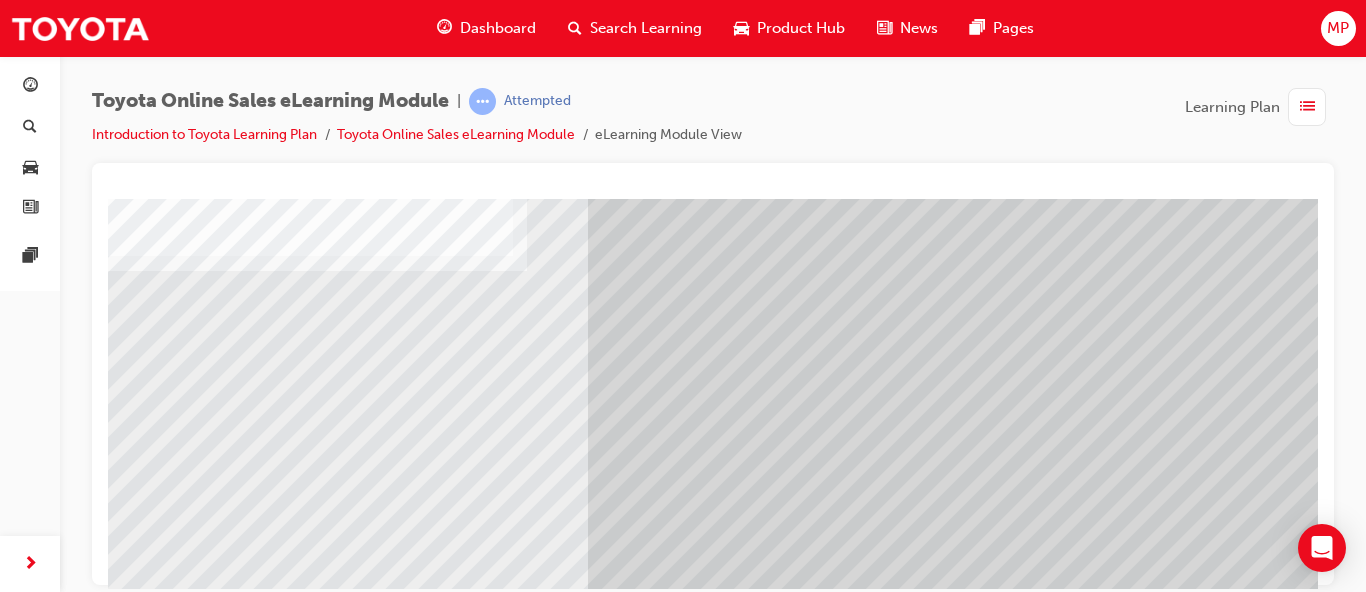 scroll, scrollTop: 360, scrollLeft: 0, axis: vertical 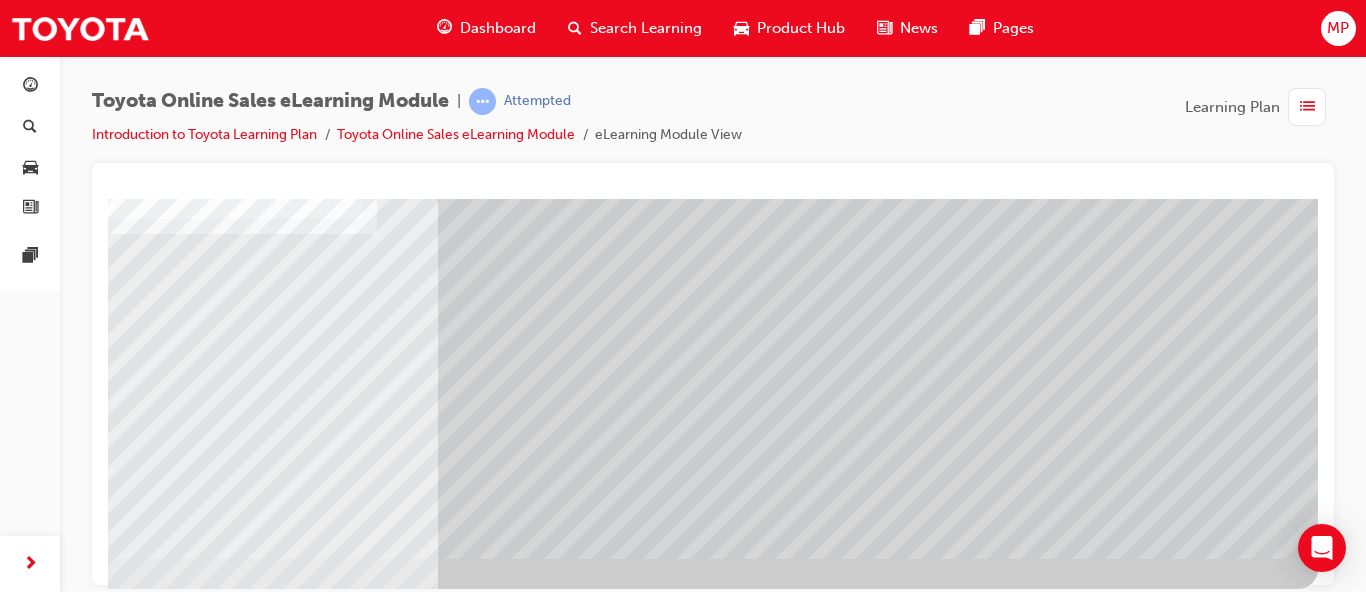 click at bounding box center (21, 5759) 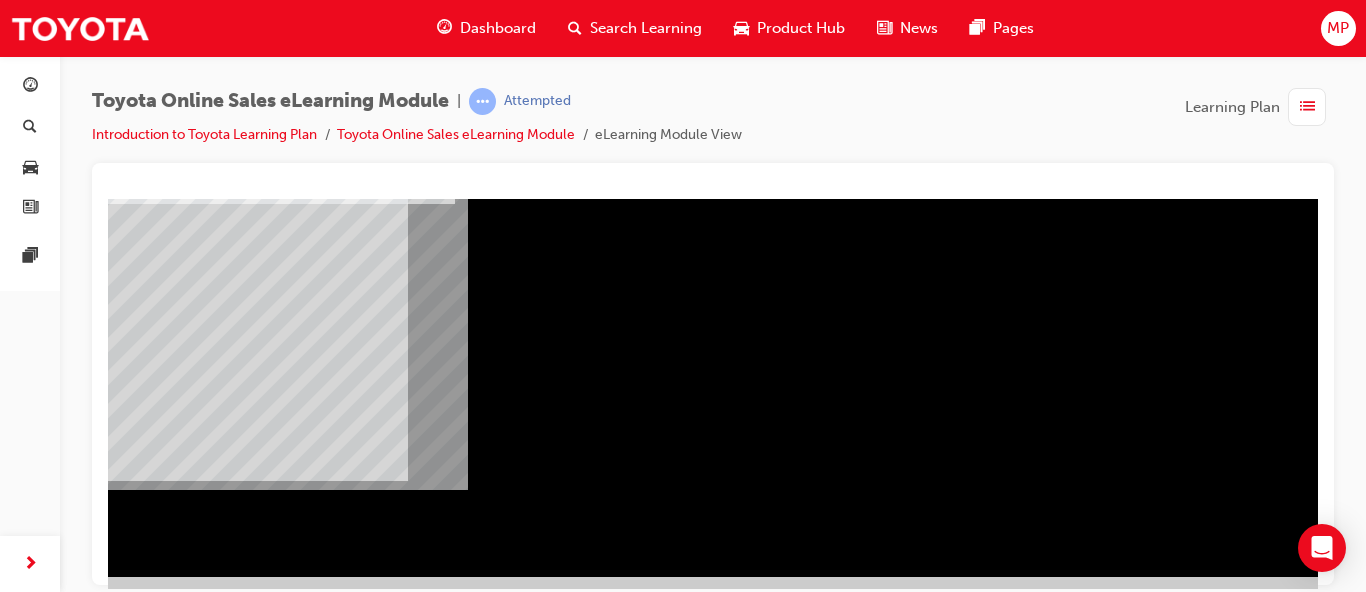 scroll, scrollTop: 360, scrollLeft: 0, axis: vertical 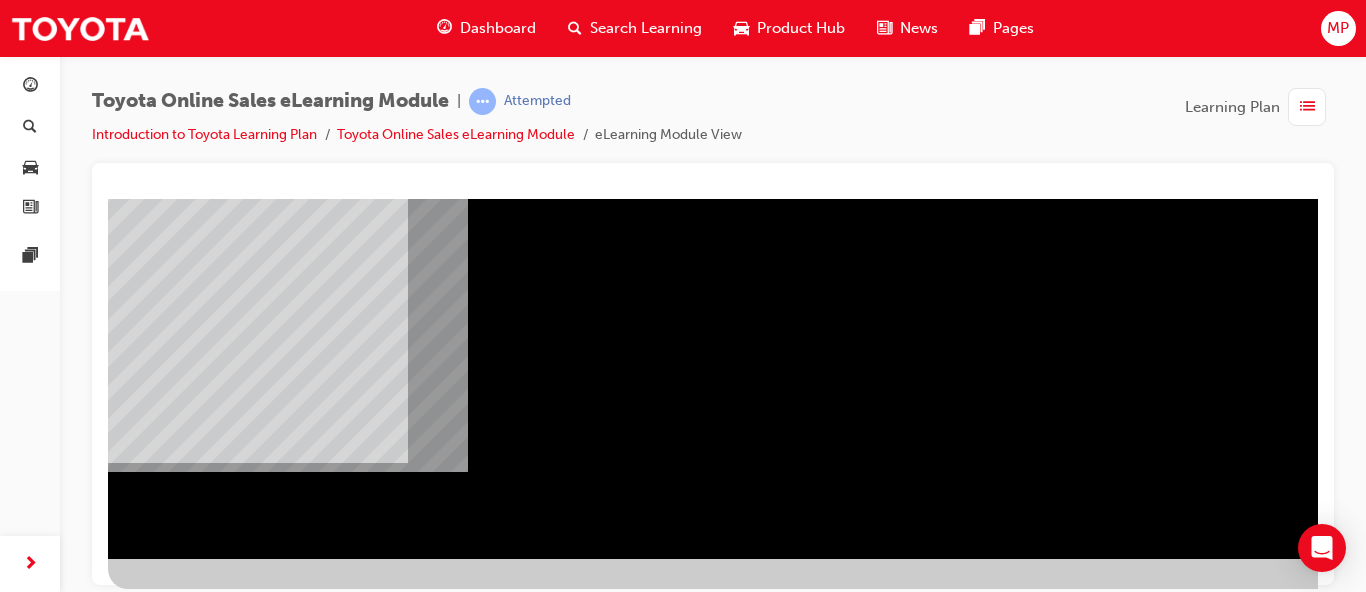 click at bounding box center (171, 2556) 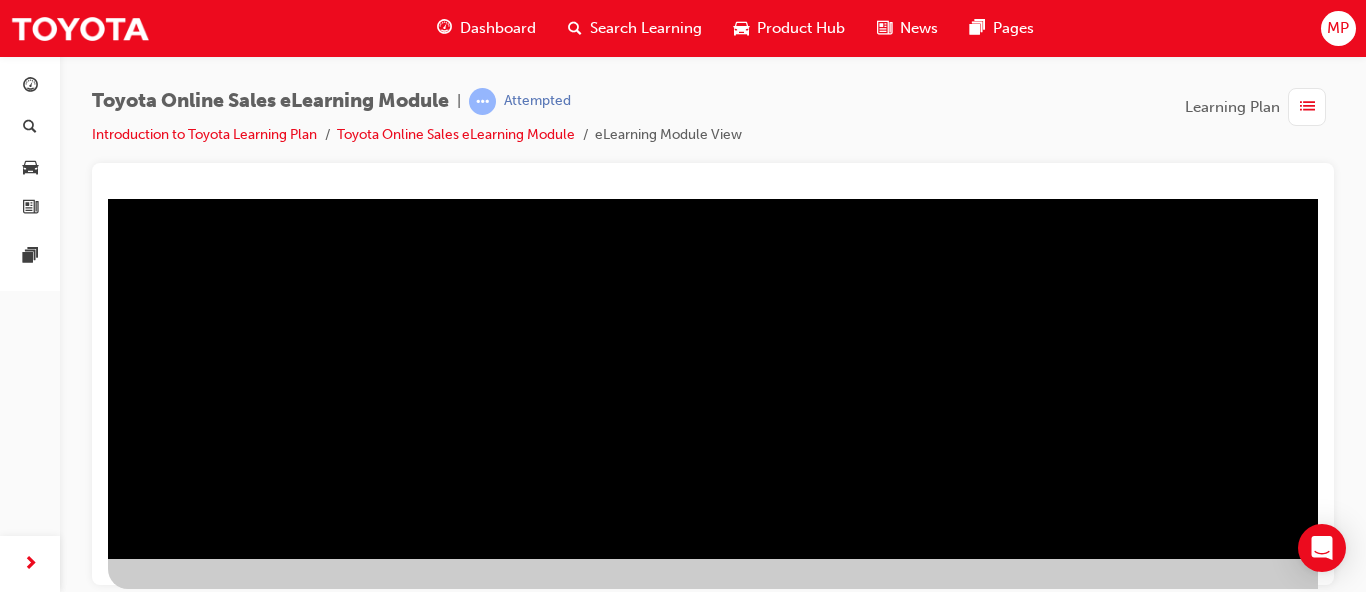 scroll, scrollTop: 0, scrollLeft: 0, axis: both 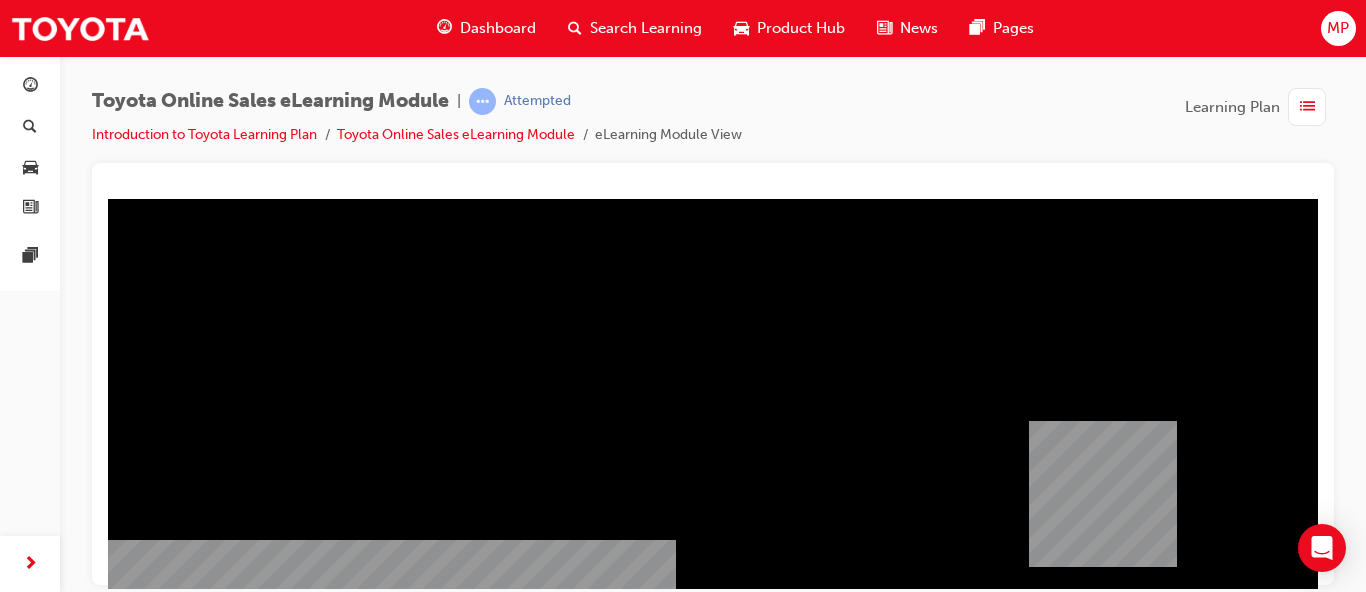 click on "multistate" at bounding box center (788, 354) 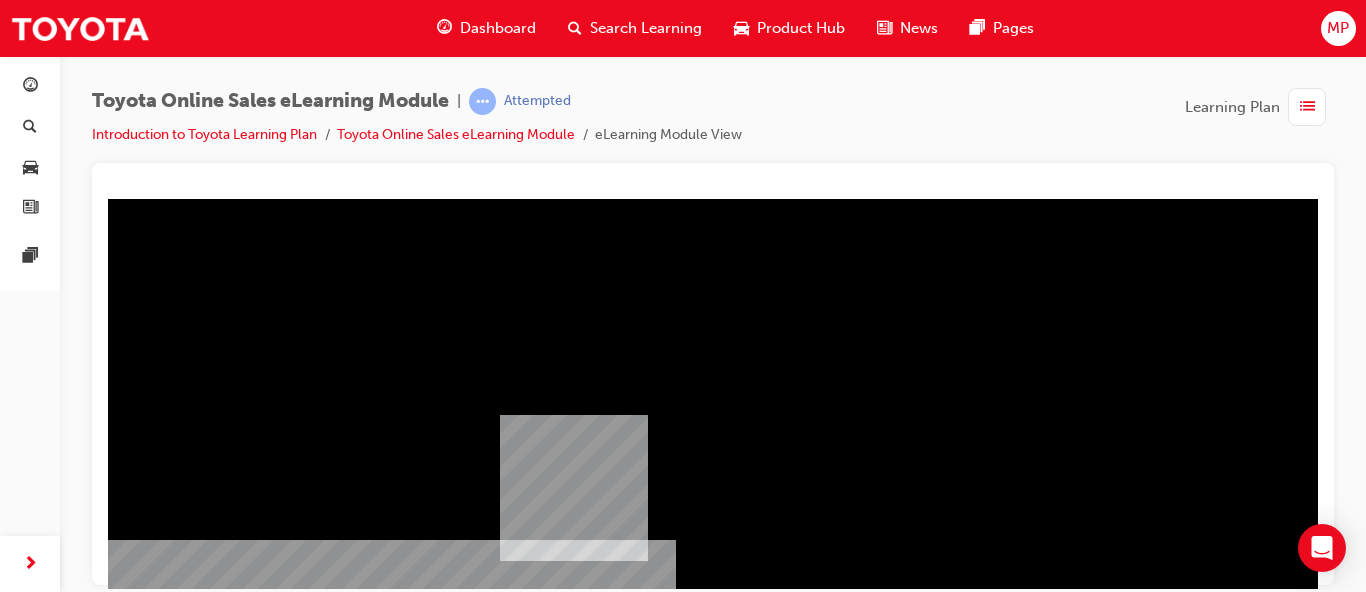 click on "multistate" at bounding box center [788, 354] 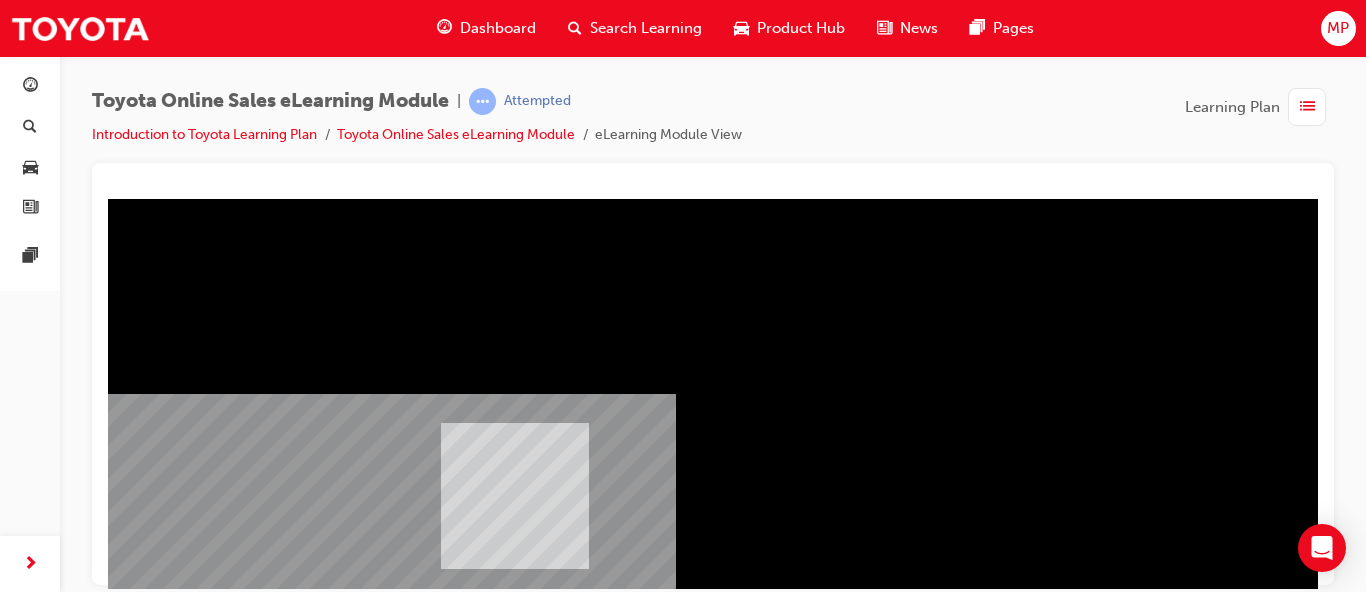 click on "multistate" at bounding box center [788, 354] 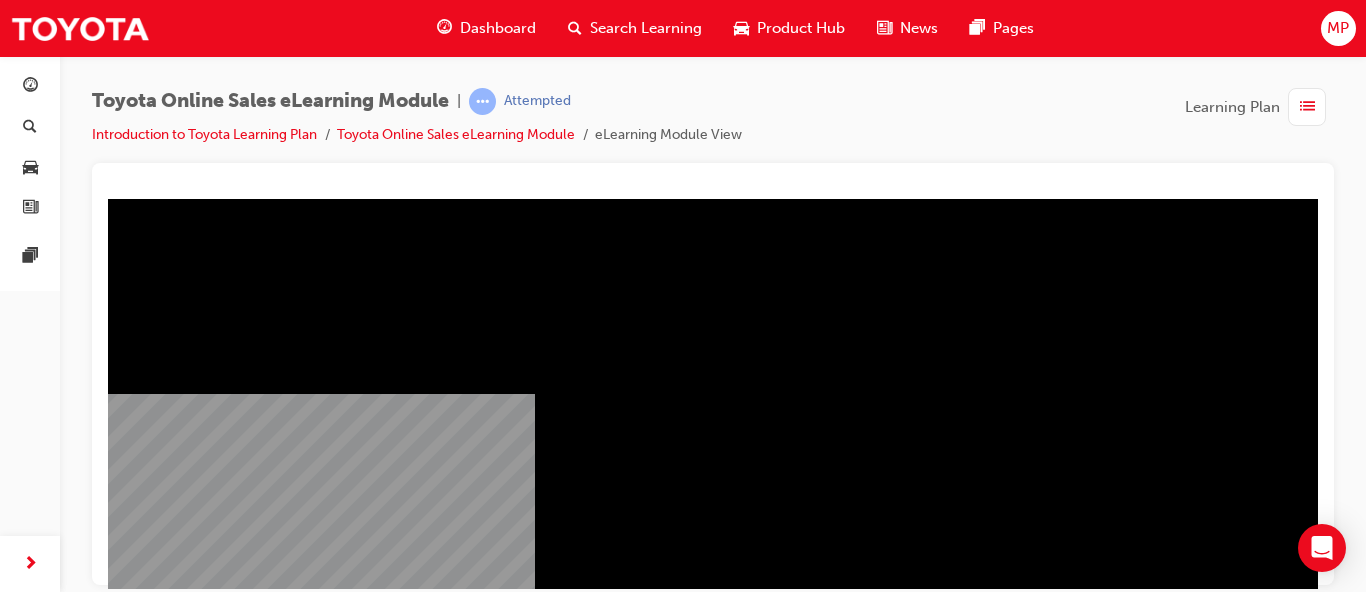 scroll, scrollTop: 204, scrollLeft: 142, axis: both 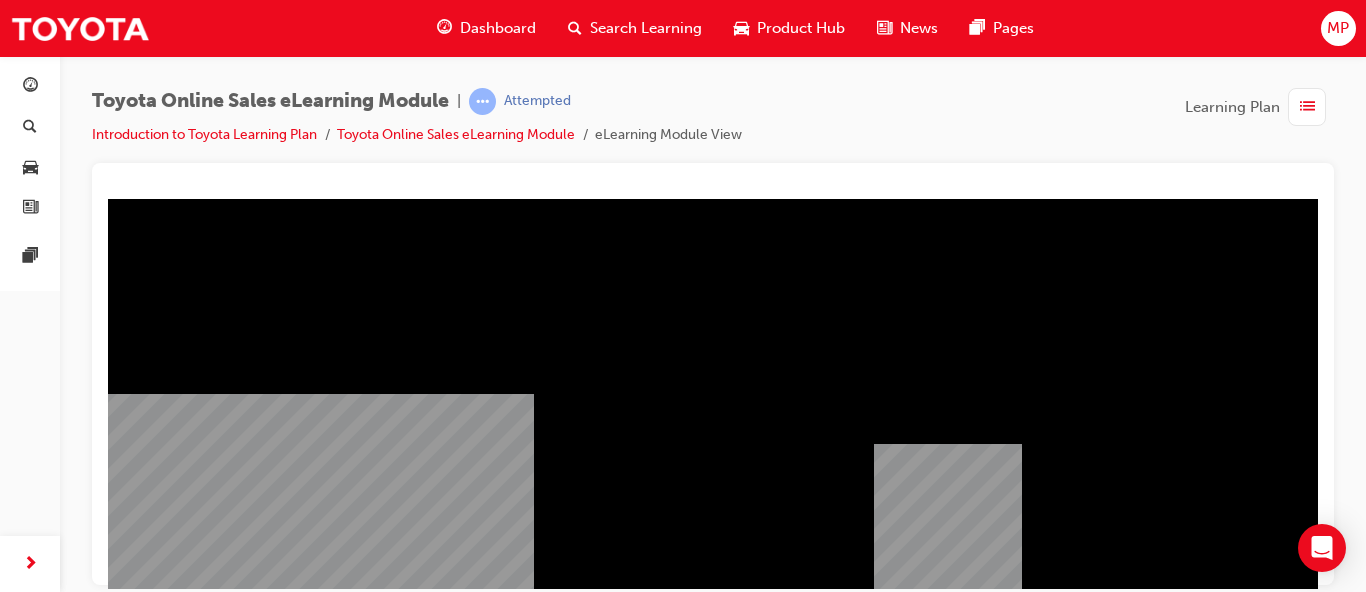click on "multistate" at bounding box center [646, 354] 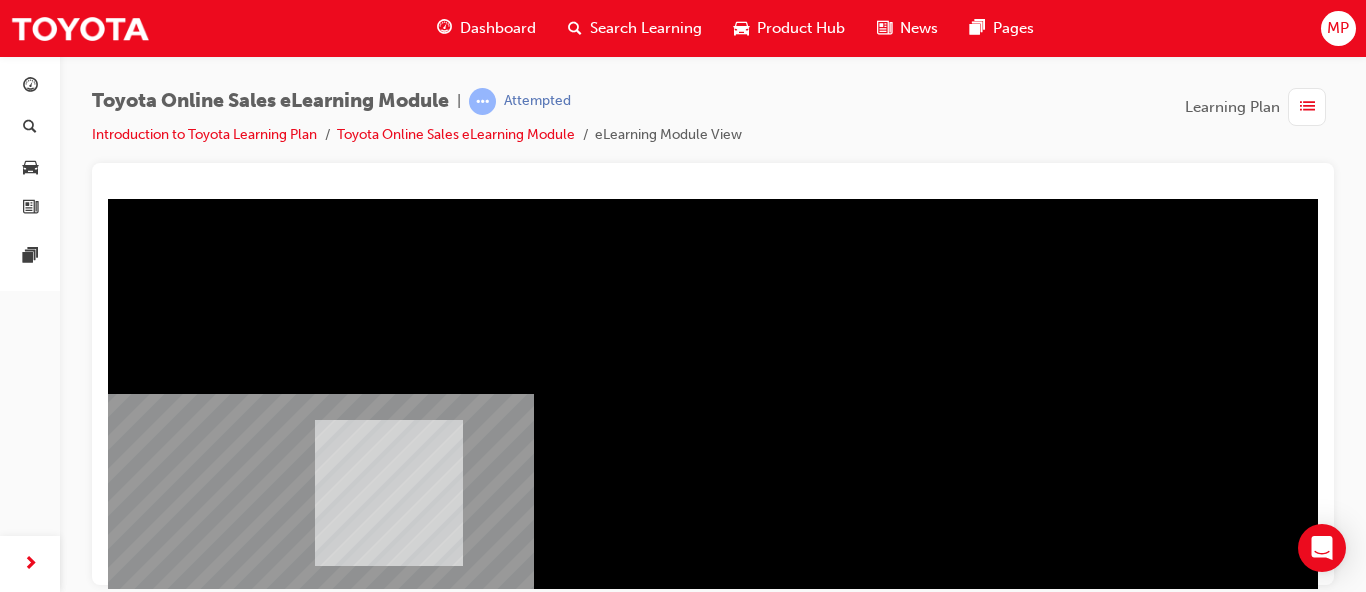 click on "multistate" at bounding box center (646, 354) 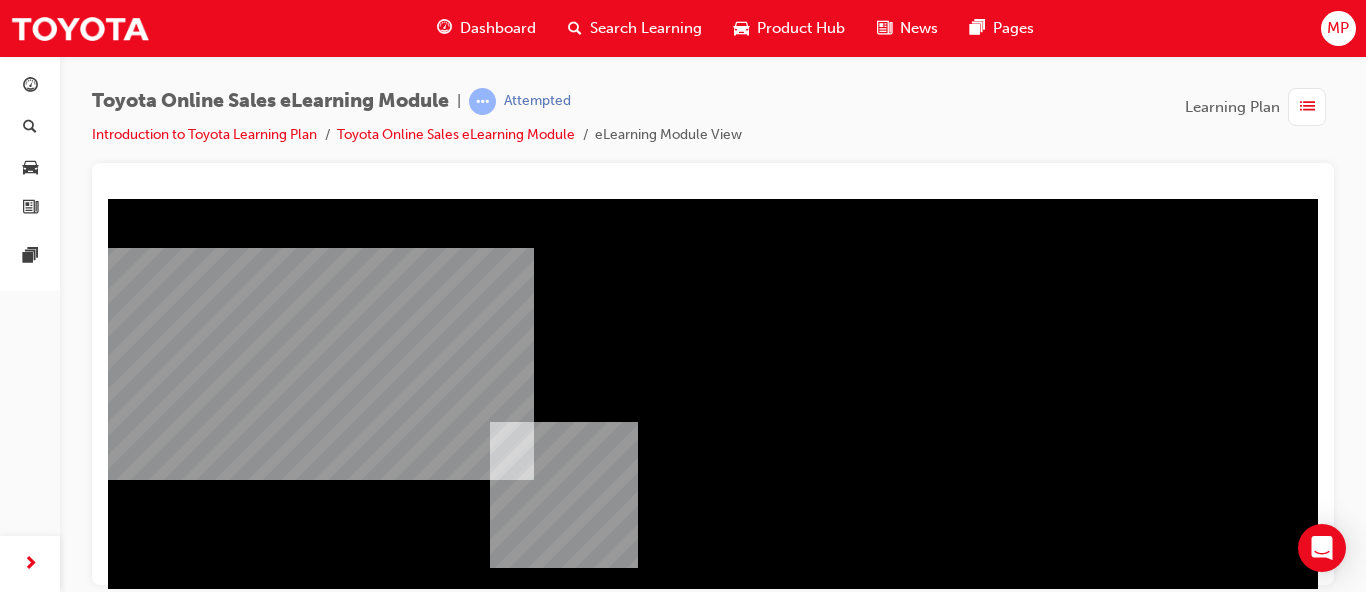 click on "multistate" at bounding box center (646, 354) 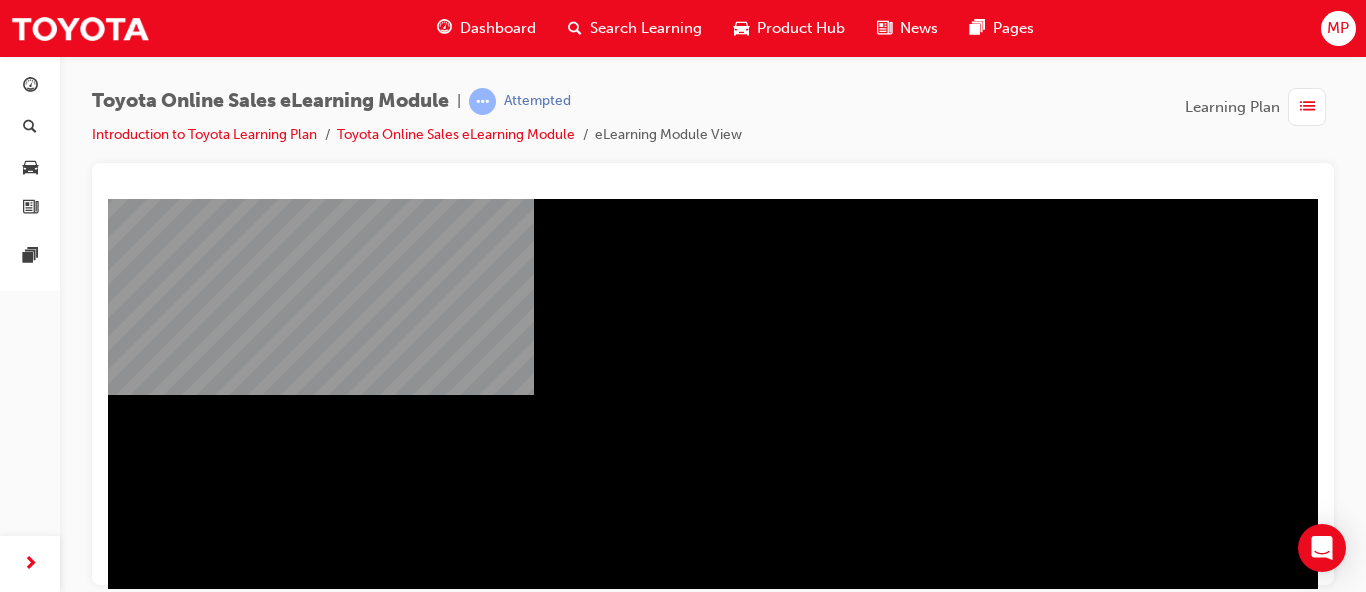 scroll, scrollTop: 360, scrollLeft: 142, axis: both 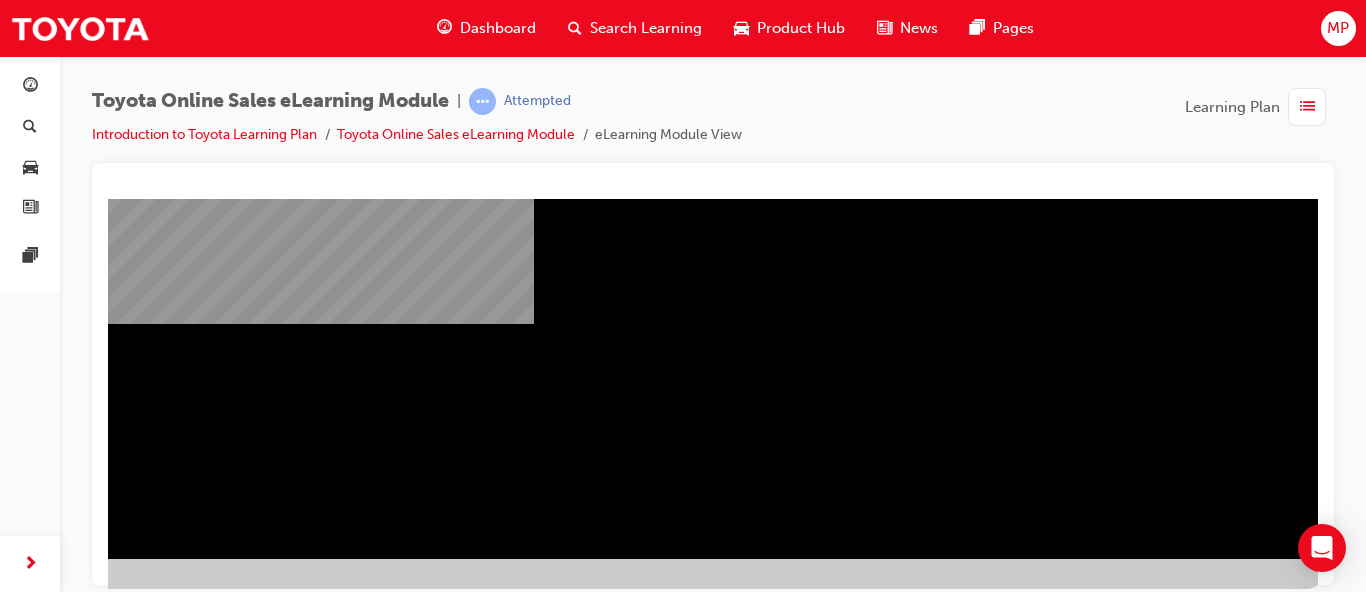 click at bounding box center [29, 2207] 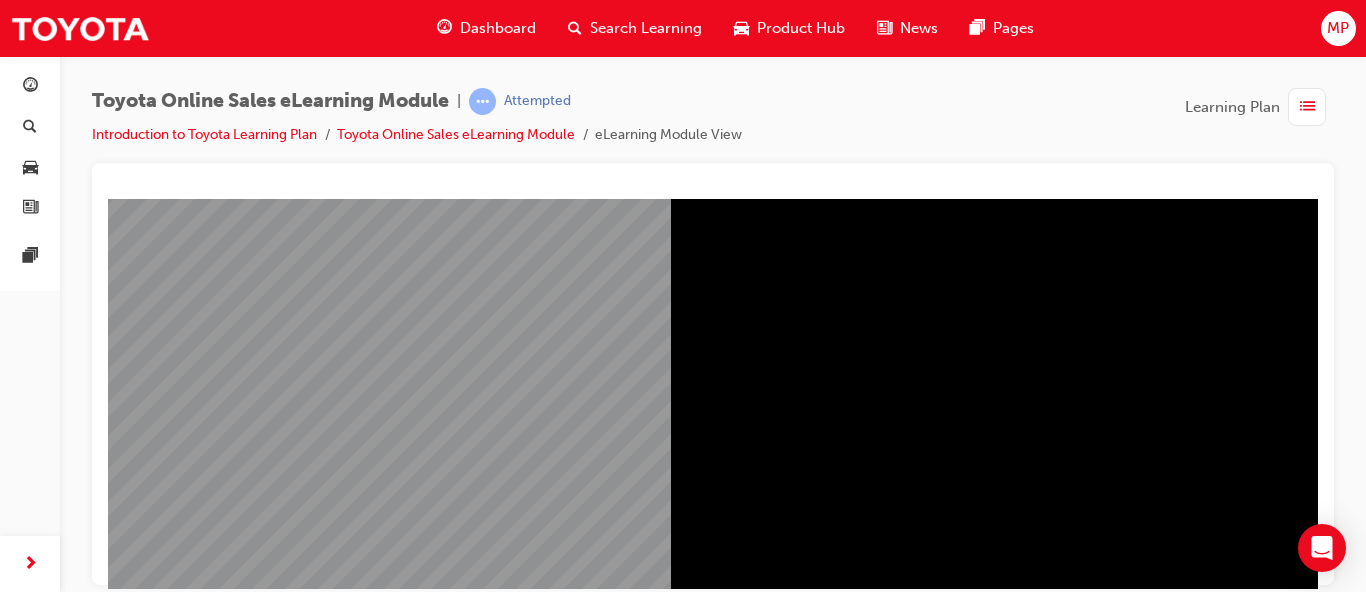 scroll, scrollTop: 204, scrollLeft: 0, axis: vertical 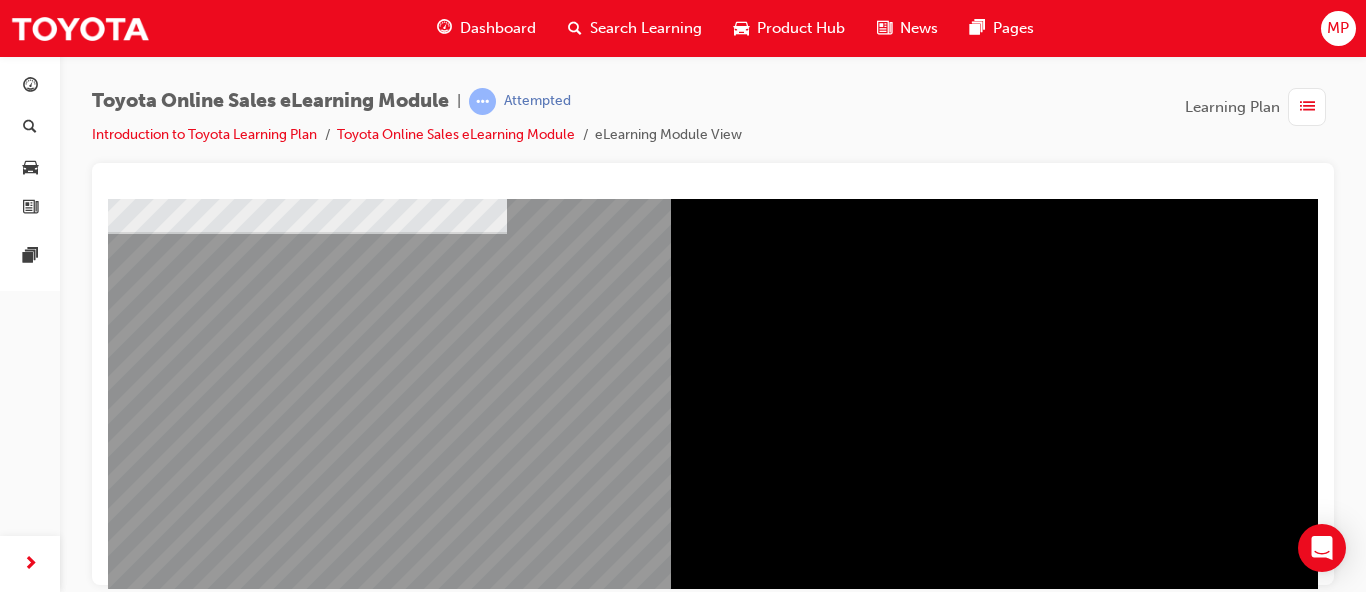 click at bounding box center (307, 1243) 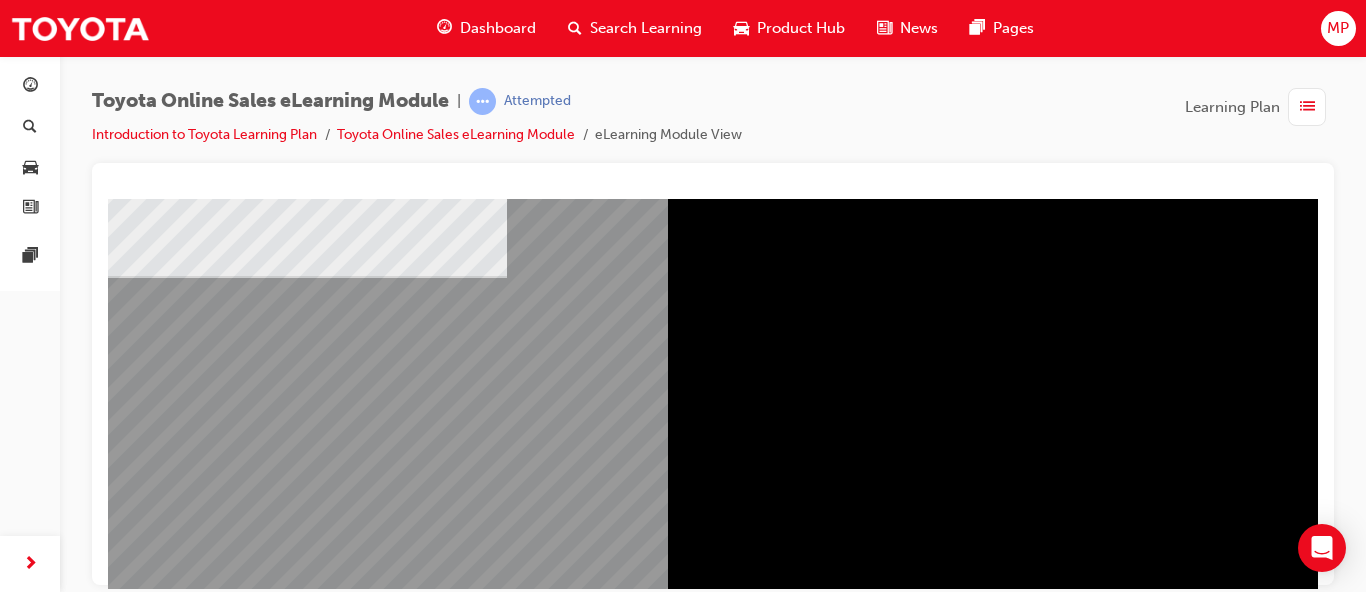 scroll, scrollTop: 102, scrollLeft: 0, axis: vertical 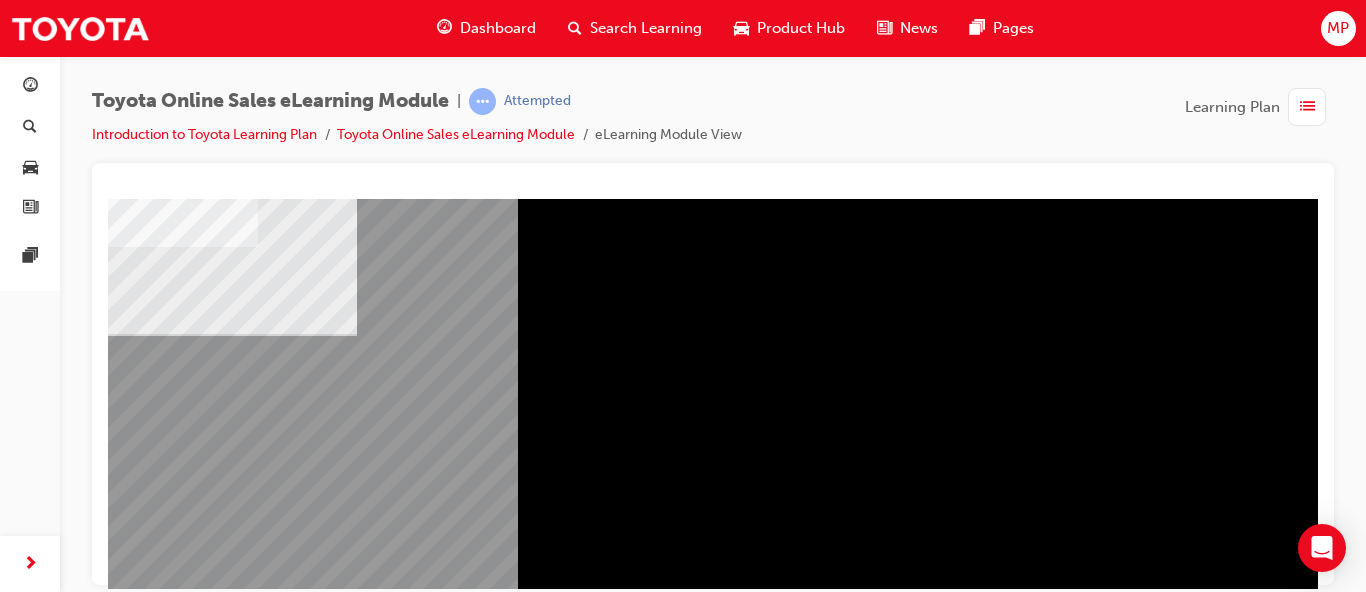 click at bounding box center (157, 1549) 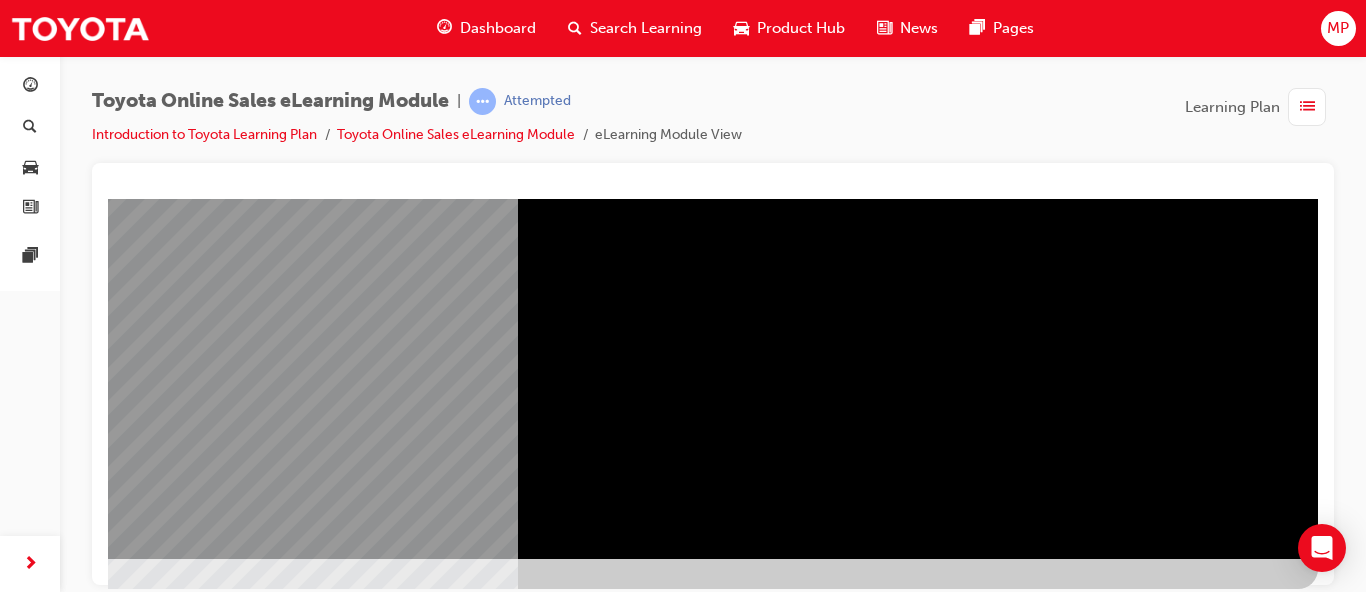click at bounding box center [21, 967] 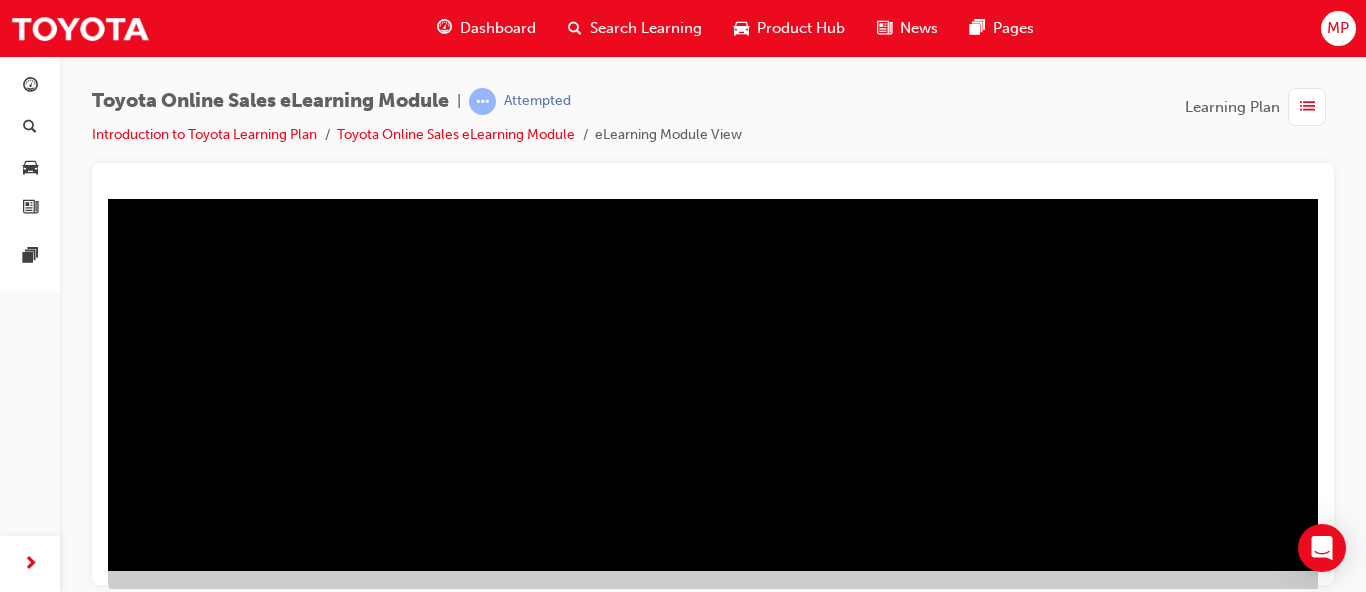 scroll, scrollTop: 360, scrollLeft: 0, axis: vertical 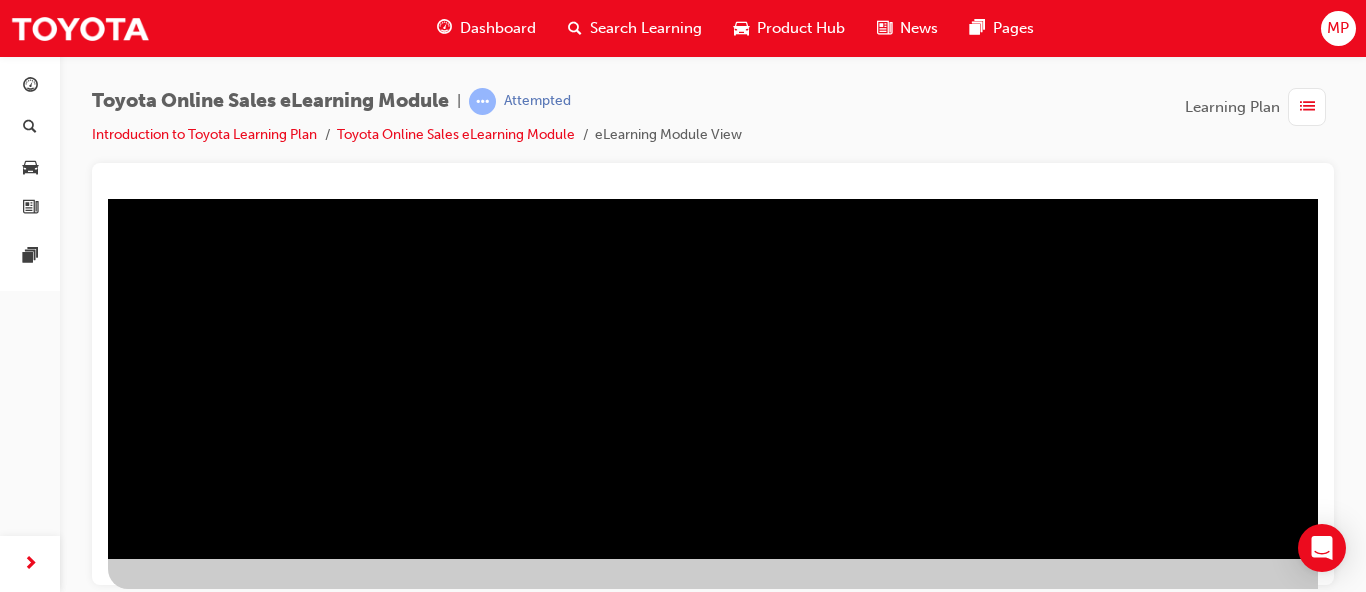 click at bounding box center [171, 984] 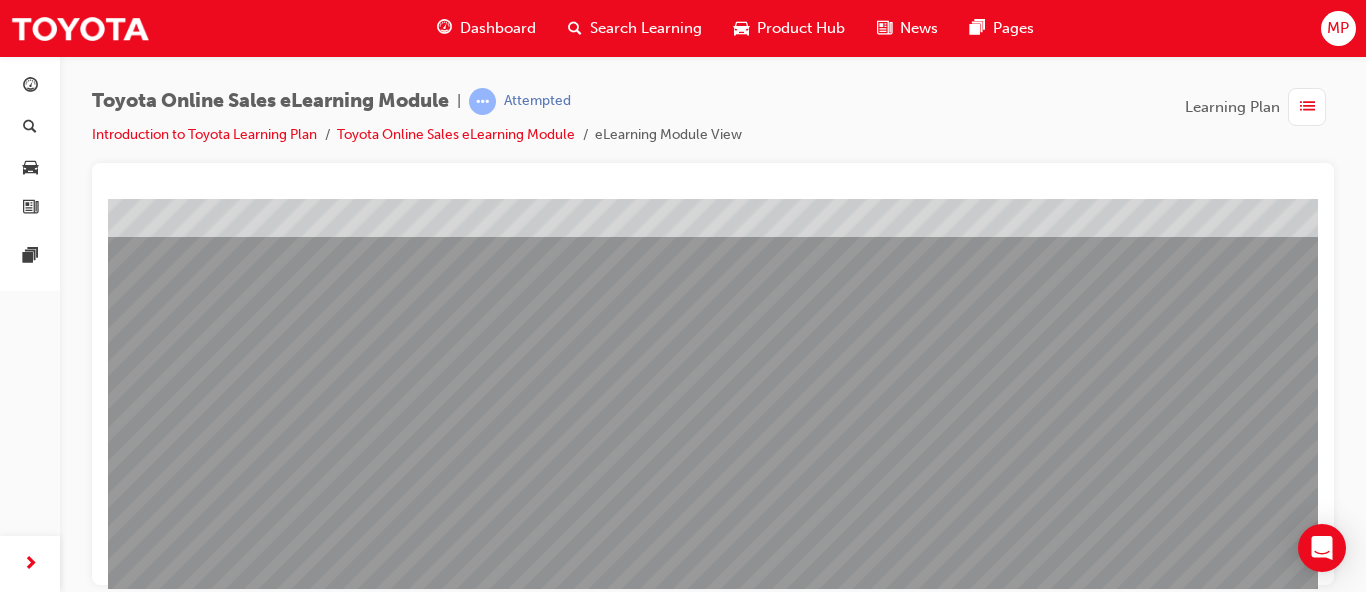 scroll, scrollTop: 306, scrollLeft: 0, axis: vertical 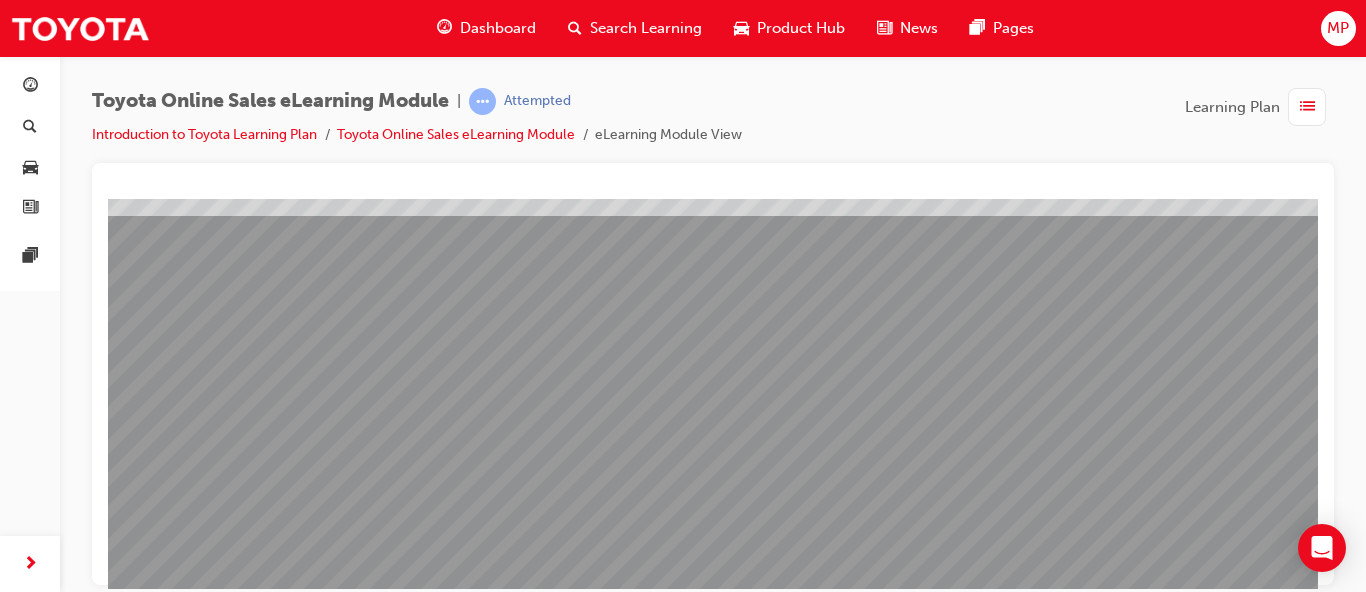 click at bounding box center [208, 2044] 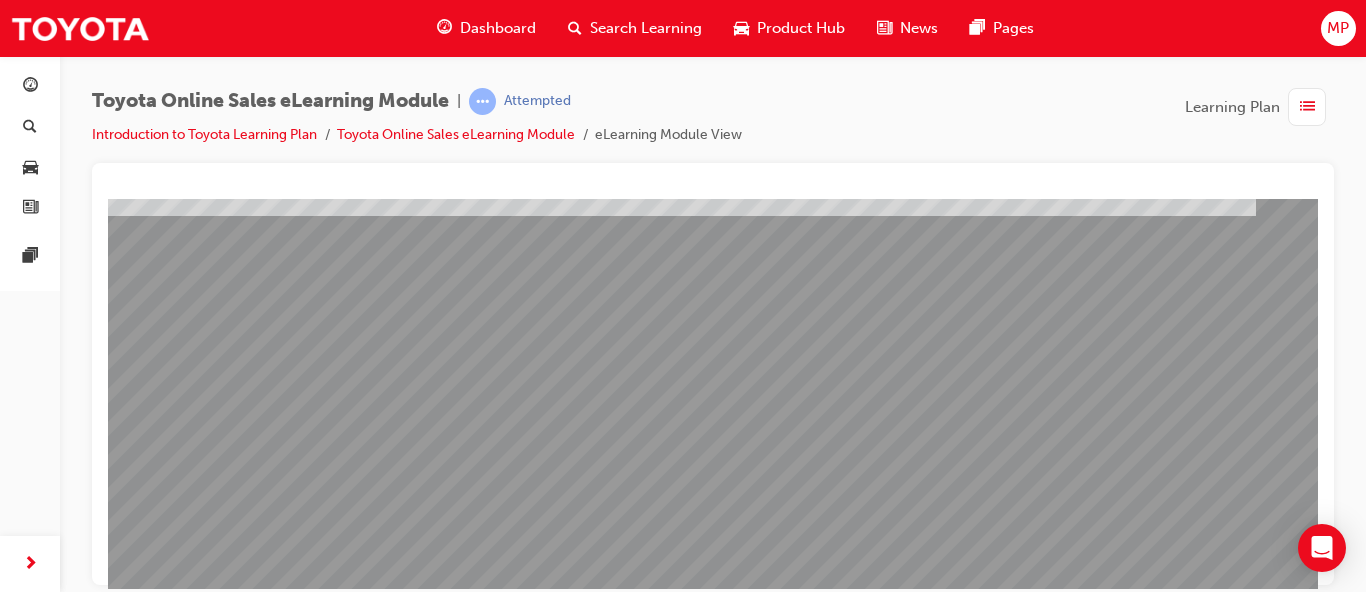 click at bounding box center [21, 2762] 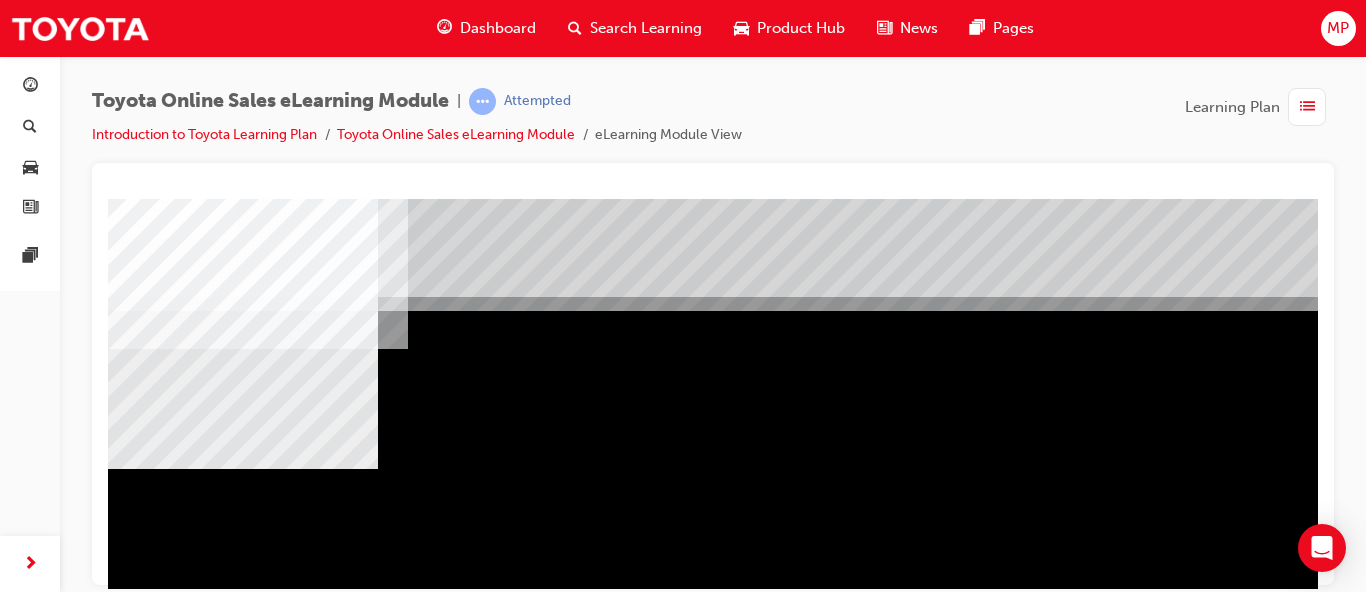 scroll, scrollTop: 102, scrollLeft: 0, axis: vertical 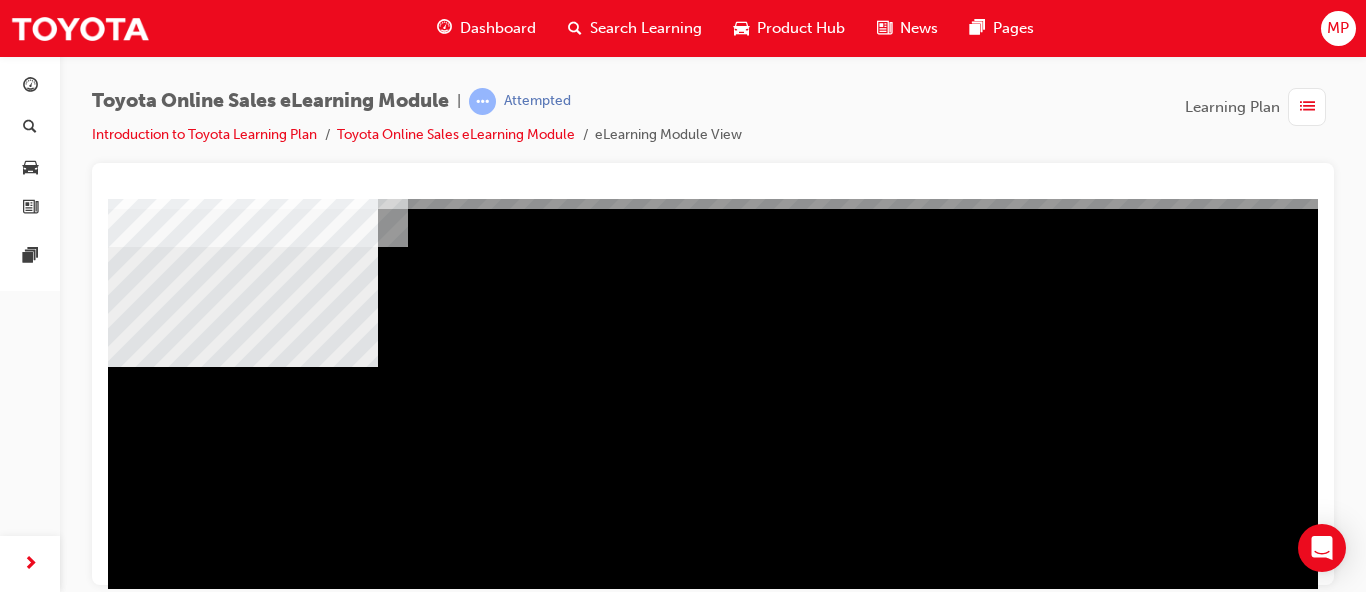 click at bounding box center (239, 1193) 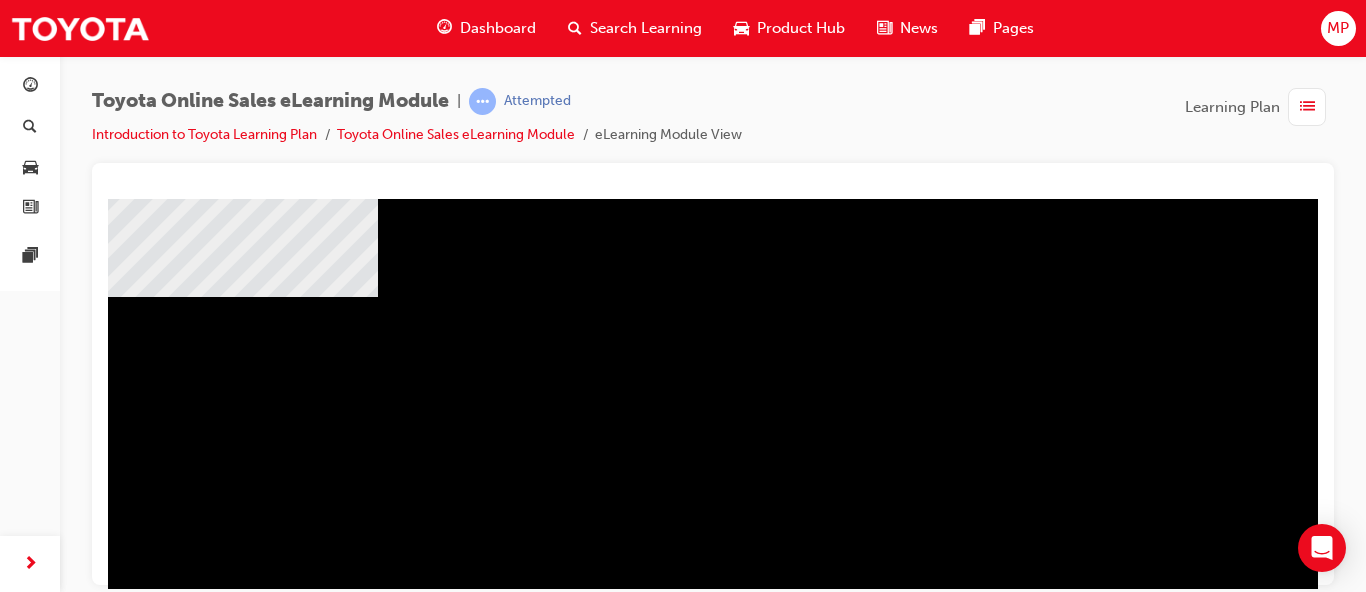 scroll, scrollTop: 204, scrollLeft: 0, axis: vertical 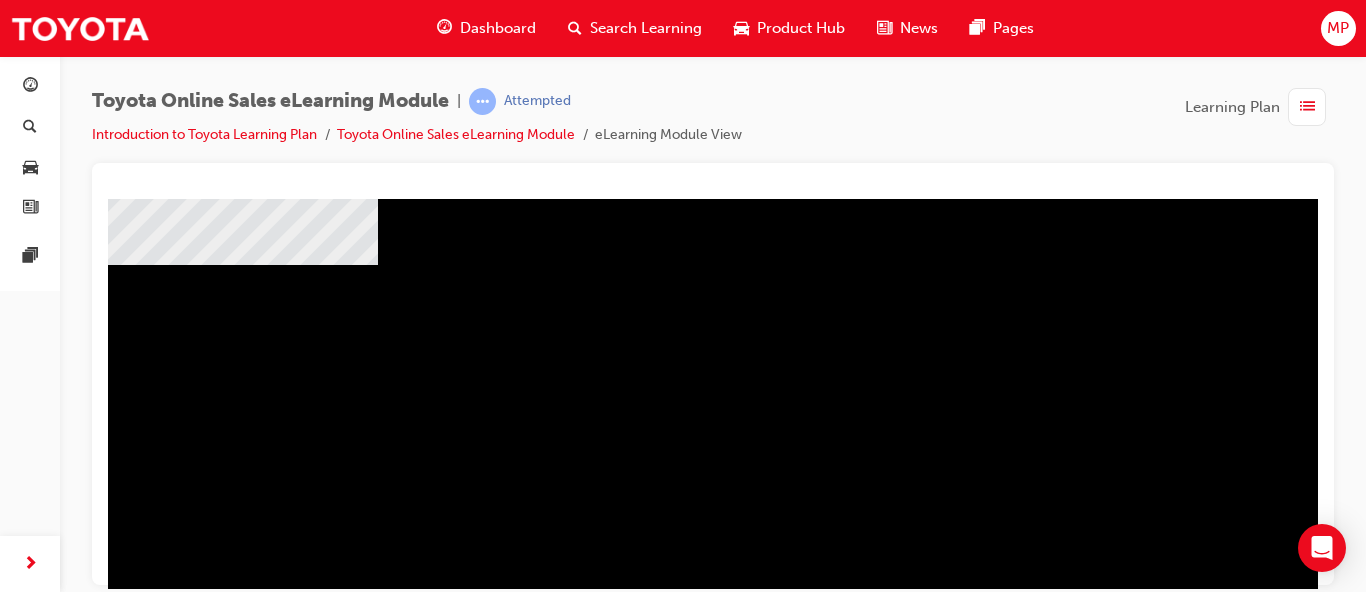 click at bounding box center [239, 1353] 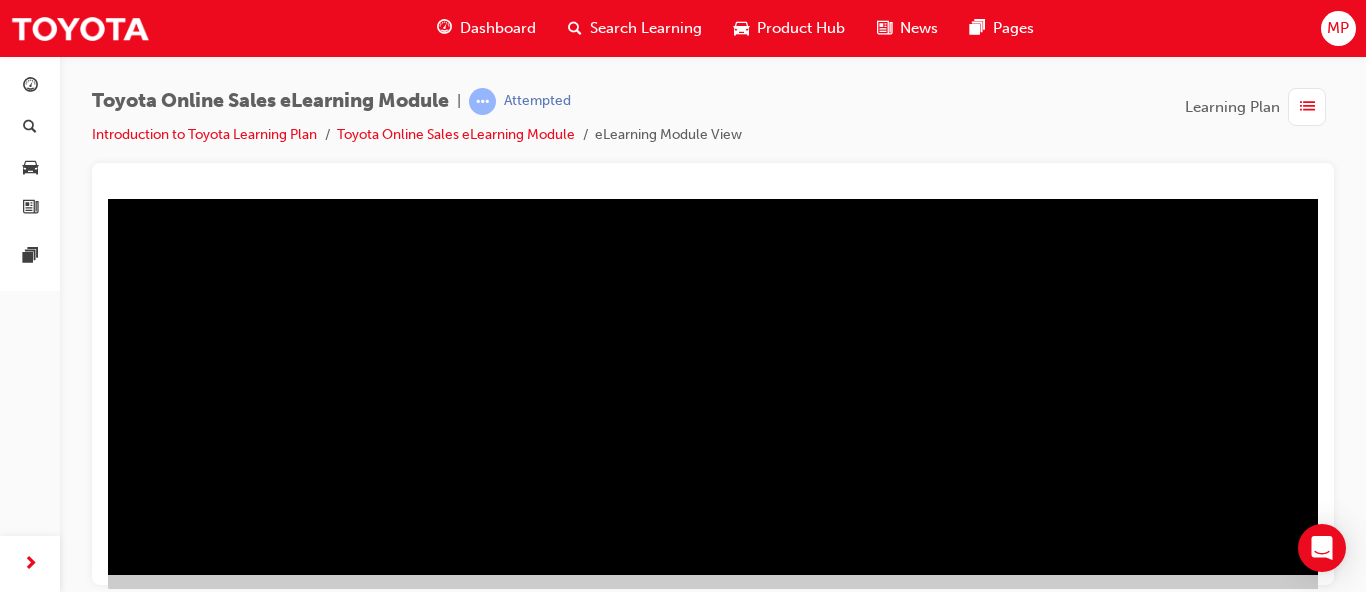 scroll, scrollTop: 360, scrollLeft: 0, axis: vertical 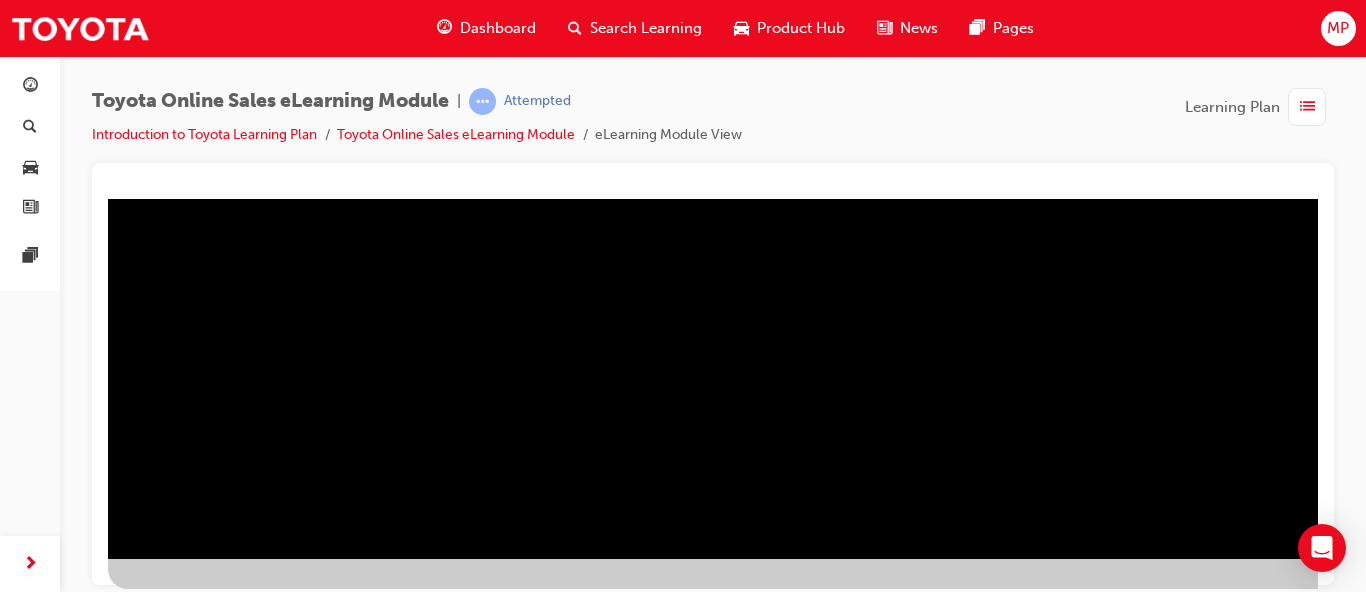 click at bounding box center [171, 1608] 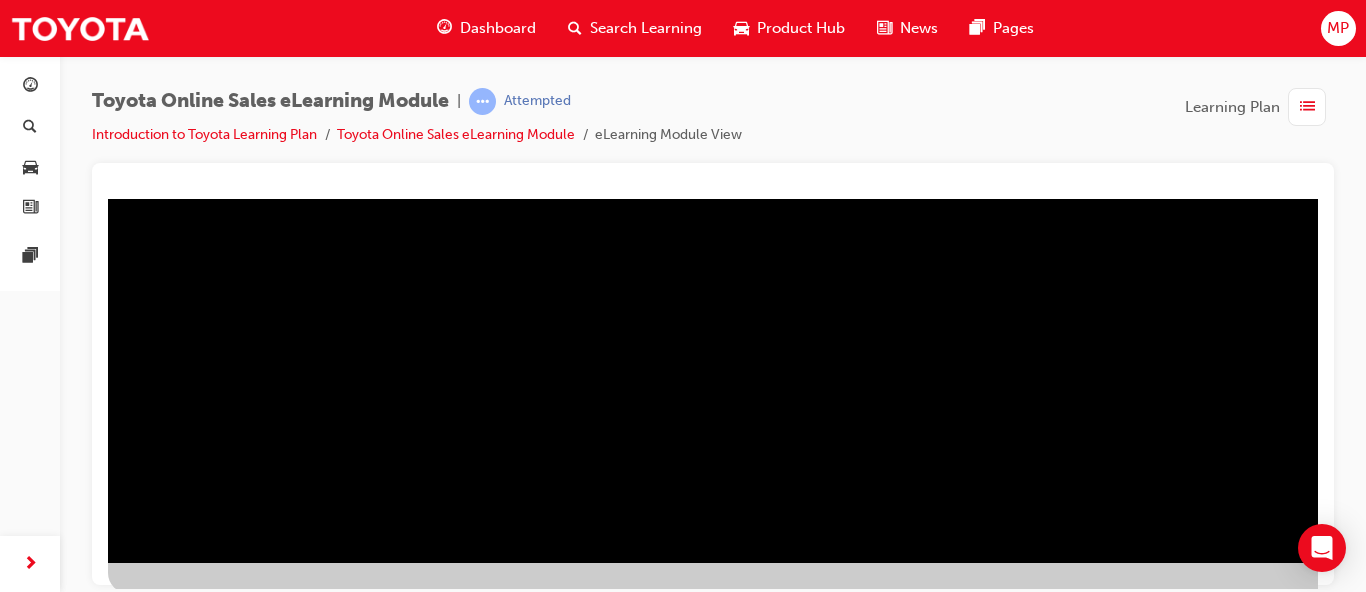 scroll, scrollTop: 360, scrollLeft: 0, axis: vertical 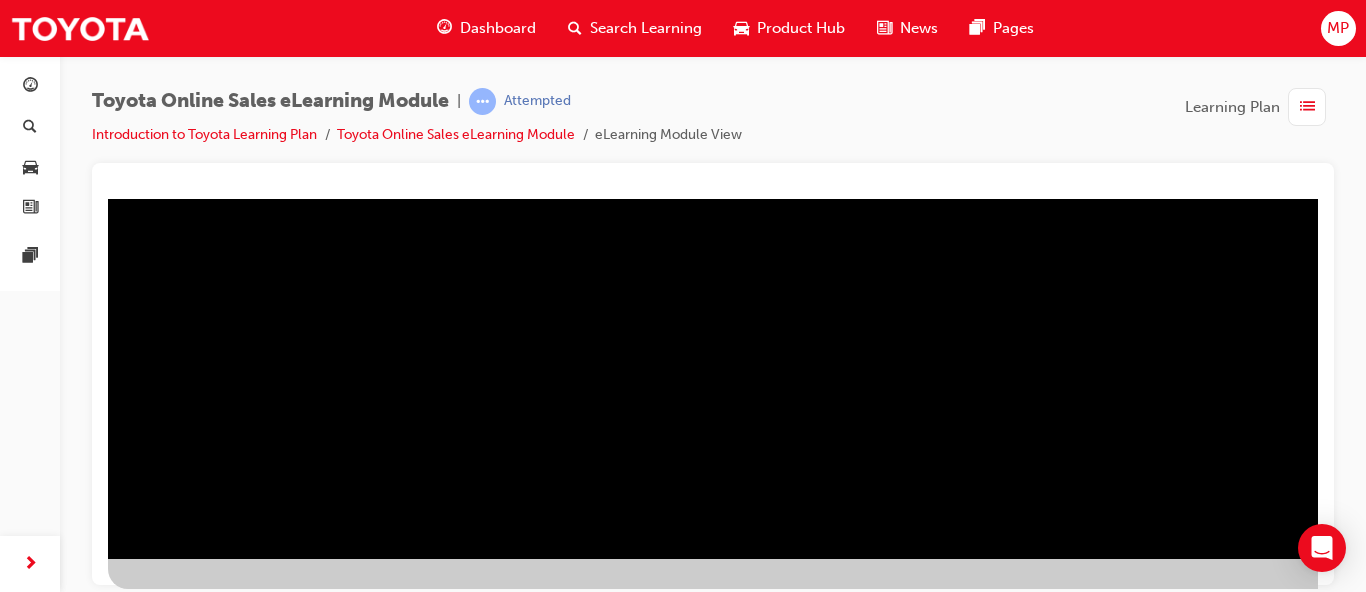 click at bounding box center [171, 822] 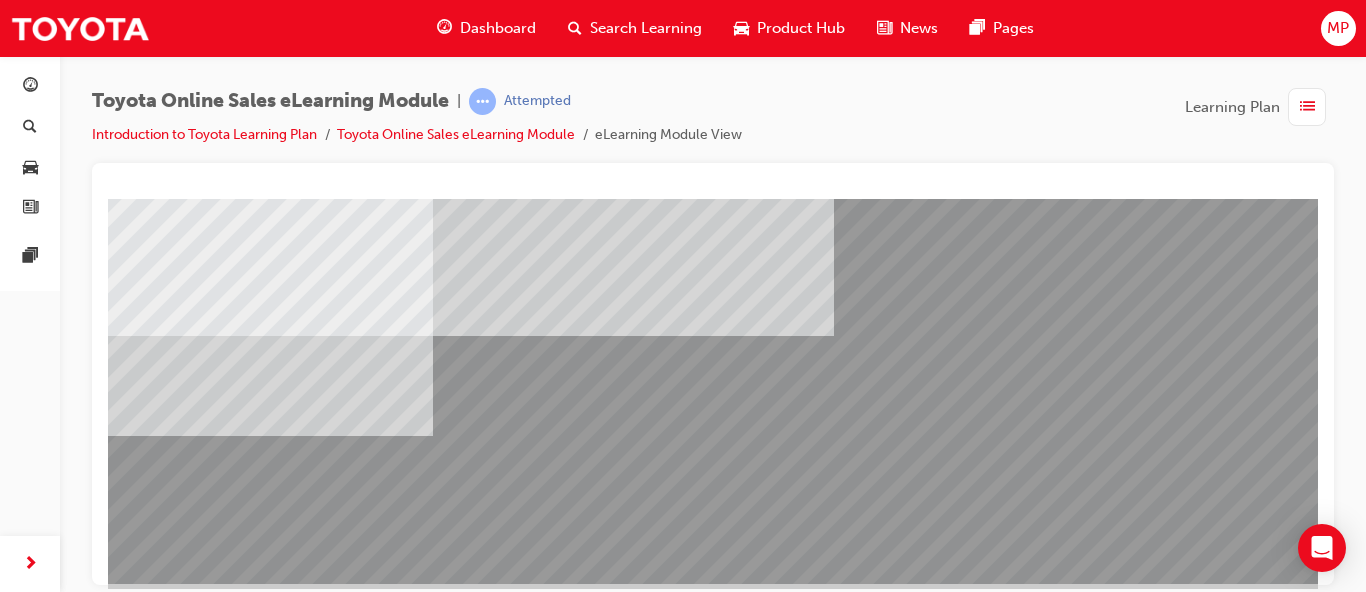 scroll, scrollTop: 360, scrollLeft: 0, axis: vertical 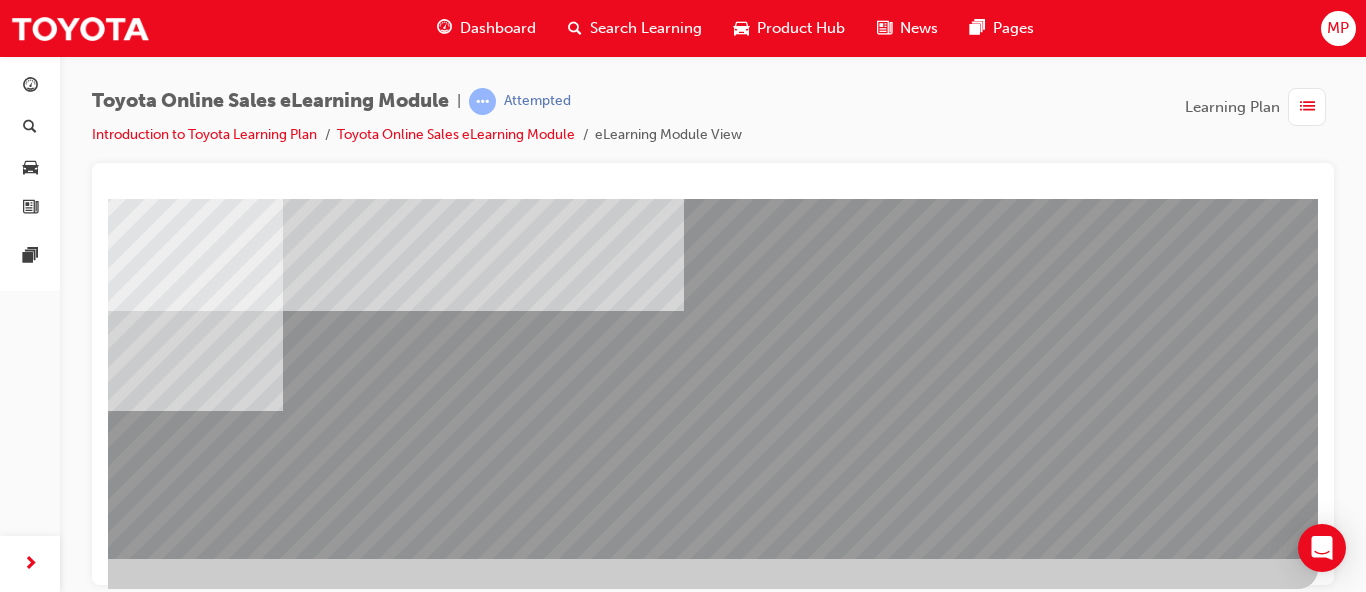click at bounding box center (21, 2474) 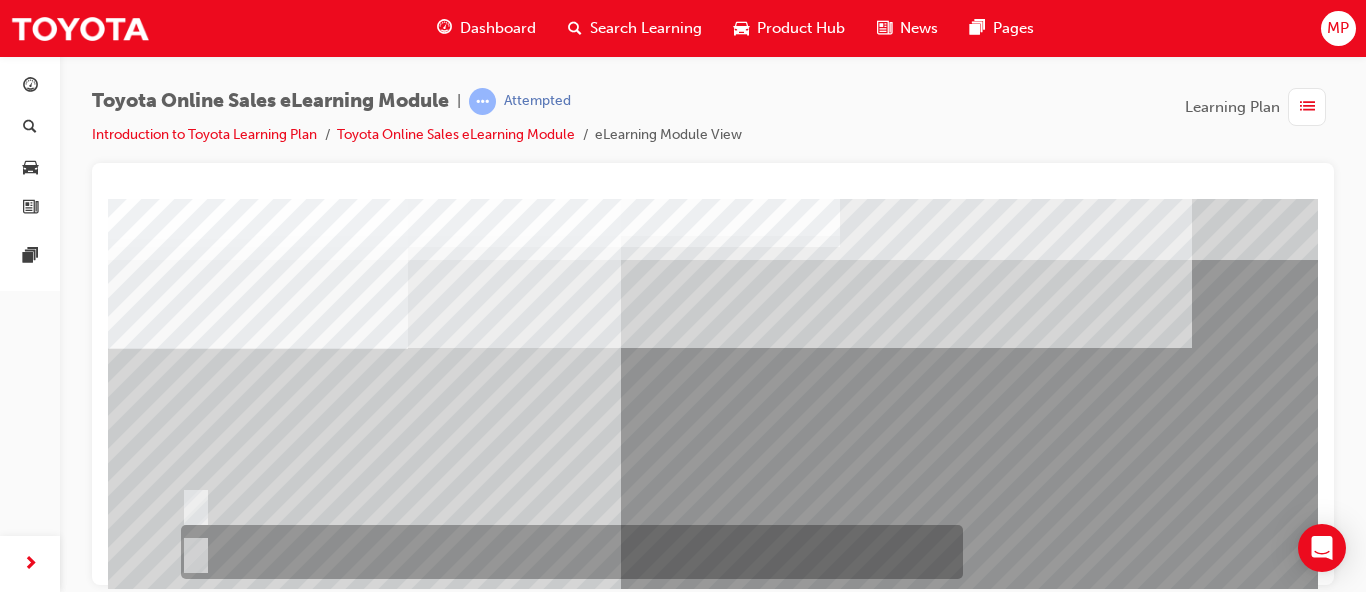 scroll, scrollTop: 102, scrollLeft: 0, axis: vertical 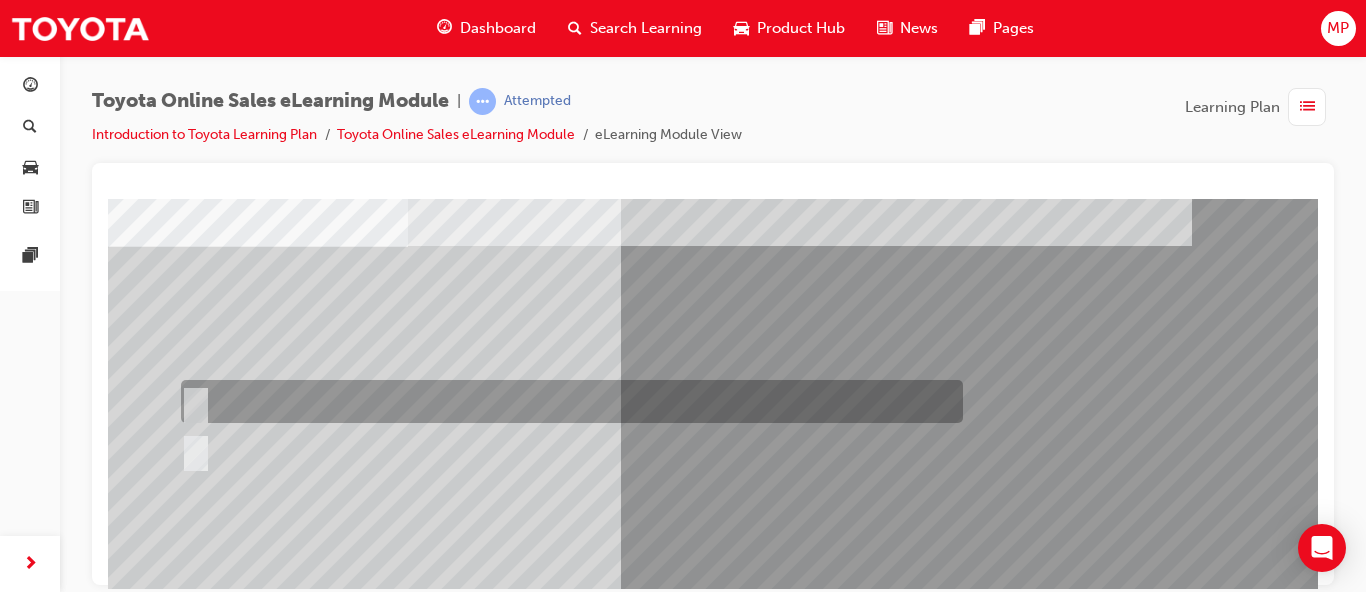 click at bounding box center [192, 402] 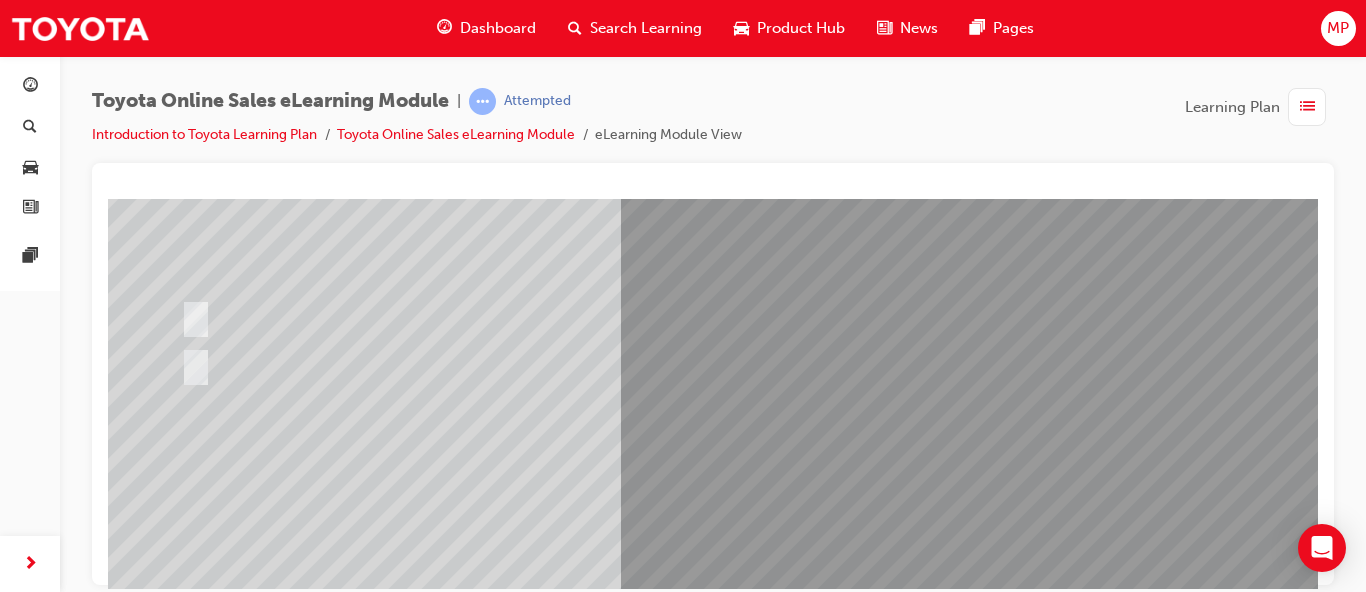 scroll, scrollTop: 306, scrollLeft: 0, axis: vertical 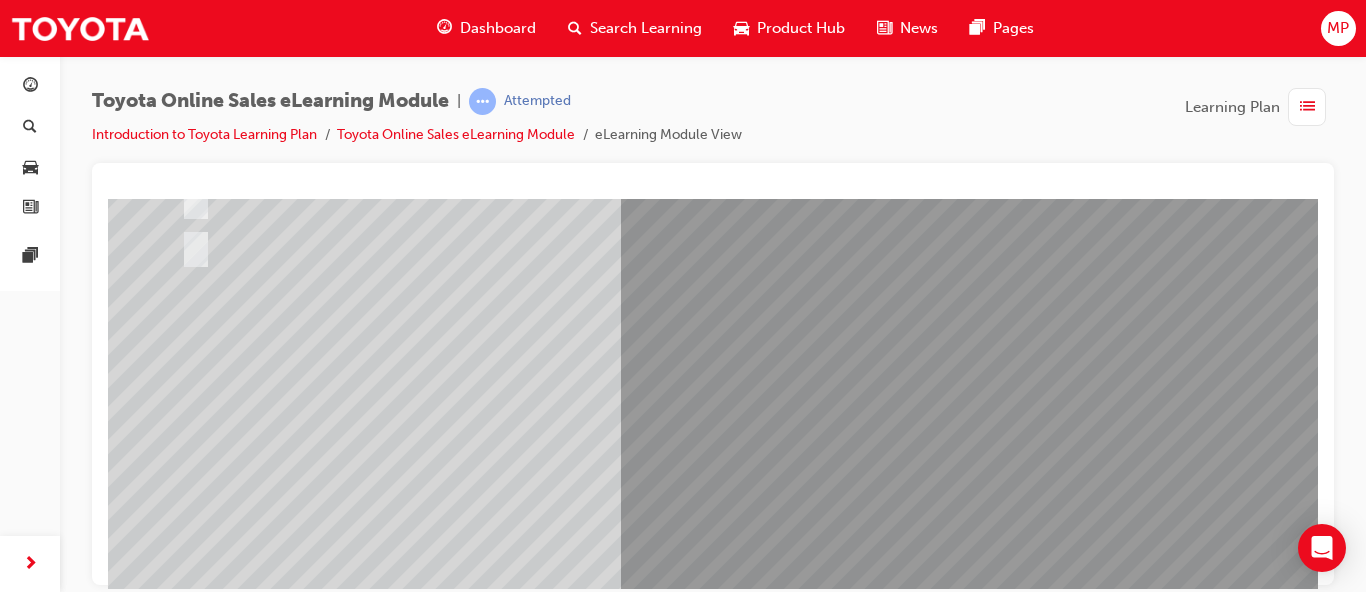 click at bounding box center (180, 2655) 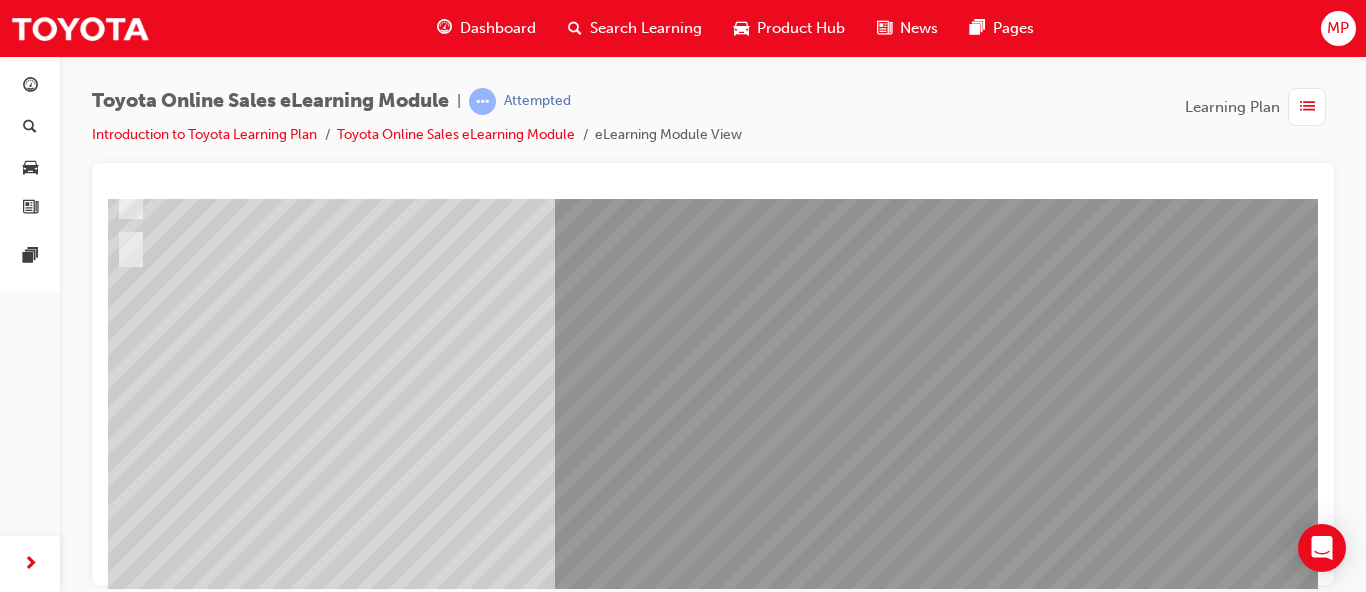 scroll, scrollTop: 306, scrollLeft: 150, axis: both 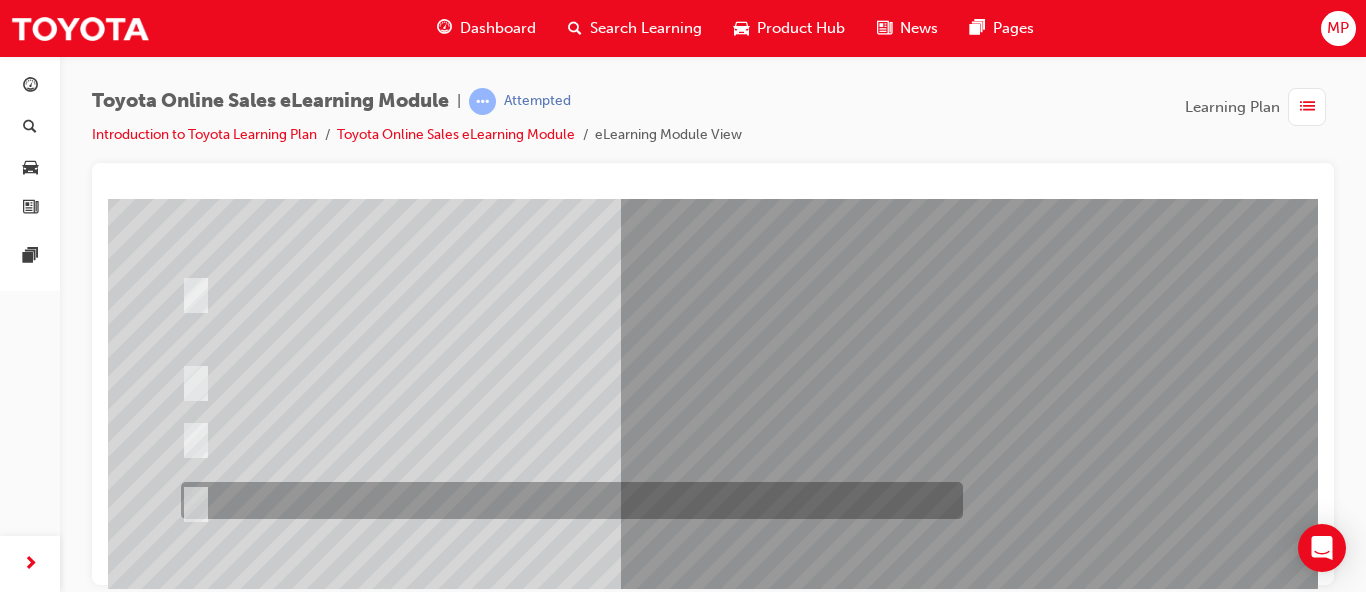 click at bounding box center [567, 500] 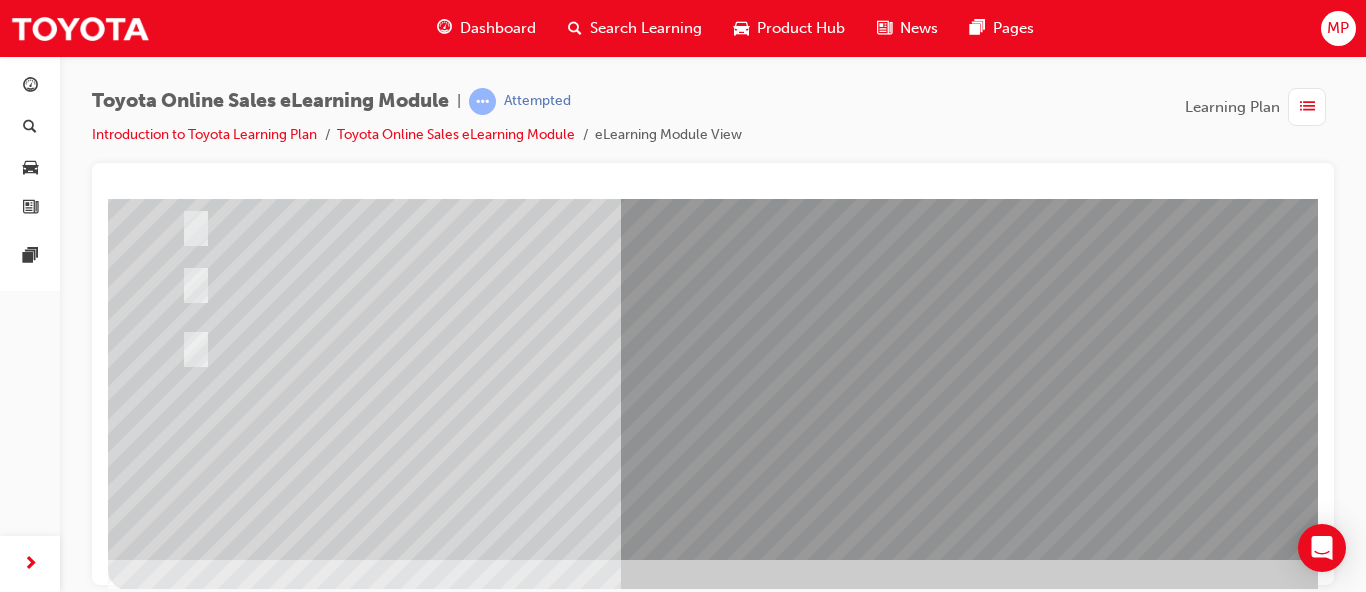 scroll, scrollTop: 360, scrollLeft: 0, axis: vertical 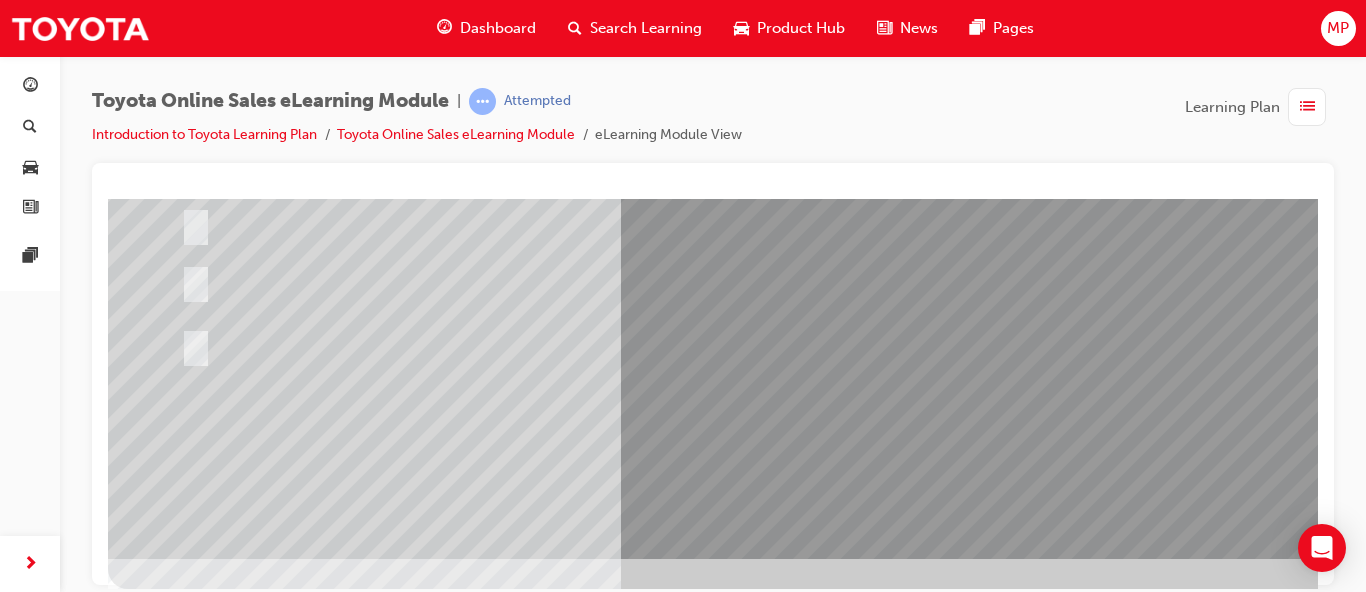 click at bounding box center [180, 2619] 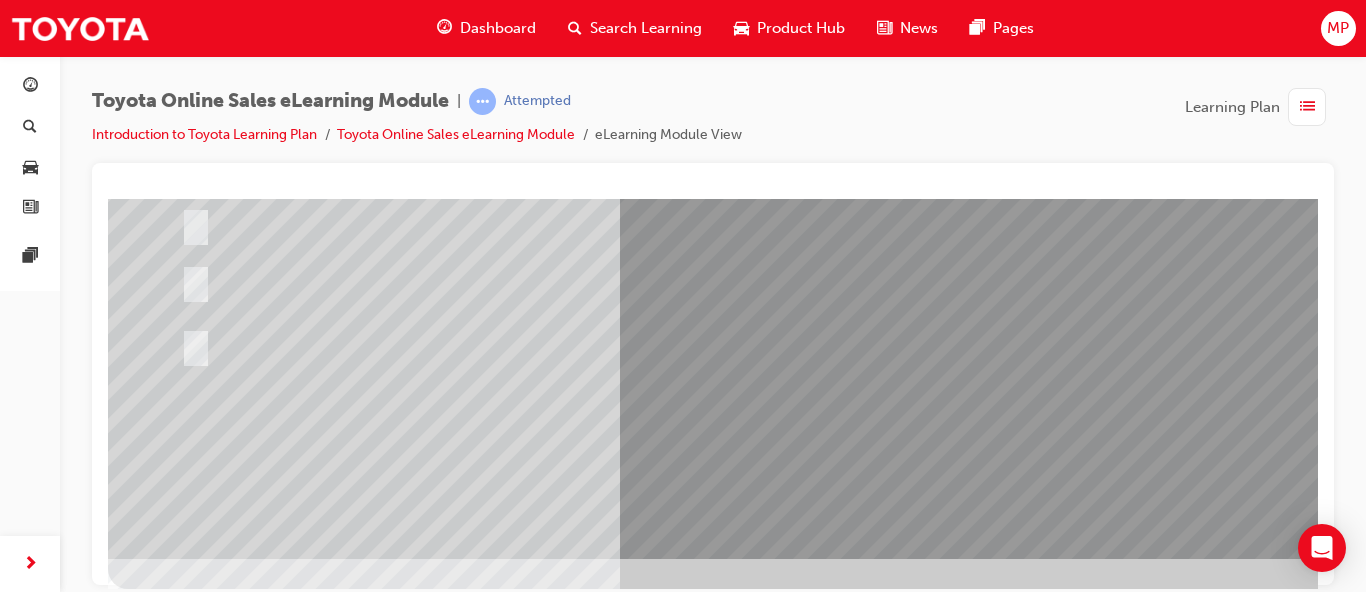click at bounding box center (180, 2619) 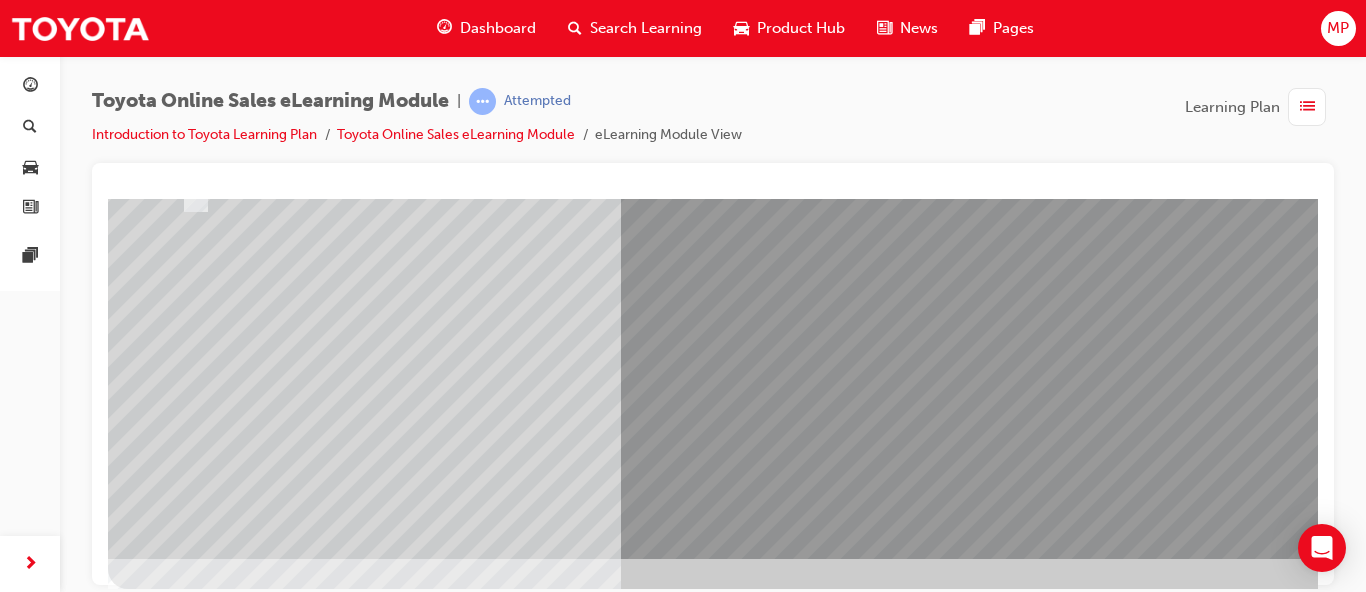 scroll, scrollTop: 0, scrollLeft: 0, axis: both 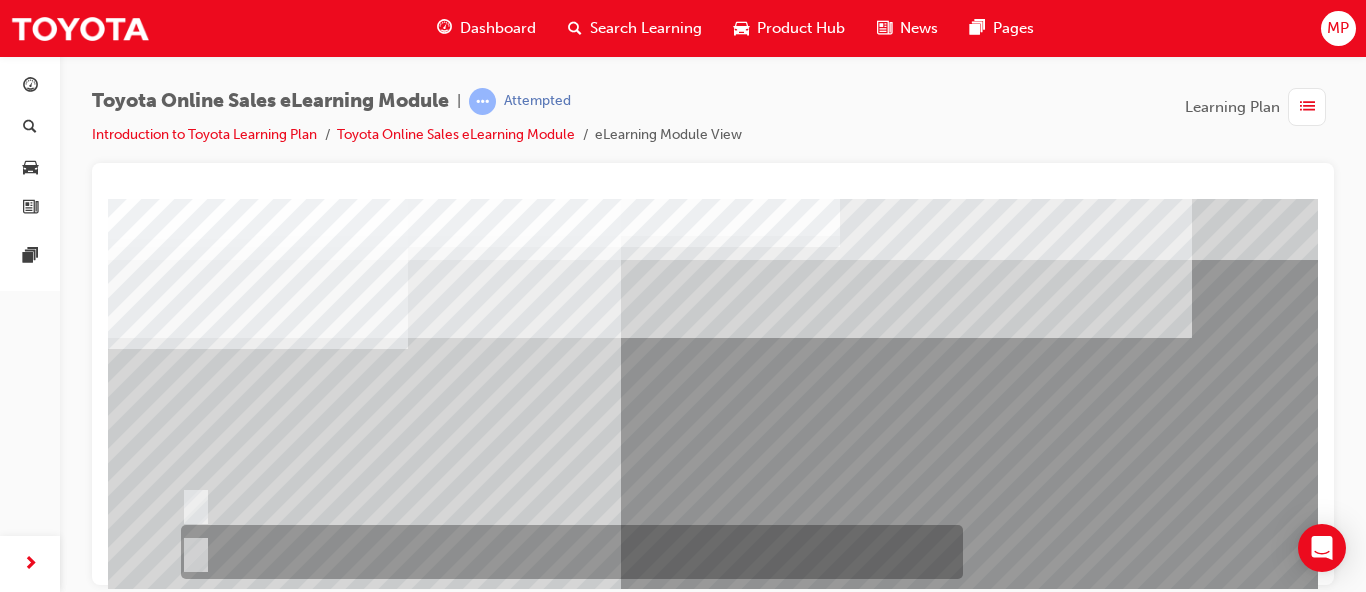 click at bounding box center (192, 552) 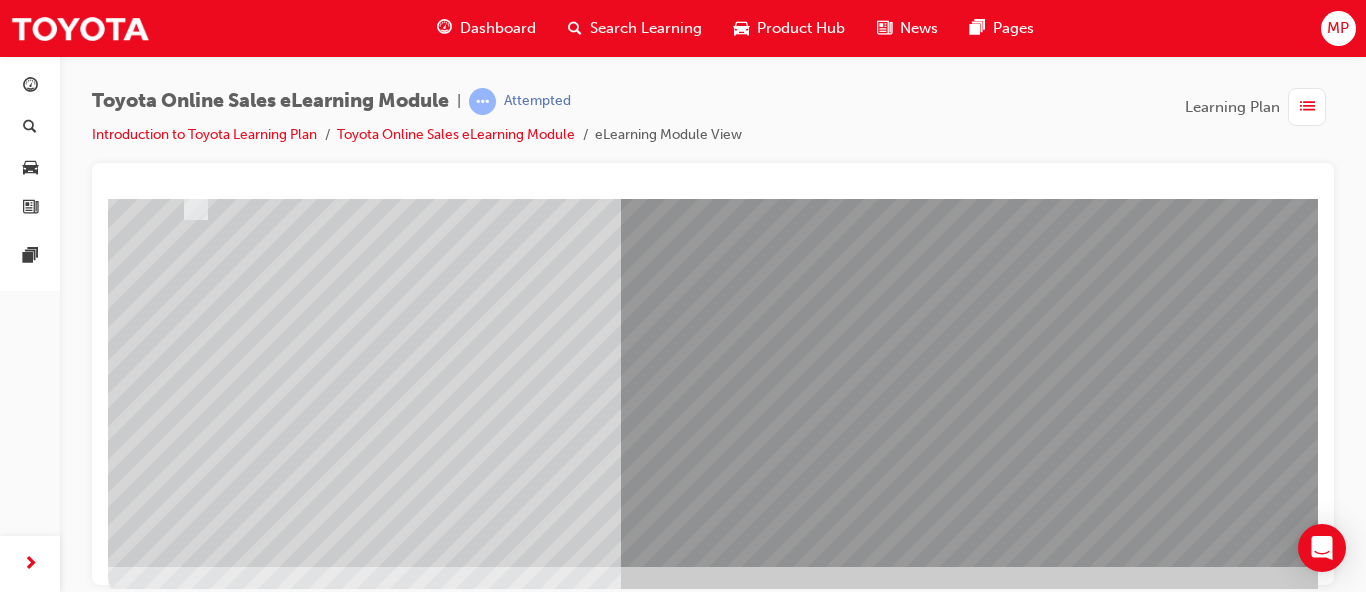 scroll, scrollTop: 360, scrollLeft: 0, axis: vertical 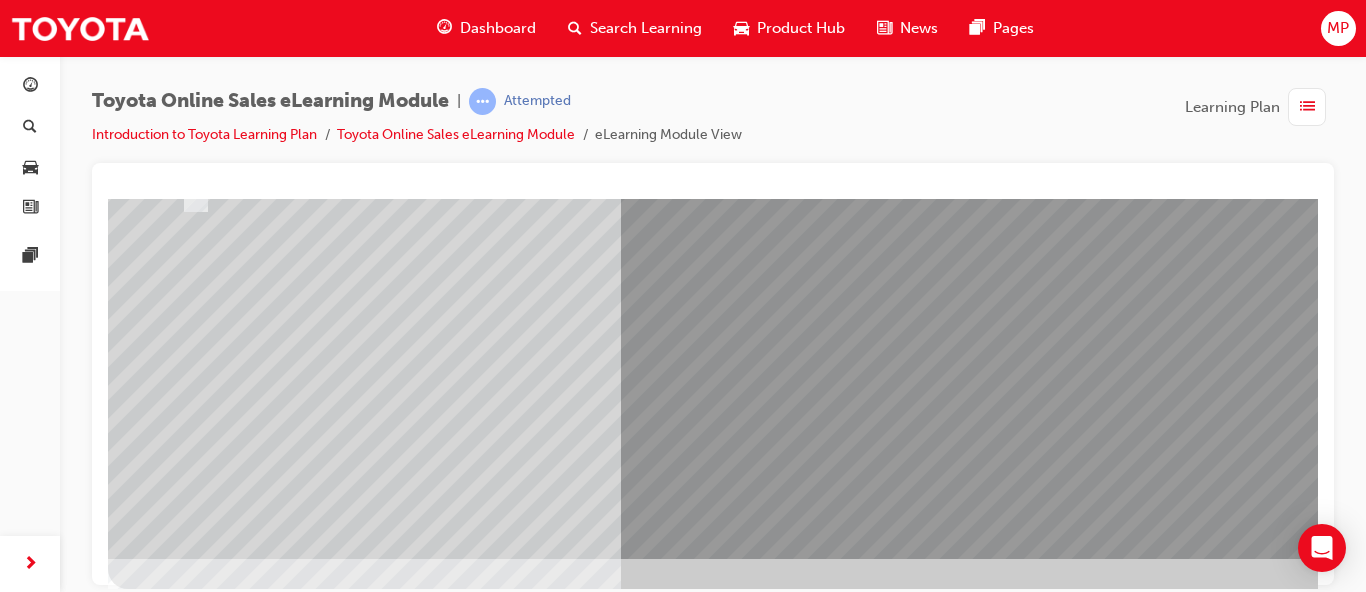 click at bounding box center [180, 2591] 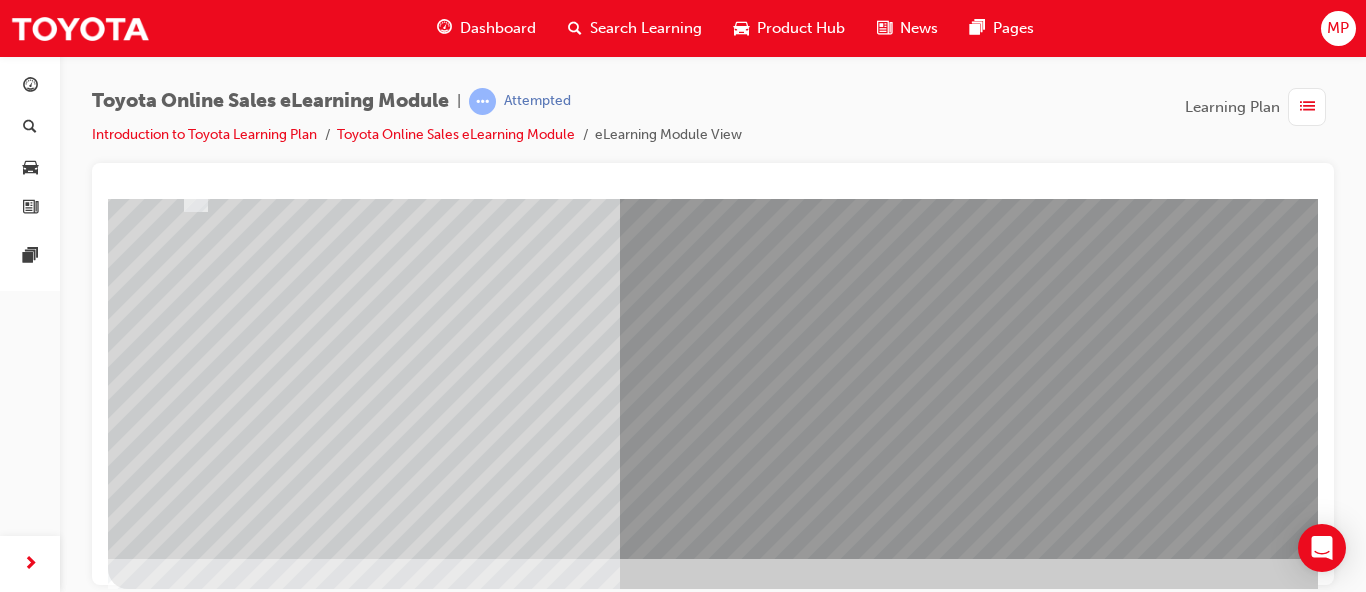 click at bounding box center (180, 2591) 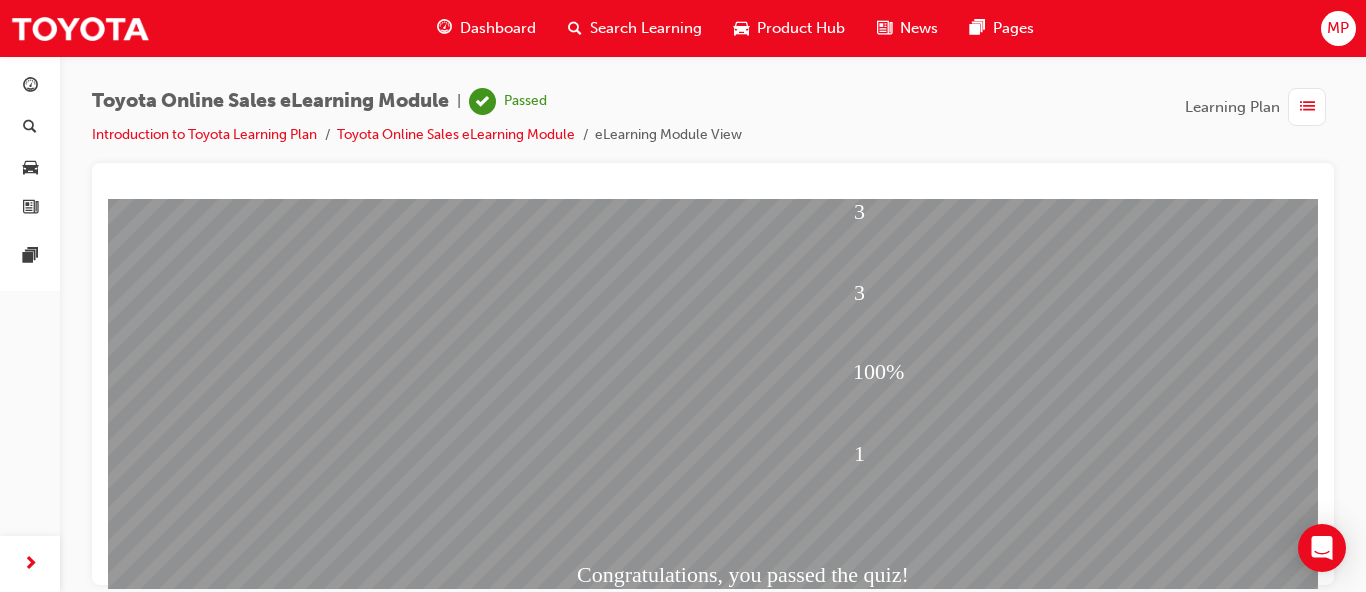 scroll, scrollTop: 360, scrollLeft: 0, axis: vertical 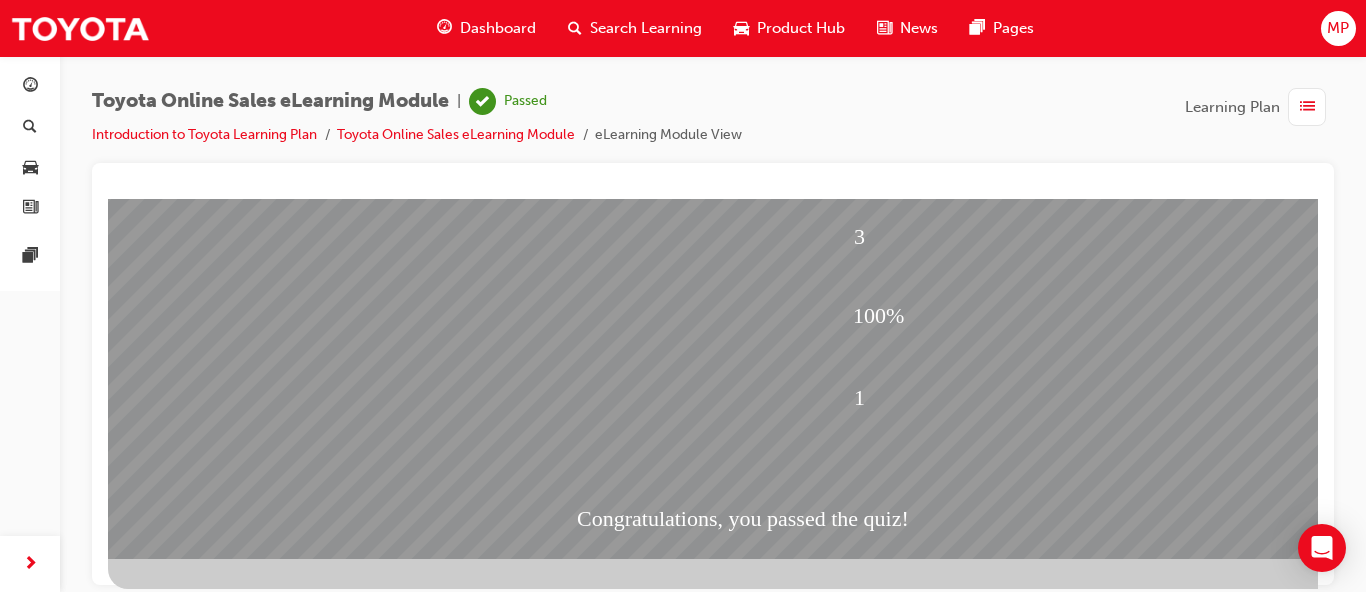click at bounding box center [180, 1752] 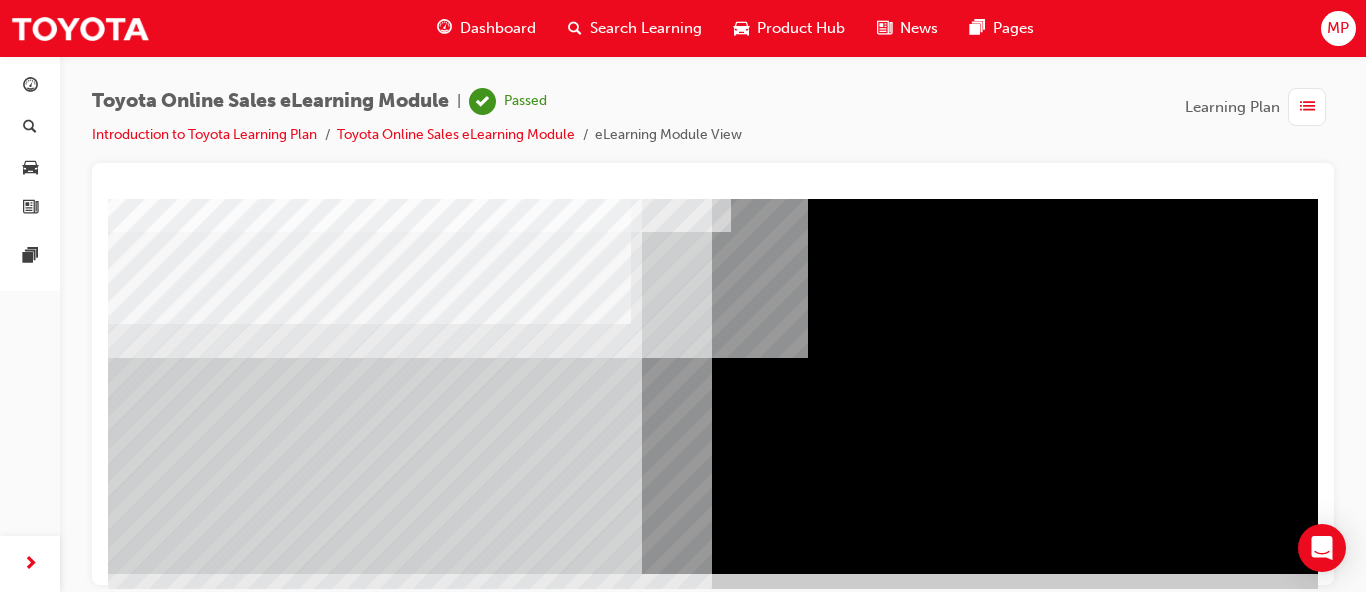 scroll, scrollTop: 360, scrollLeft: 0, axis: vertical 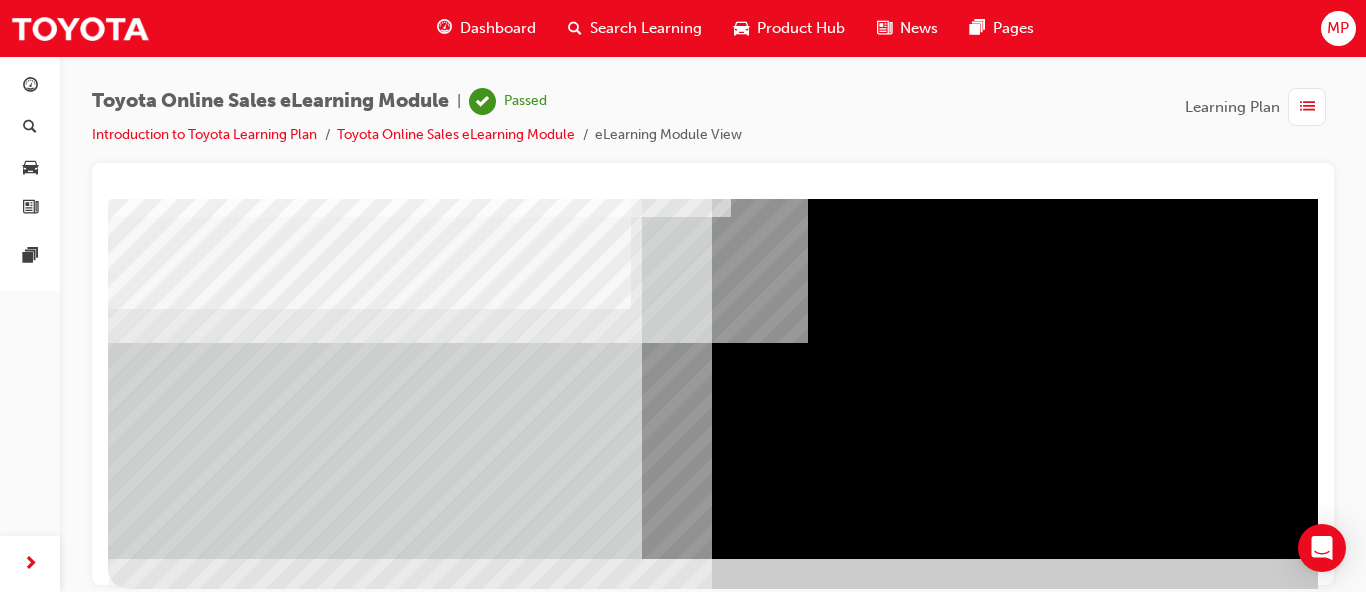 click at bounding box center (171, 2624) 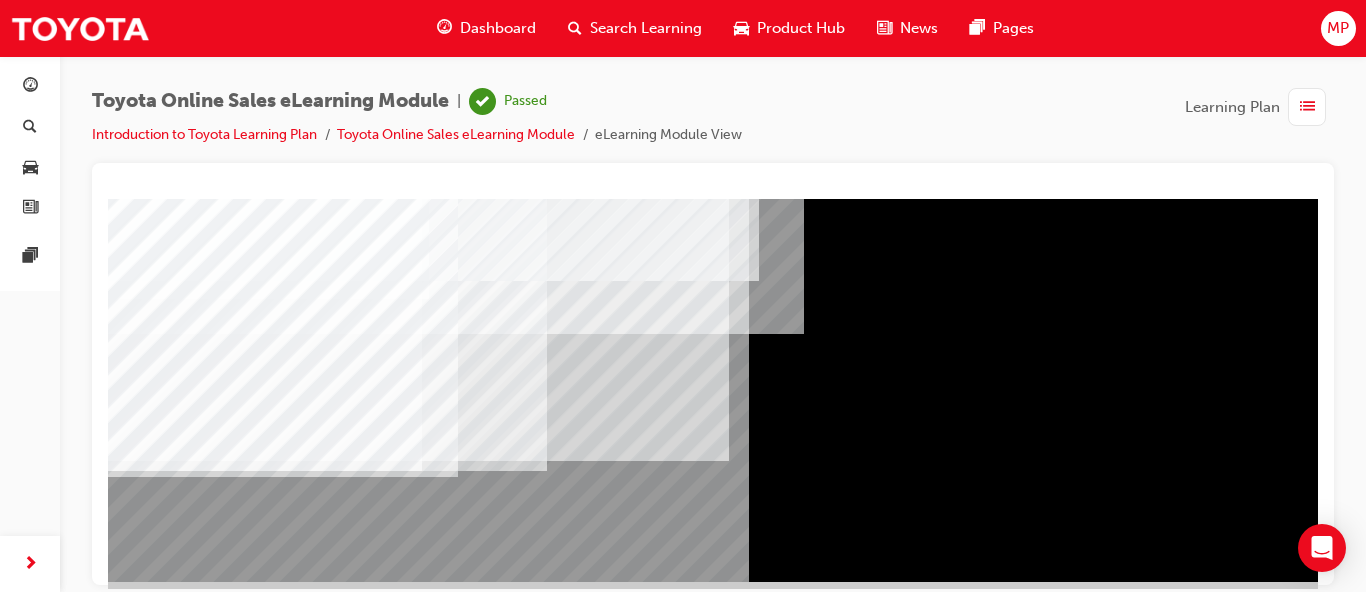 scroll, scrollTop: 360, scrollLeft: 0, axis: vertical 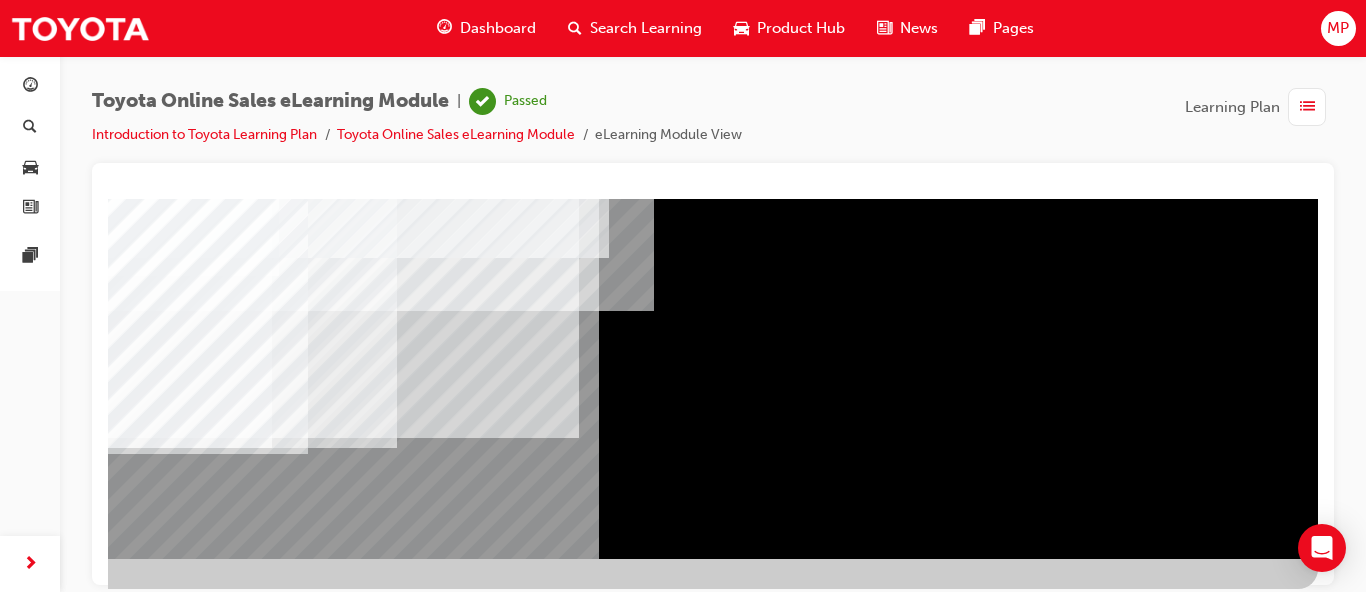 click at bounding box center [21, 3883] 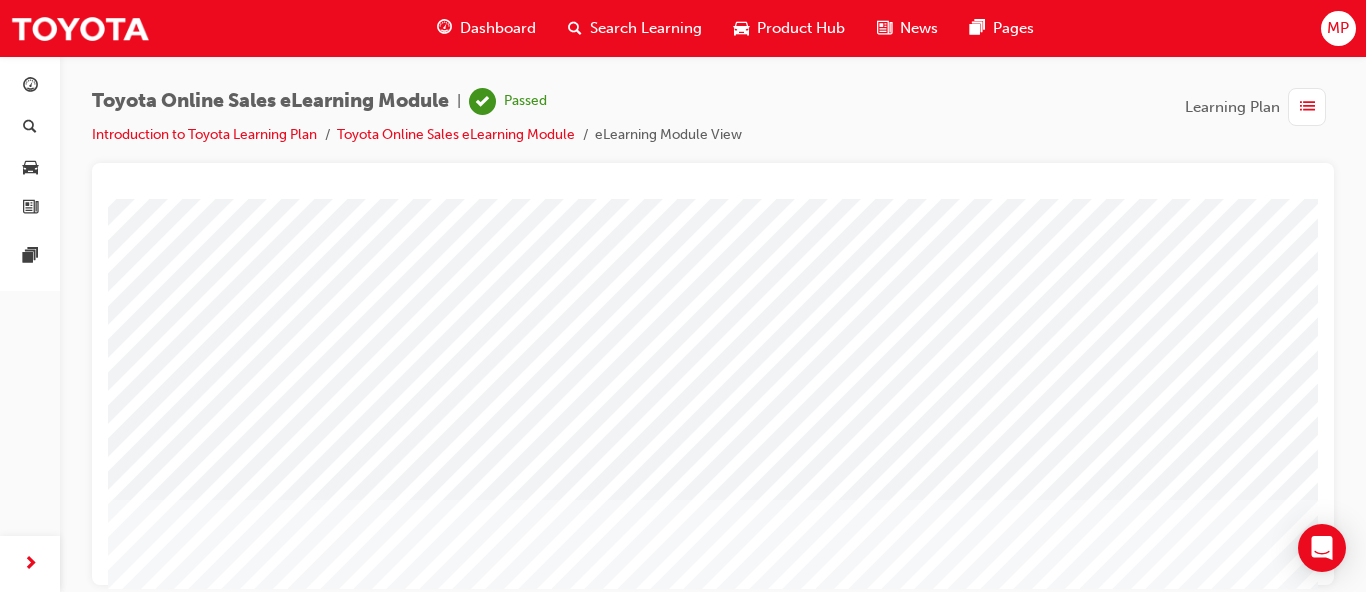 scroll, scrollTop: 360, scrollLeft: 0, axis: vertical 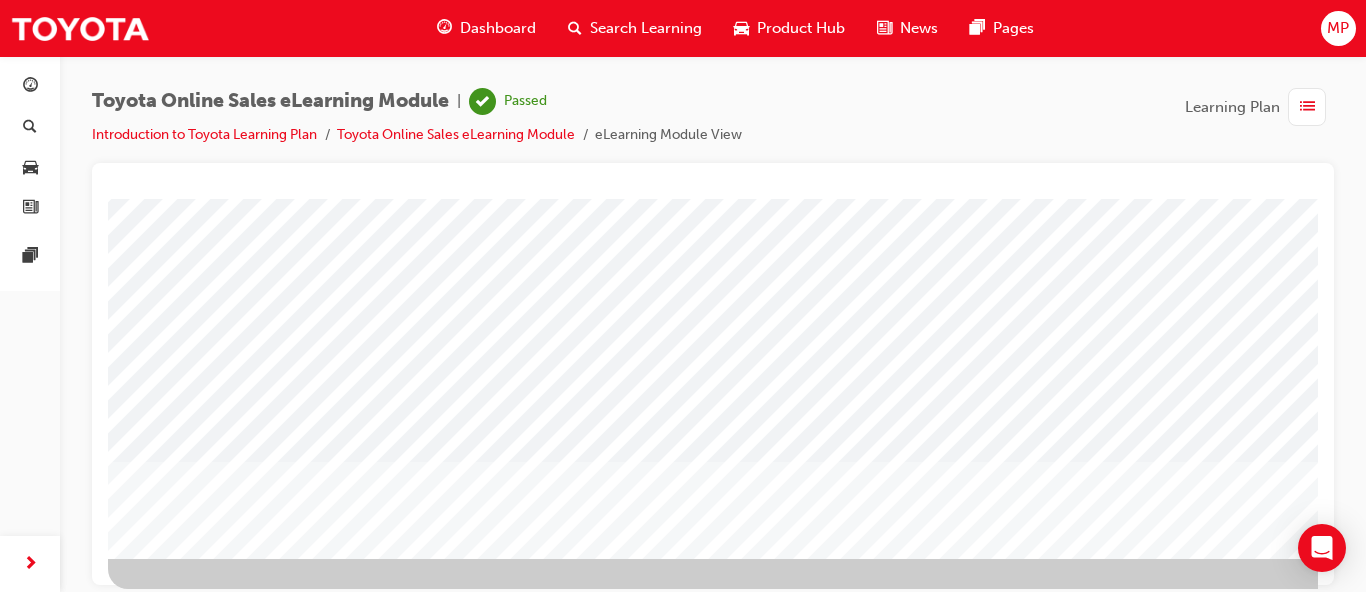 click at bounding box center [191, 3164] 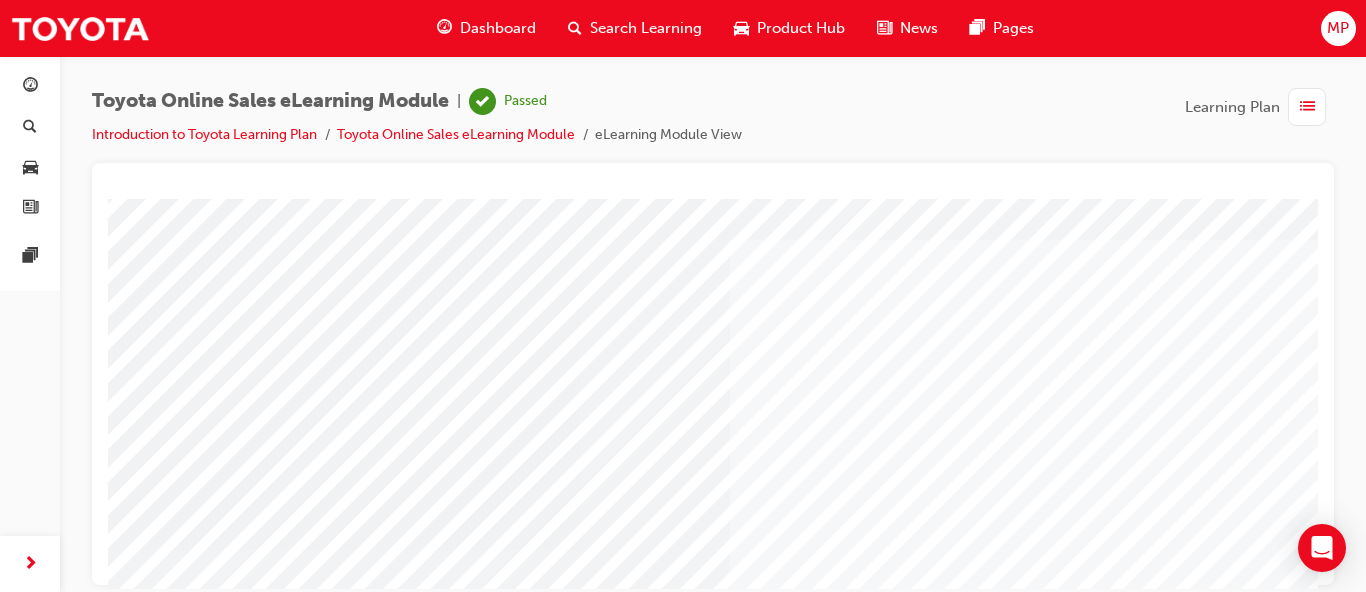 scroll, scrollTop: 0, scrollLeft: 0, axis: both 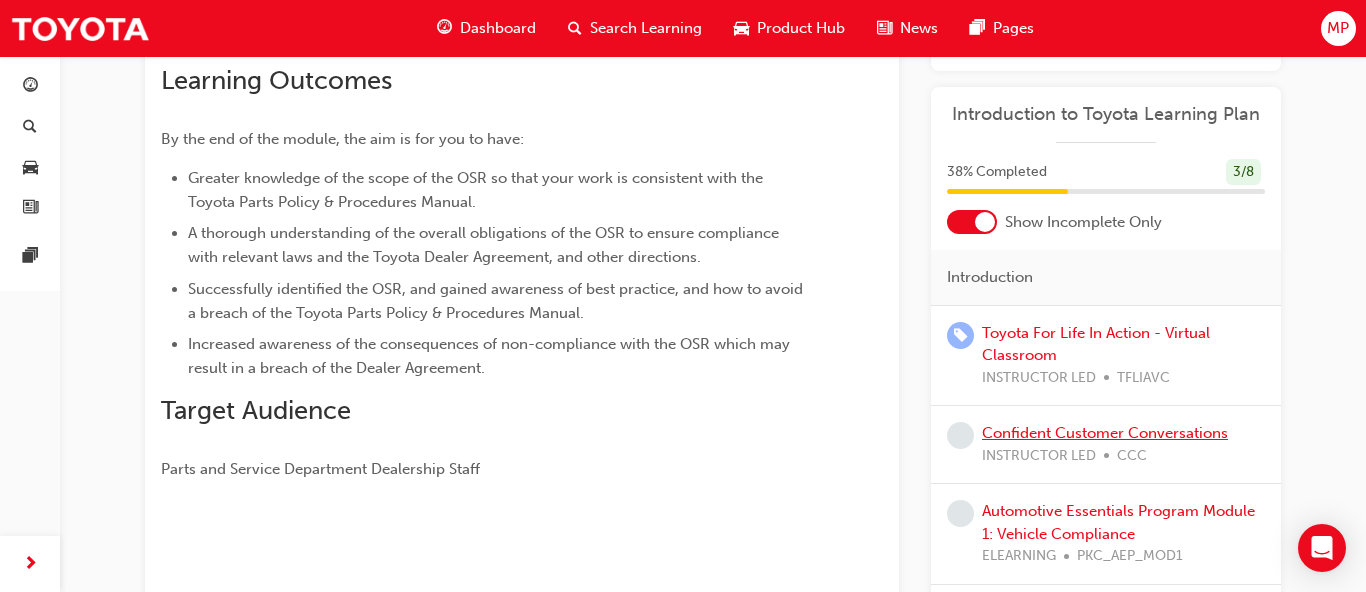 click on "Confident Customer Conversations" at bounding box center (1105, 433) 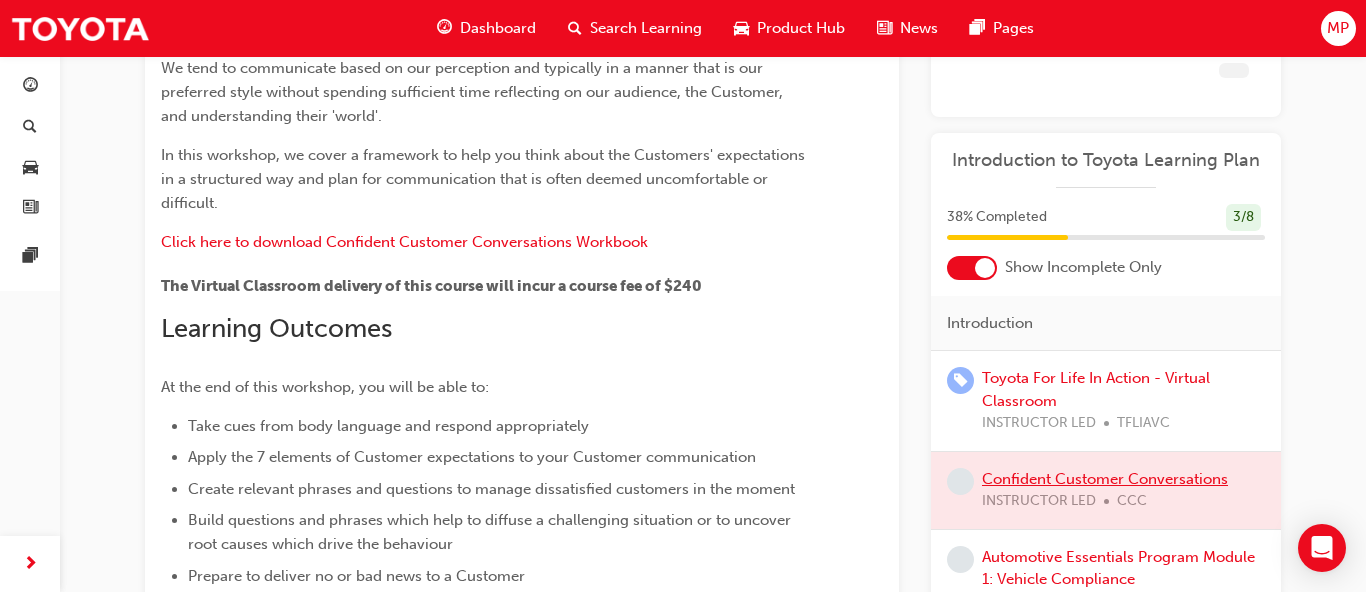 scroll, scrollTop: 306, scrollLeft: 0, axis: vertical 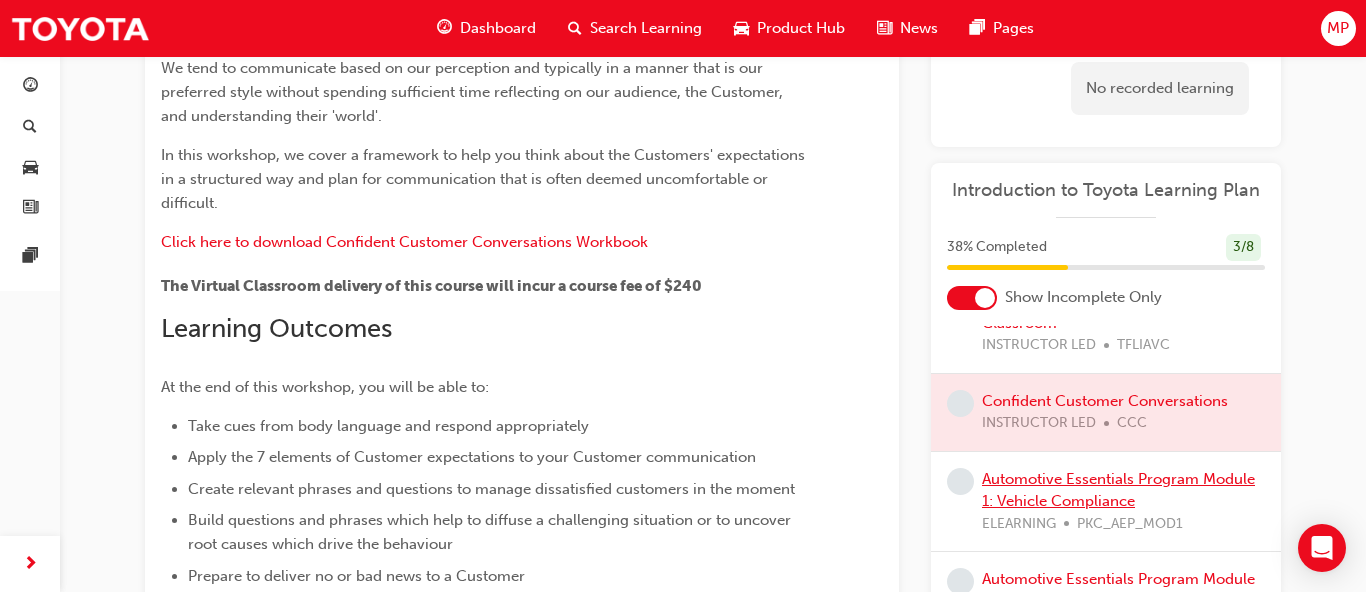click on "Automotive Essentials Program Module 1: Vehicle Compliance" at bounding box center [1118, 490] 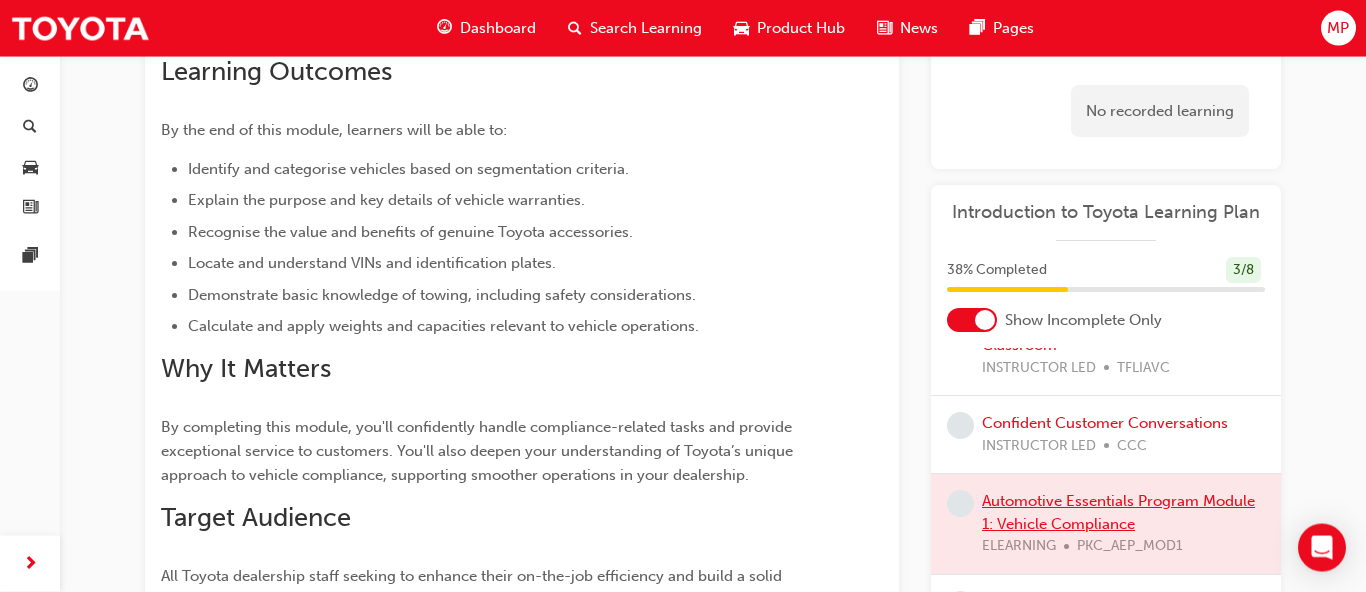 scroll, scrollTop: 408, scrollLeft: 0, axis: vertical 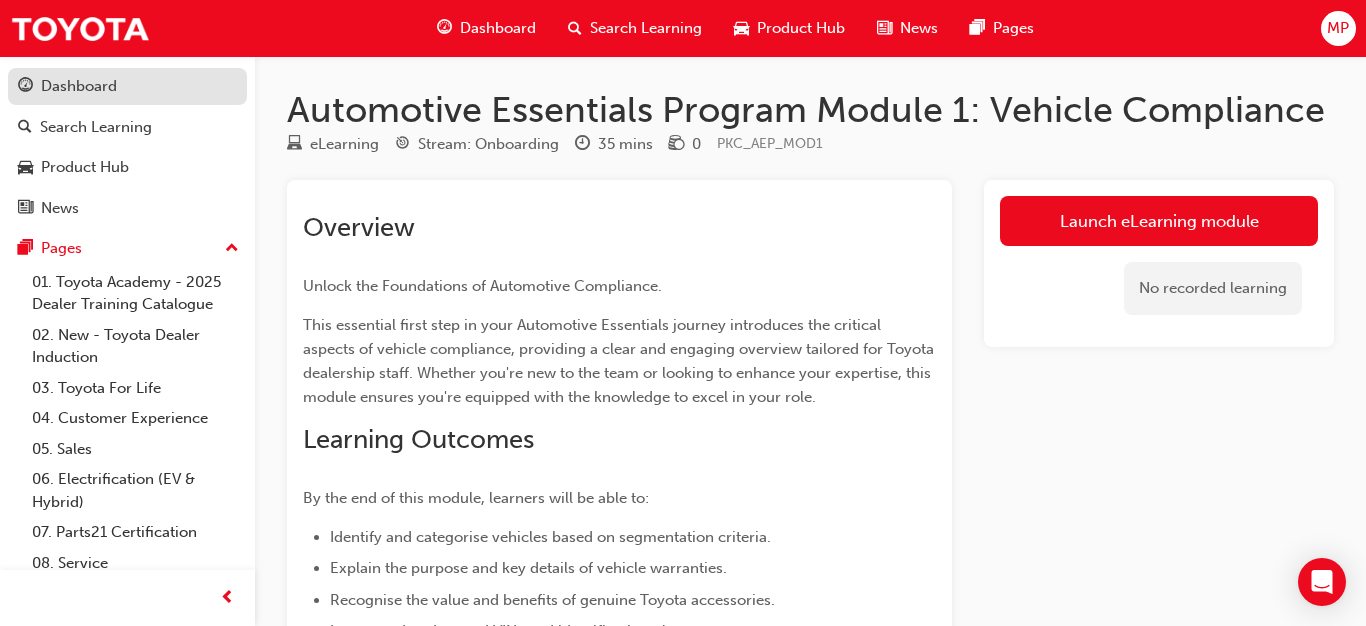 click on "Dashboard" at bounding box center [79, 86] 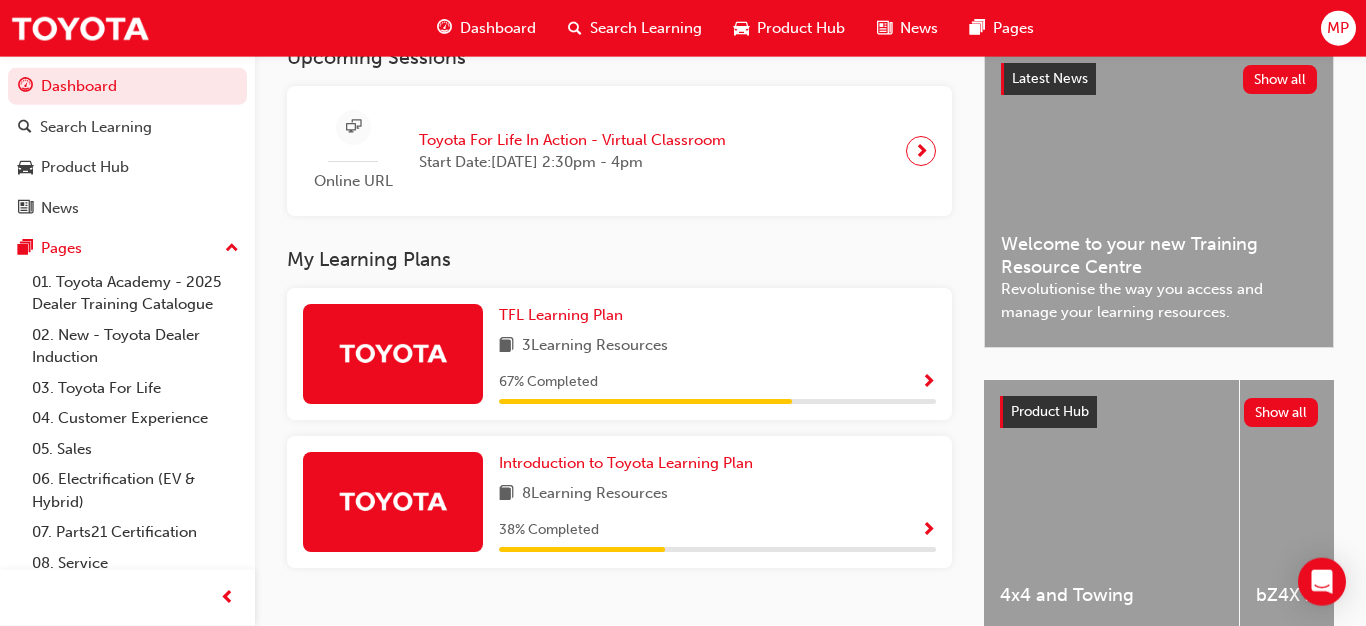 scroll, scrollTop: 510, scrollLeft: 0, axis: vertical 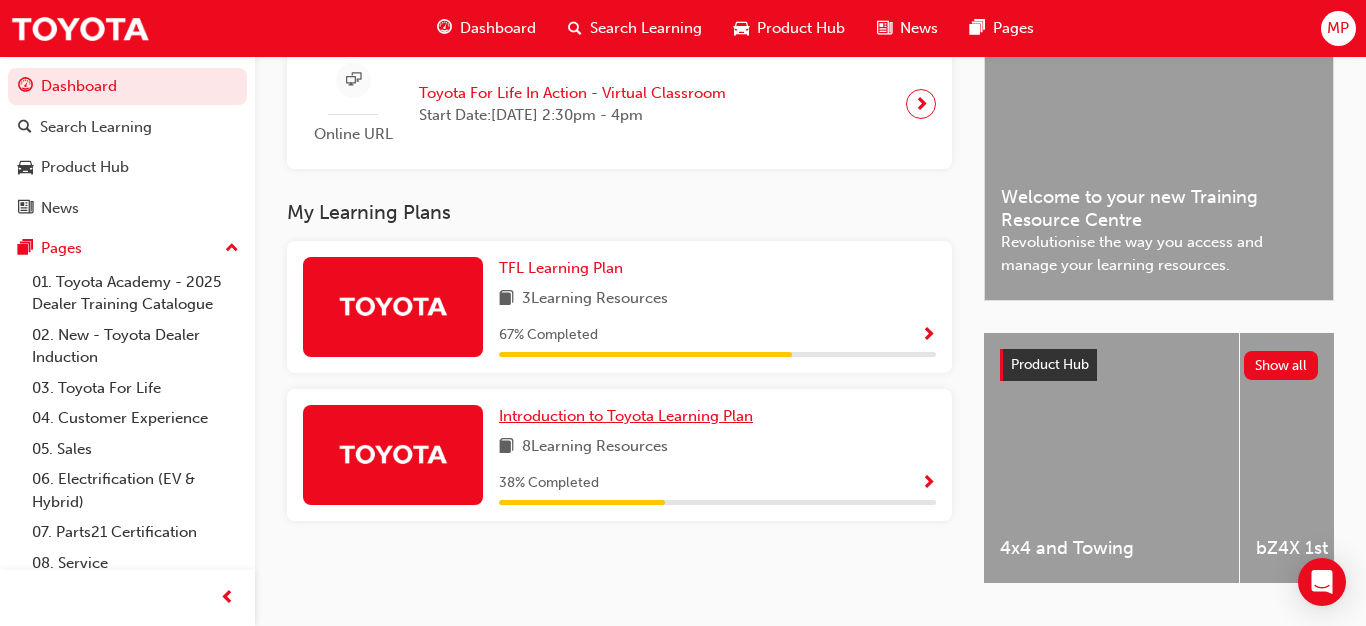 click on "Introduction to Toyota Learning Plan" at bounding box center (626, 416) 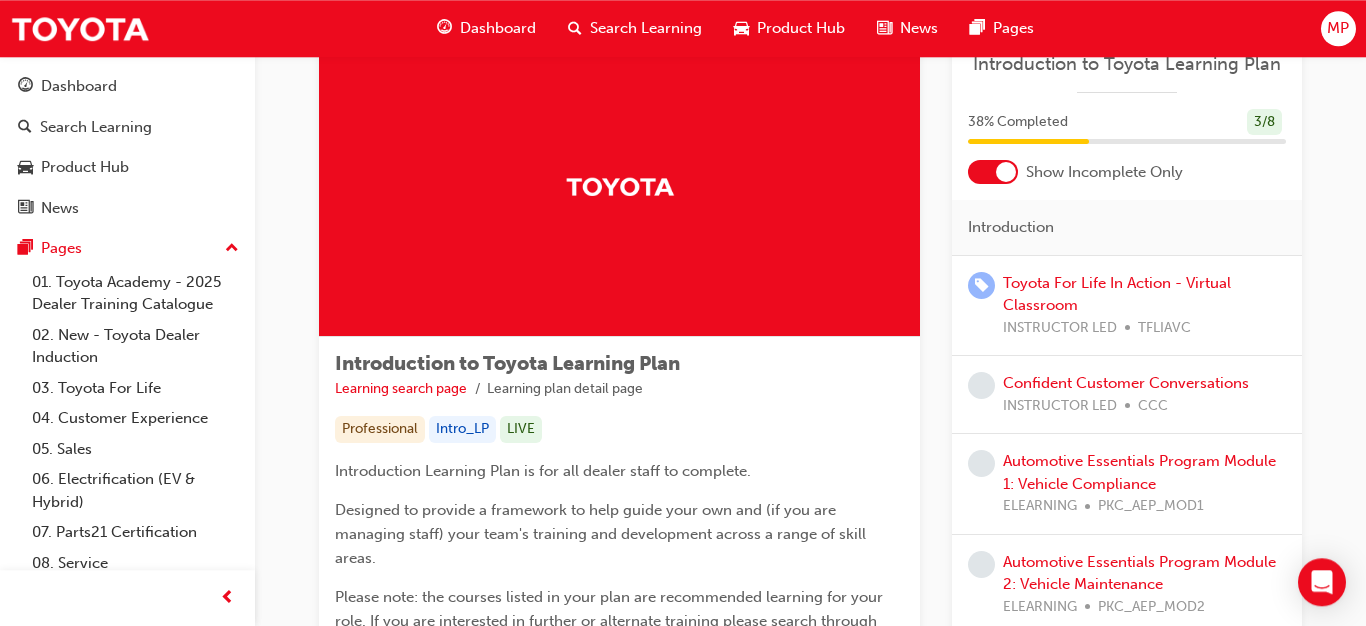 scroll, scrollTop: 102, scrollLeft: 0, axis: vertical 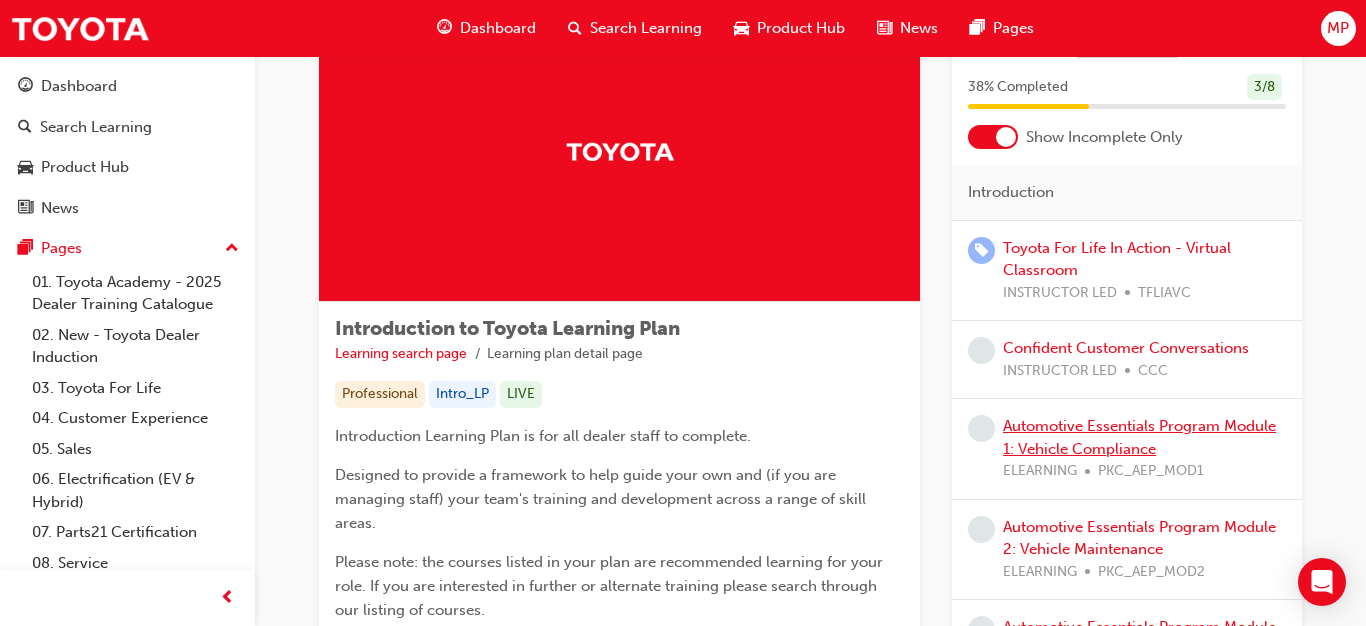 click on "Automotive Essentials Program Module 1: Vehicle Compliance" at bounding box center [1139, 437] 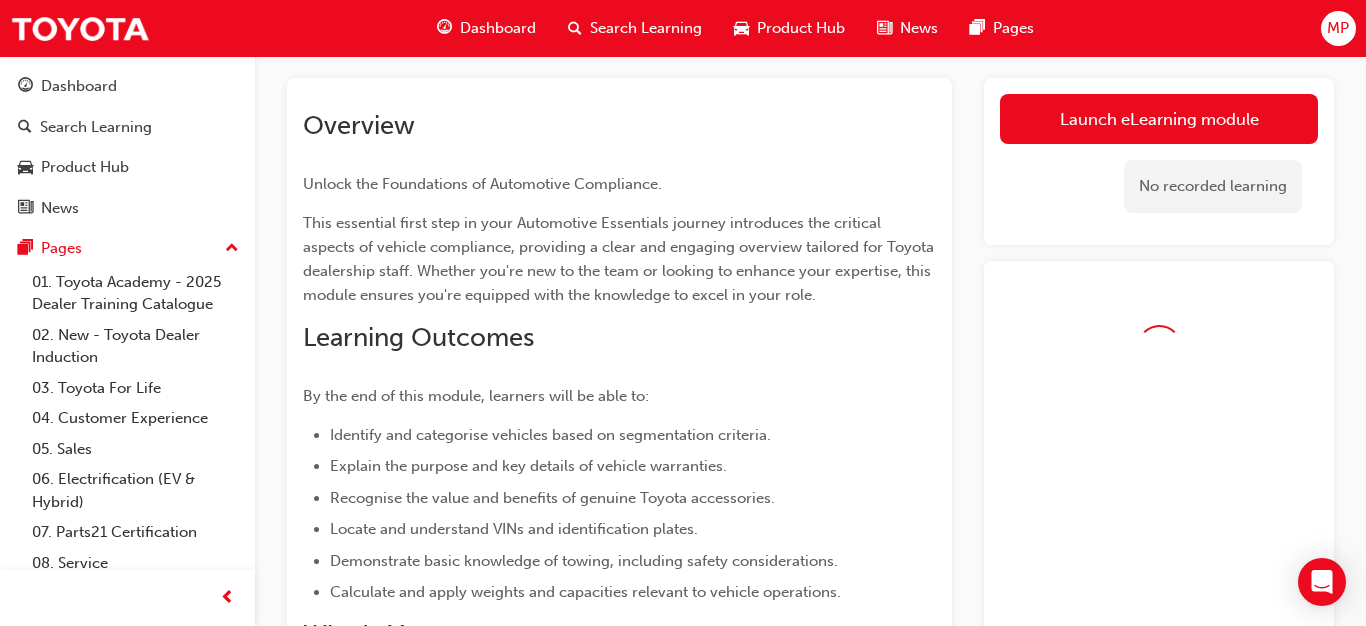 scroll, scrollTop: 108, scrollLeft: 0, axis: vertical 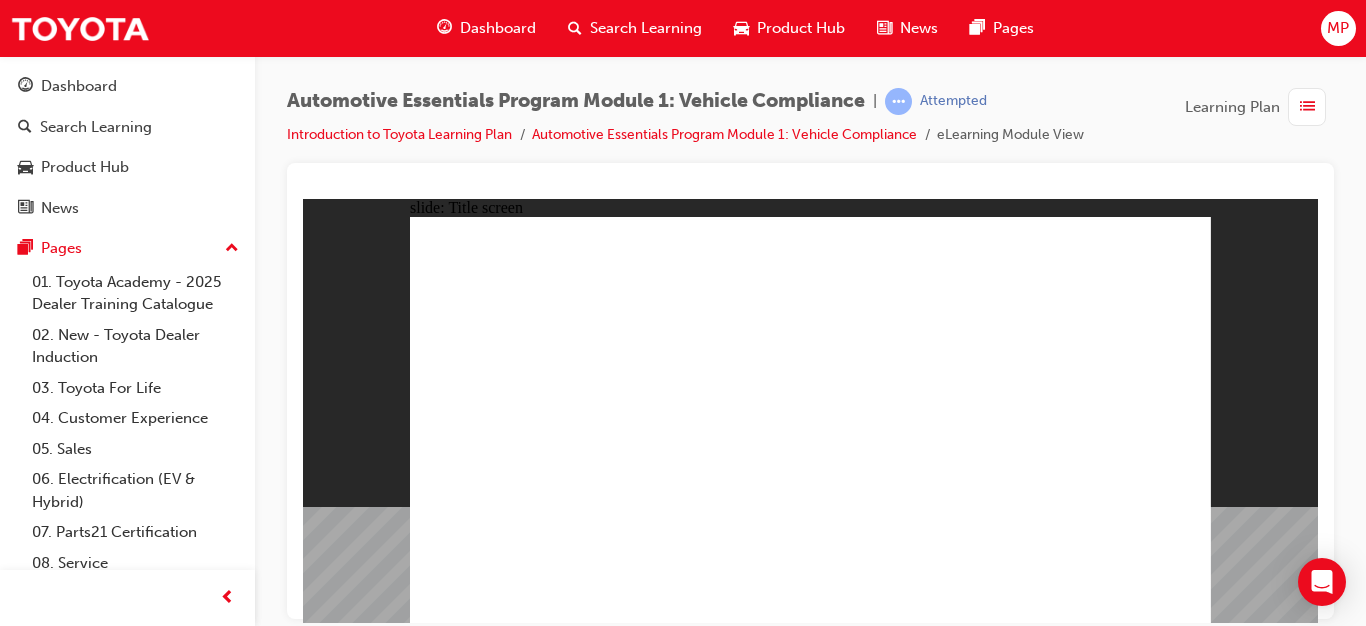 click 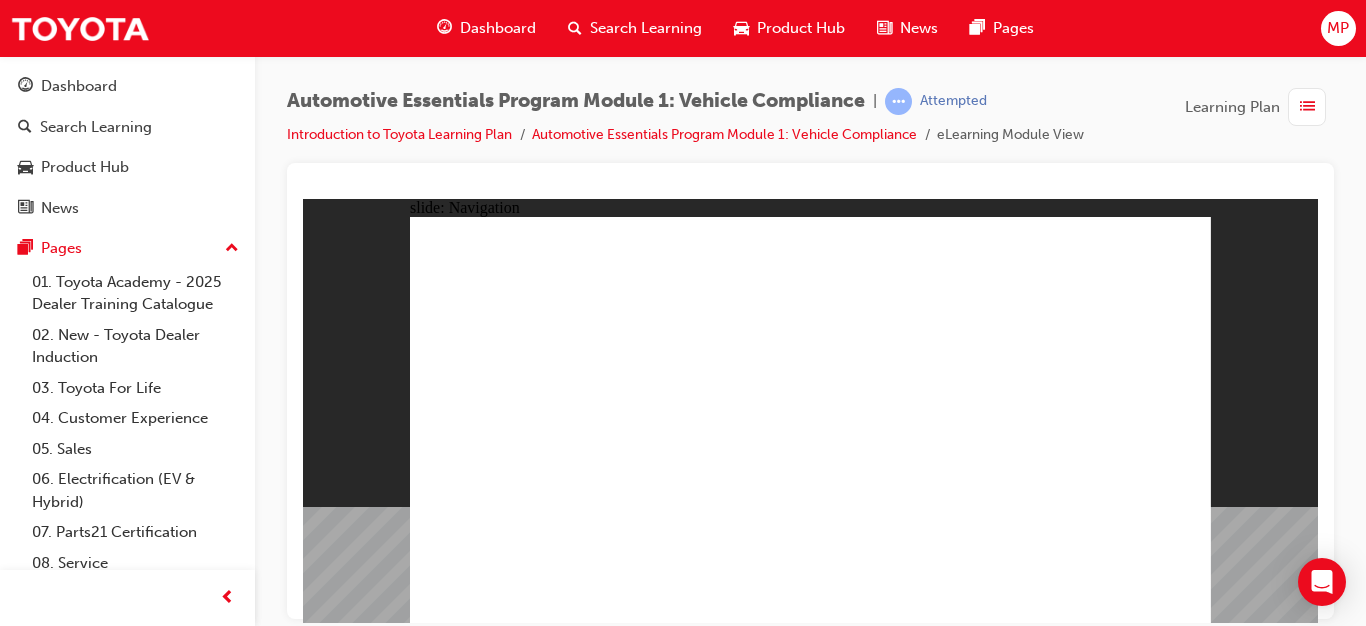 click 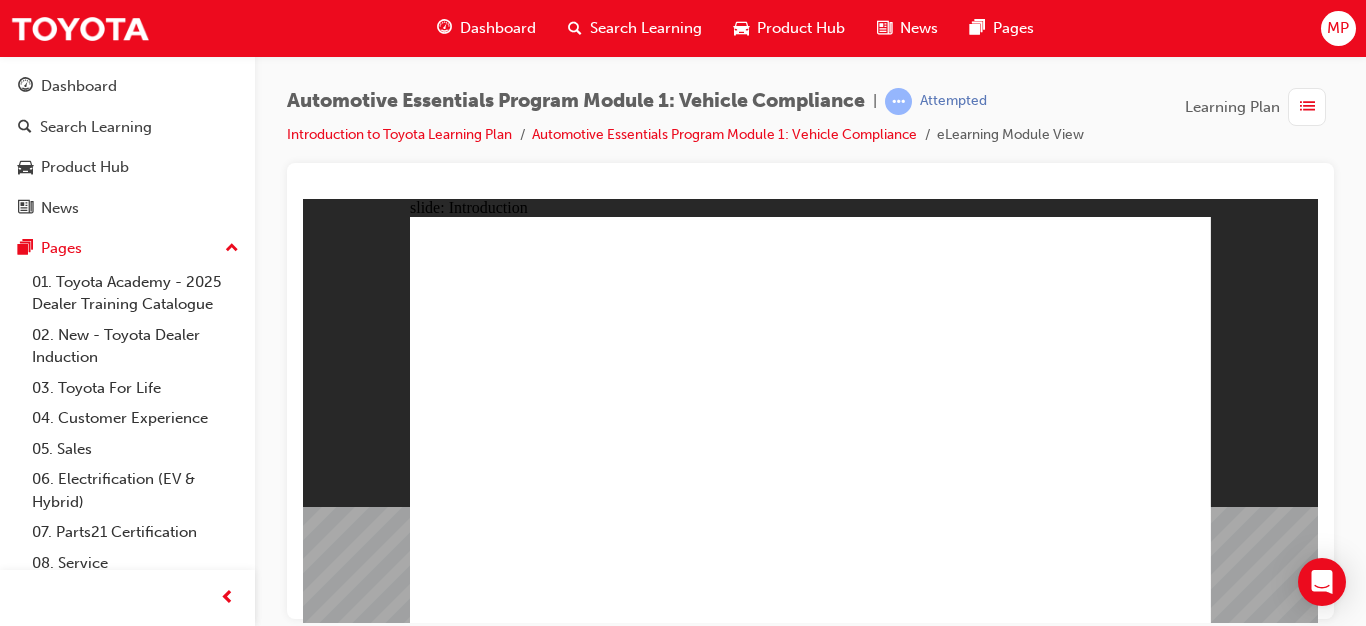 click 